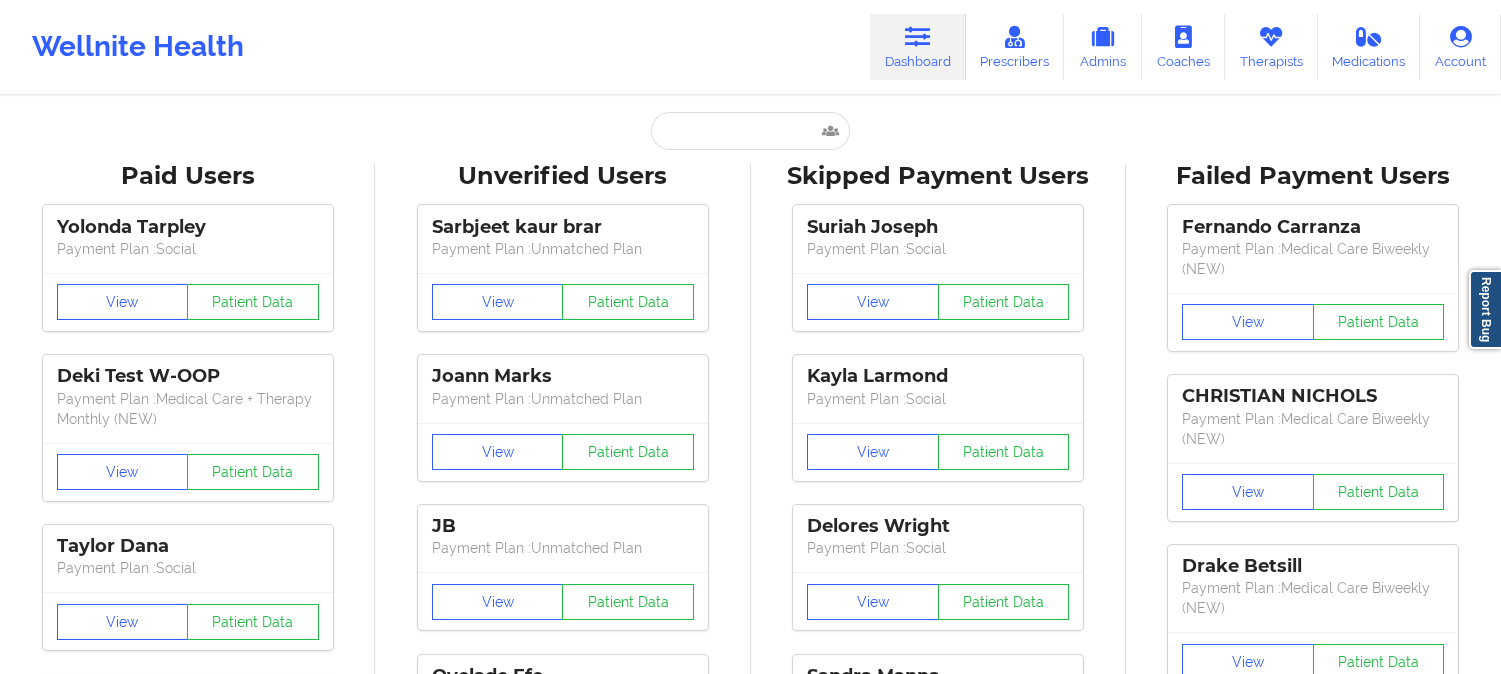 scroll, scrollTop: 0, scrollLeft: 0, axis: both 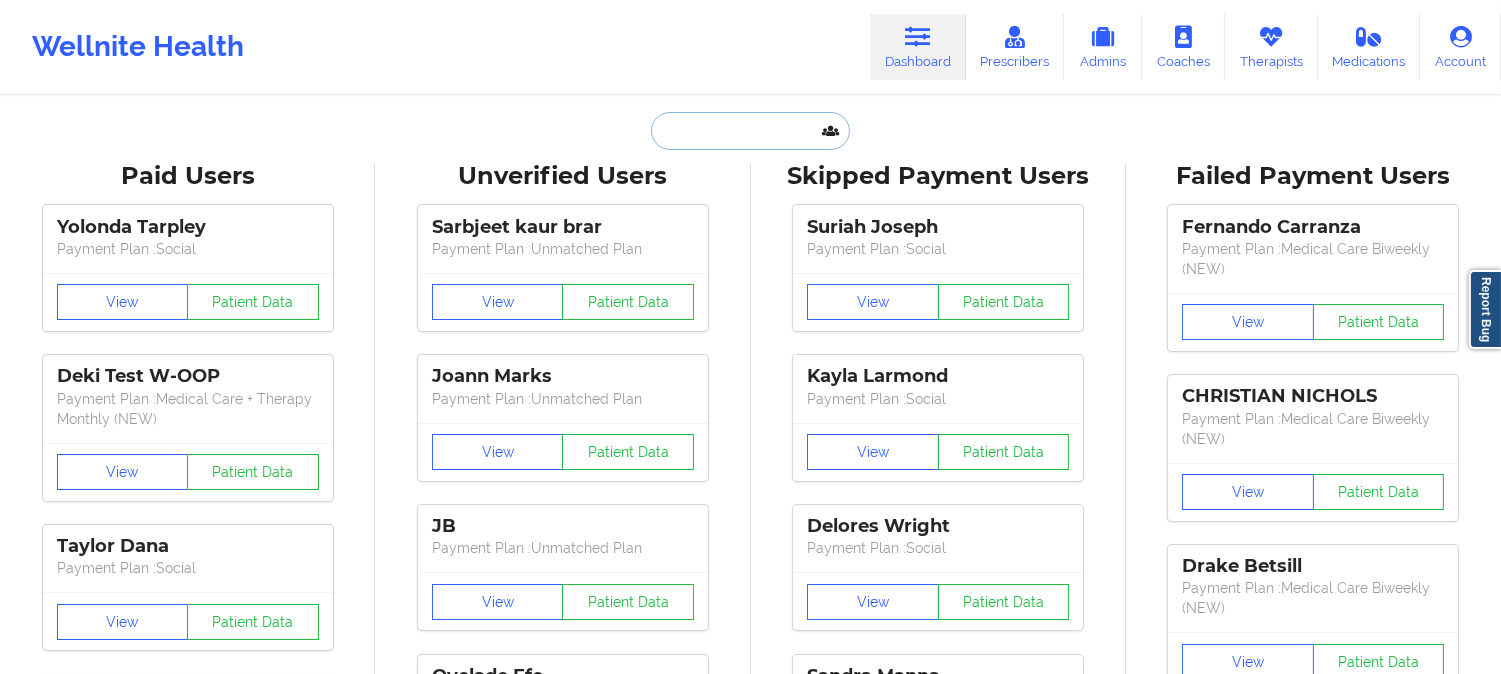click at bounding box center (750, 131) 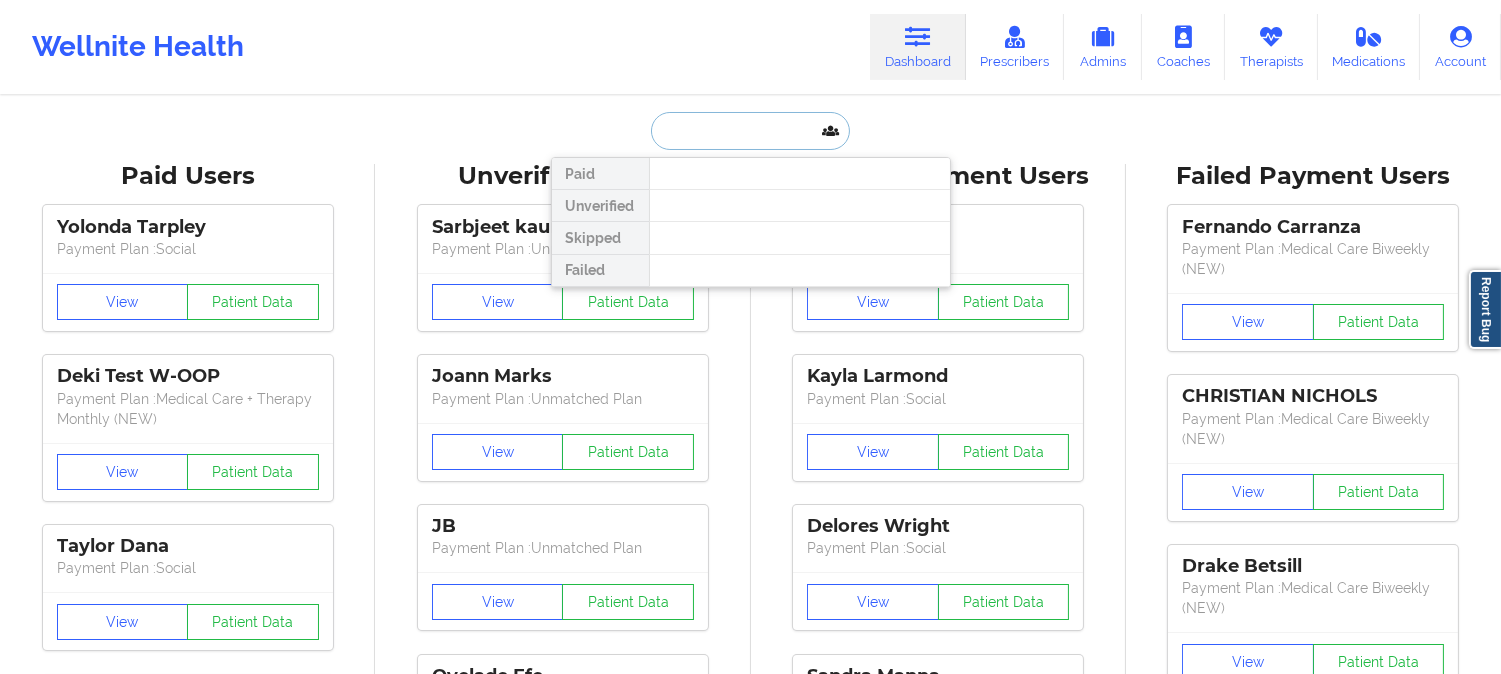 scroll, scrollTop: 0, scrollLeft: 0, axis: both 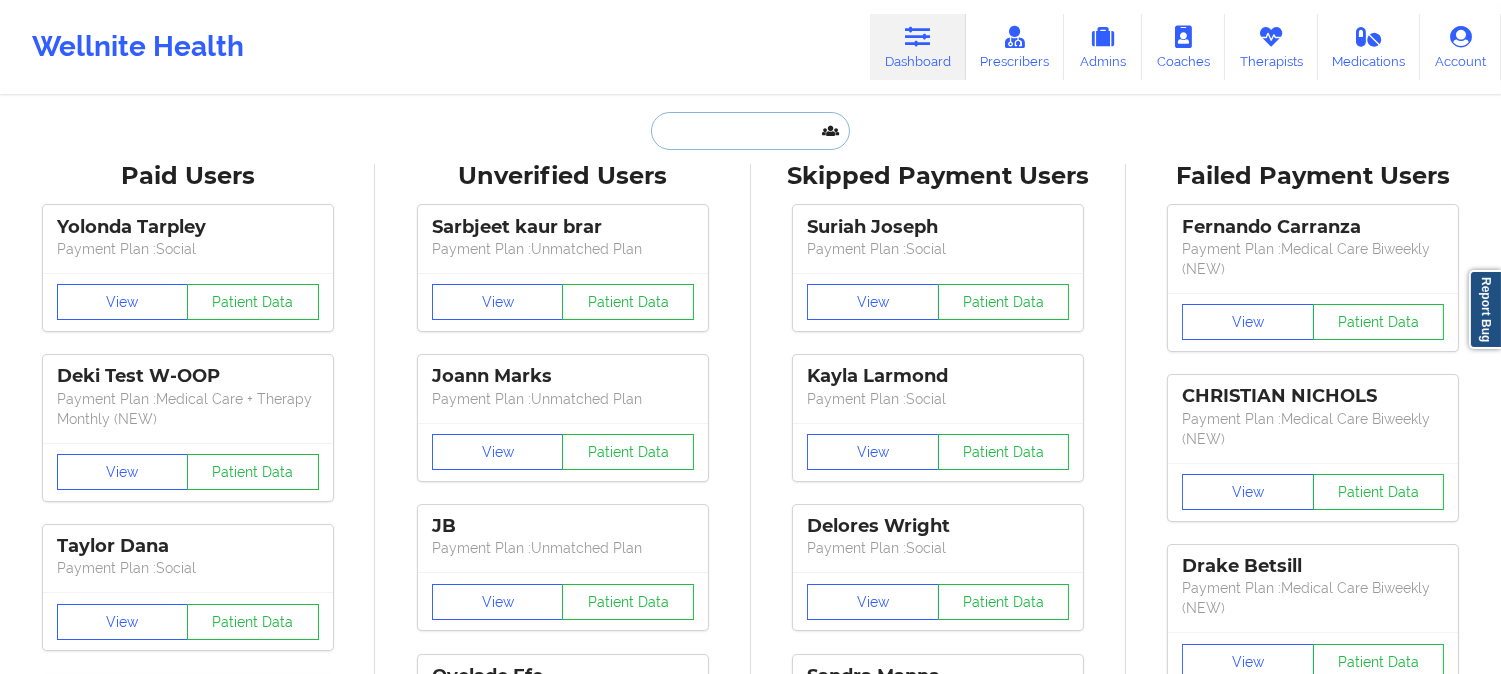 click at bounding box center [750, 131] 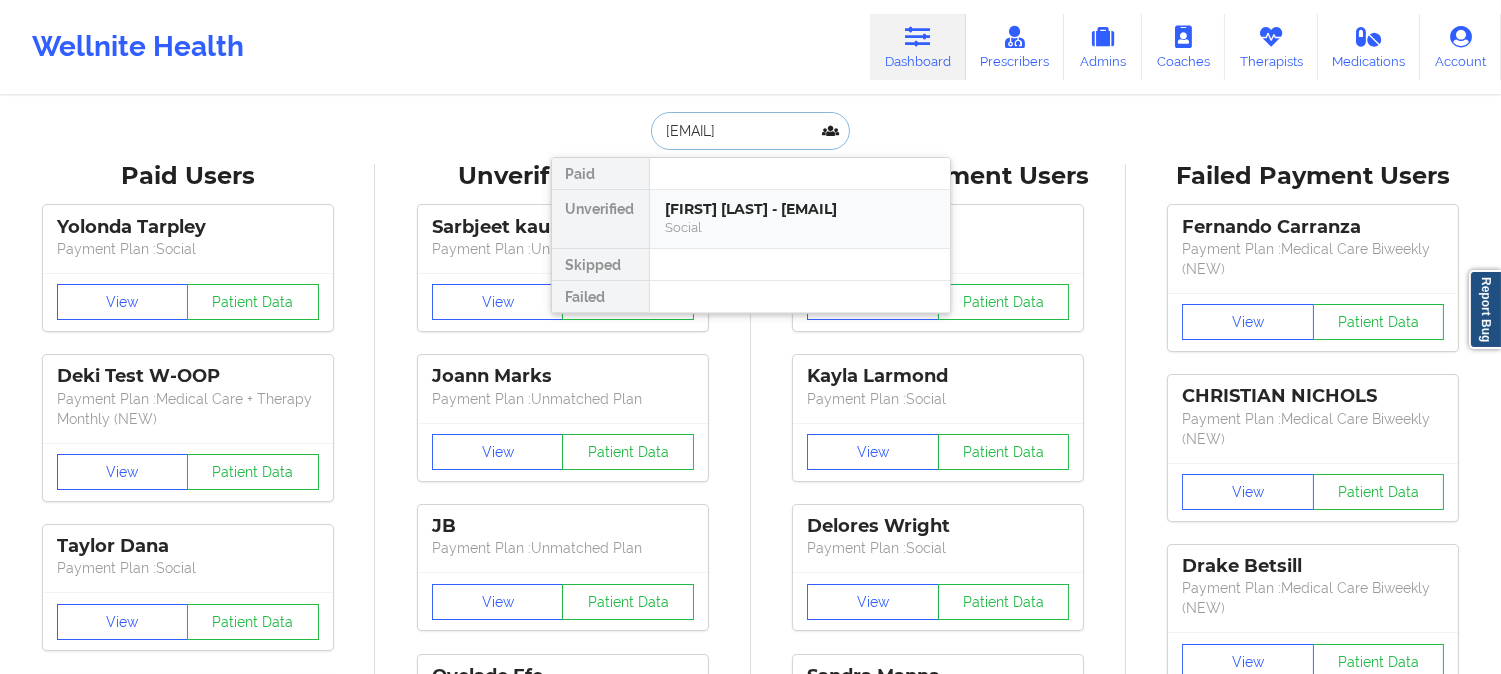 click on "Social" at bounding box center (800, 227) 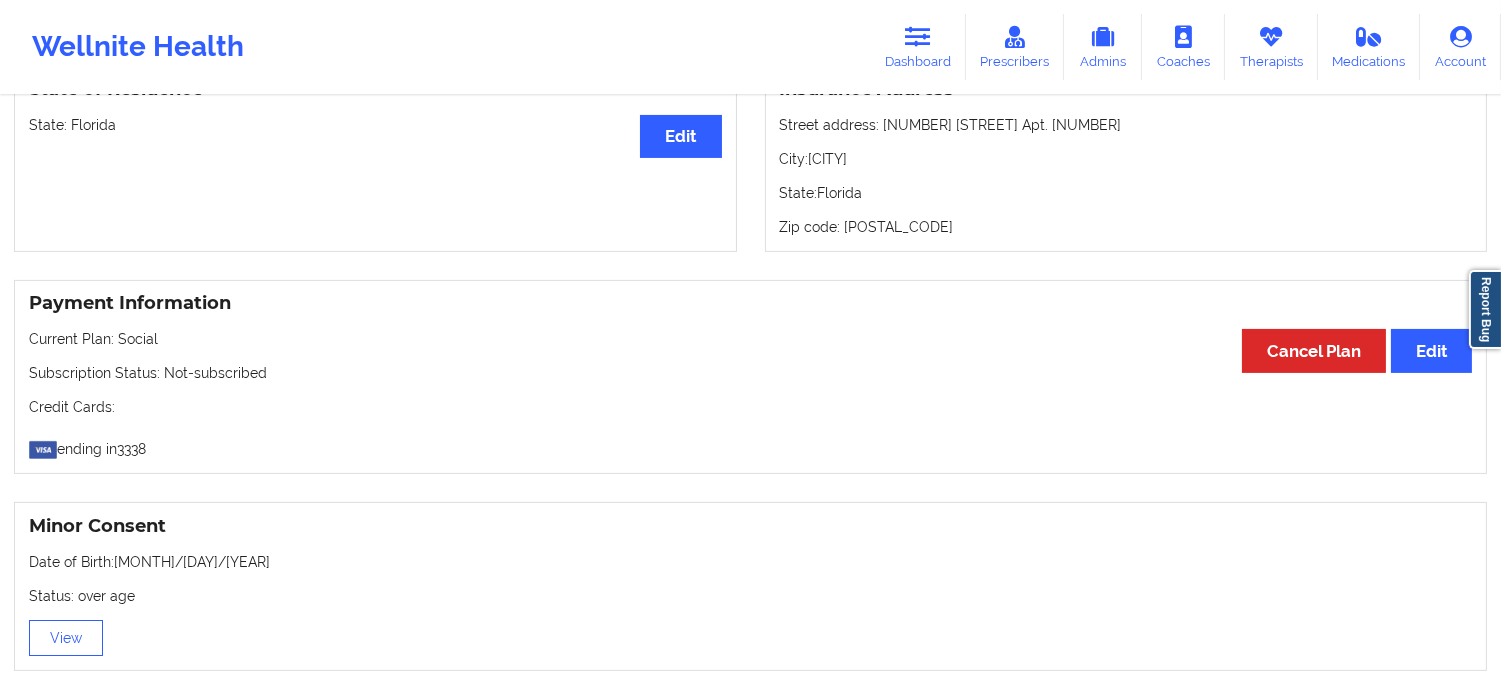 scroll, scrollTop: 1000, scrollLeft: 0, axis: vertical 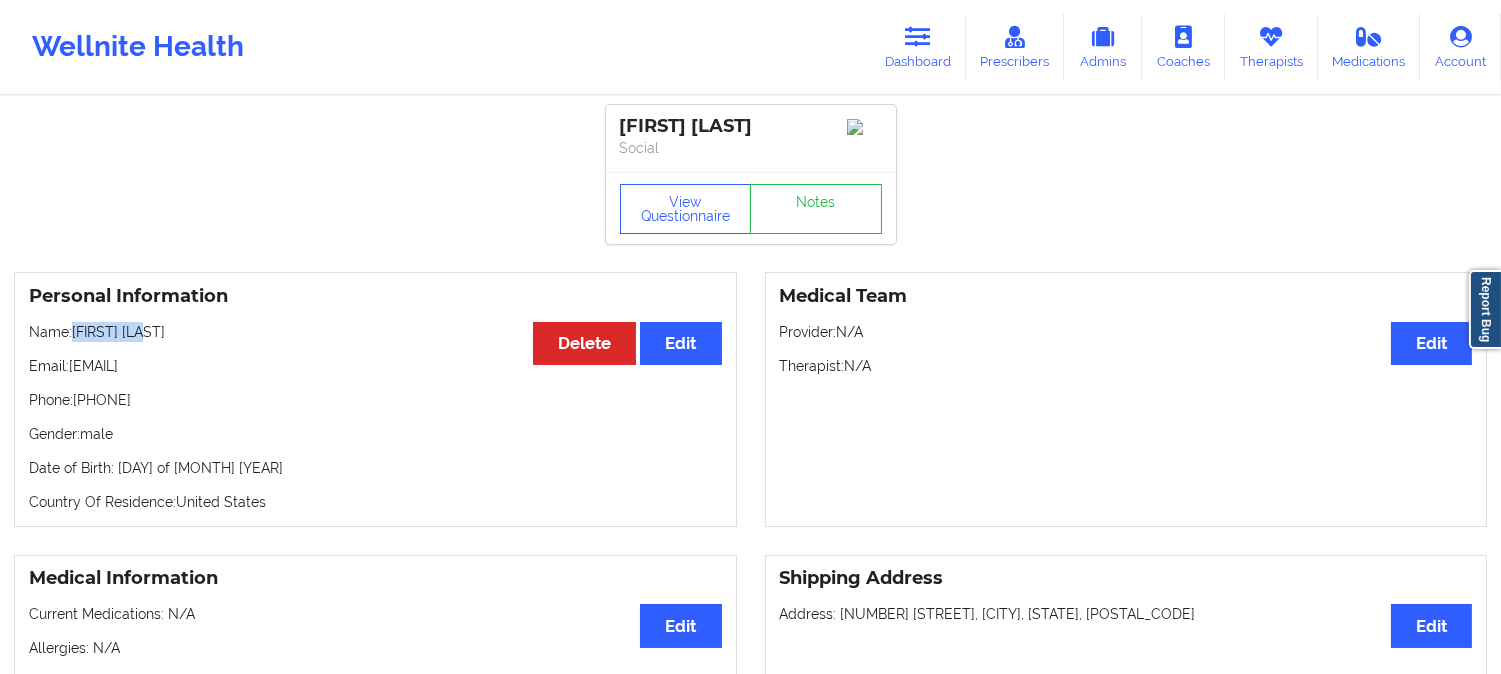 drag, startPoint x: 175, startPoint y: 335, endPoint x: 75, endPoint y: 333, distance: 100.02 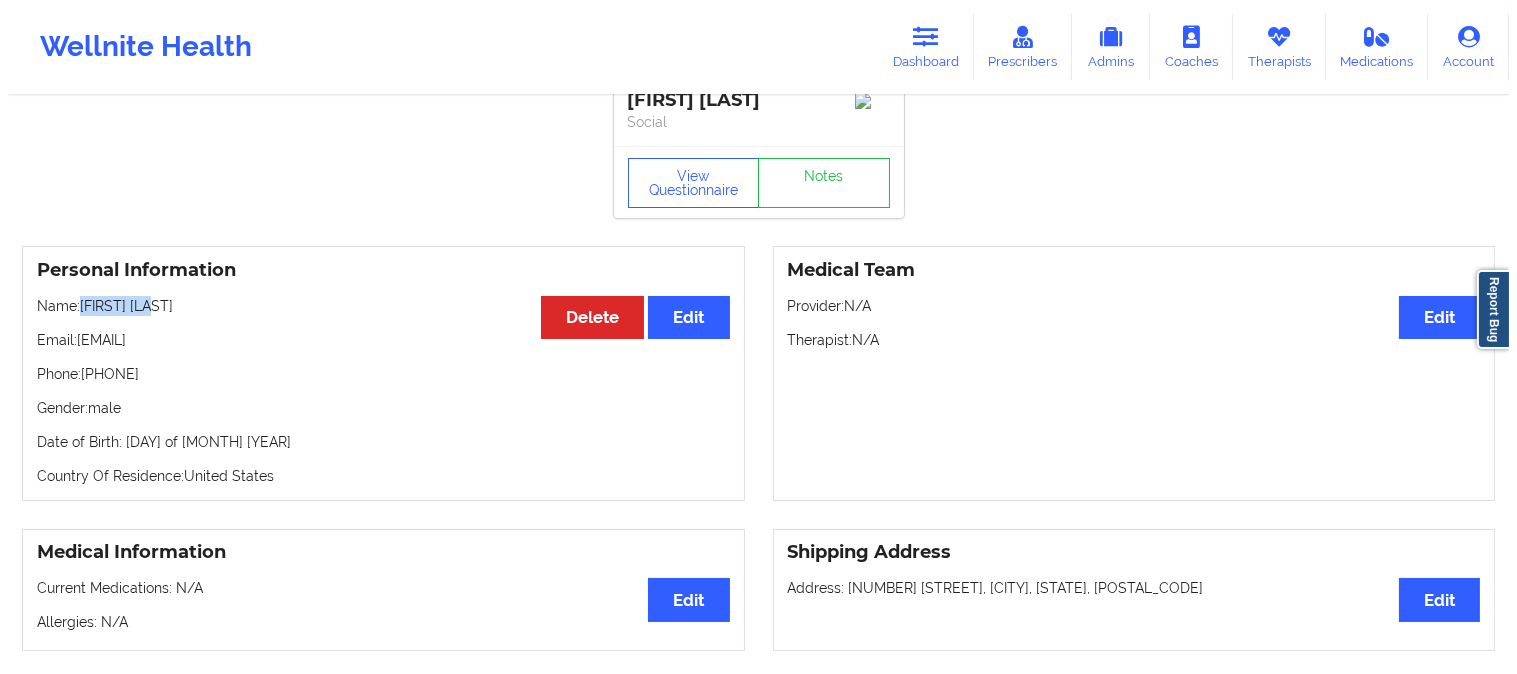 scroll, scrollTop: 0, scrollLeft: 0, axis: both 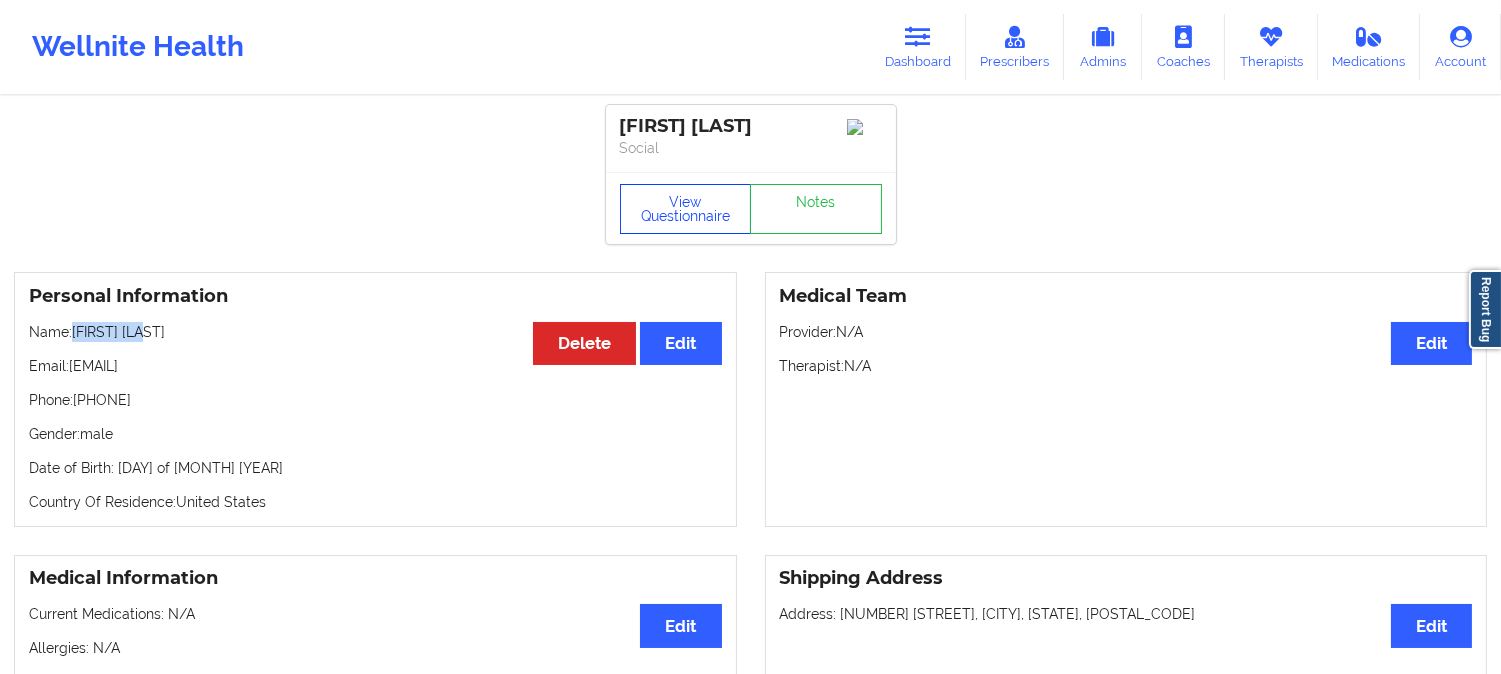 click on "View Questionnaire" at bounding box center [686, 209] 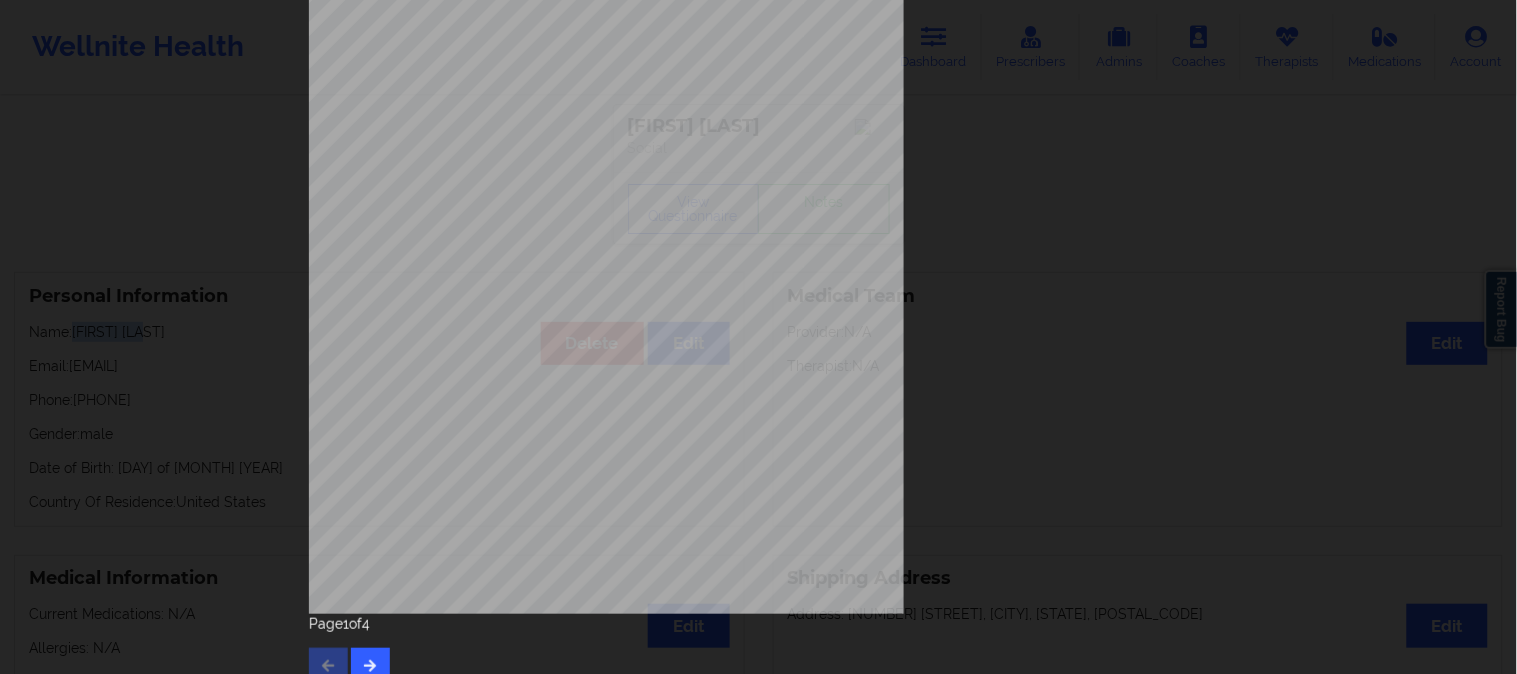 scroll, scrollTop: 280, scrollLeft: 0, axis: vertical 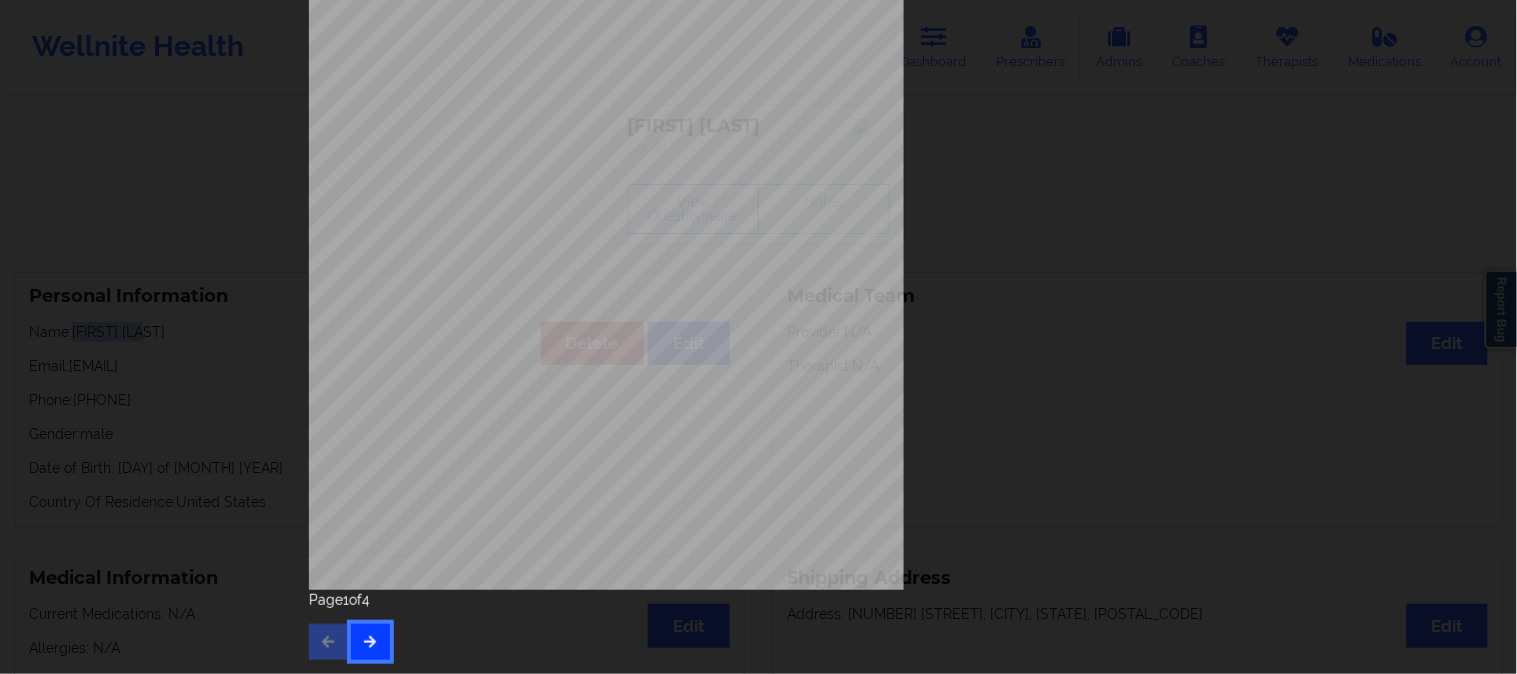 click at bounding box center (370, 641) 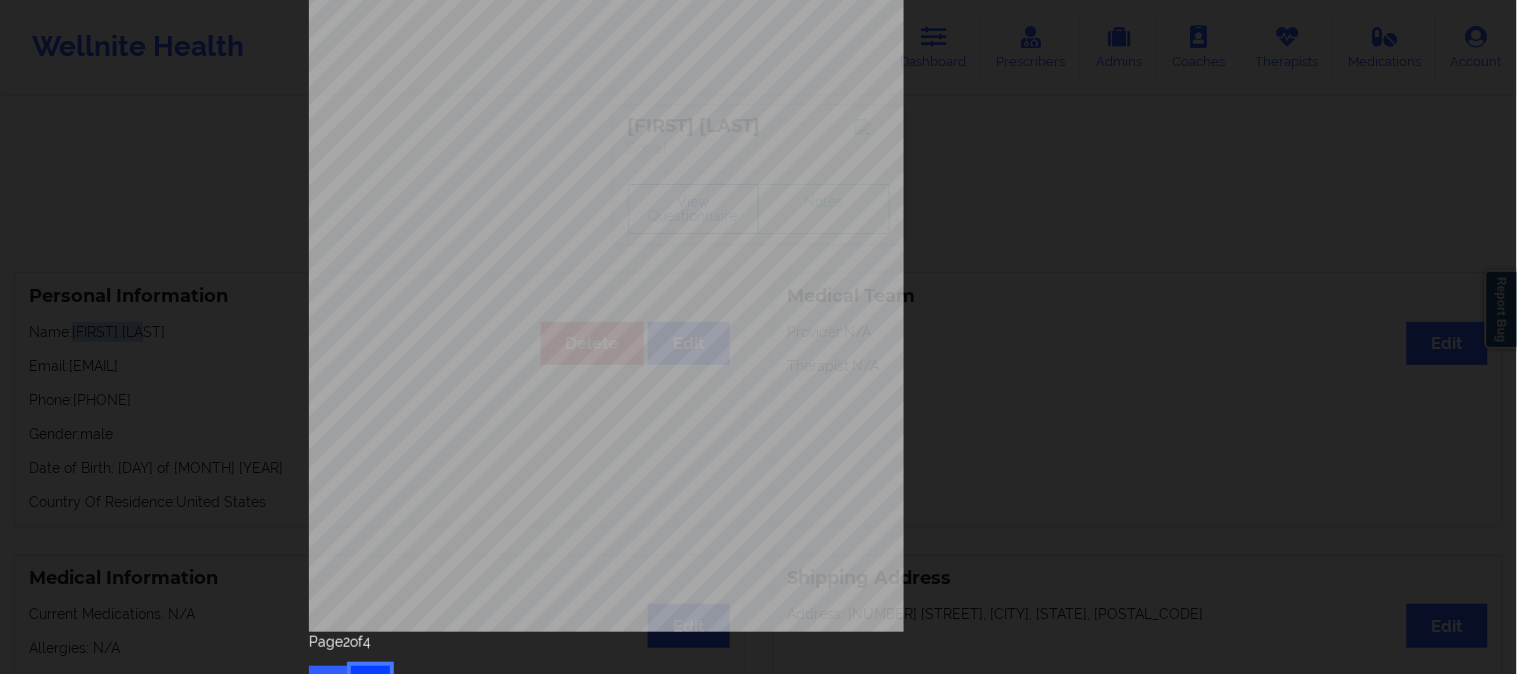 scroll, scrollTop: 280, scrollLeft: 0, axis: vertical 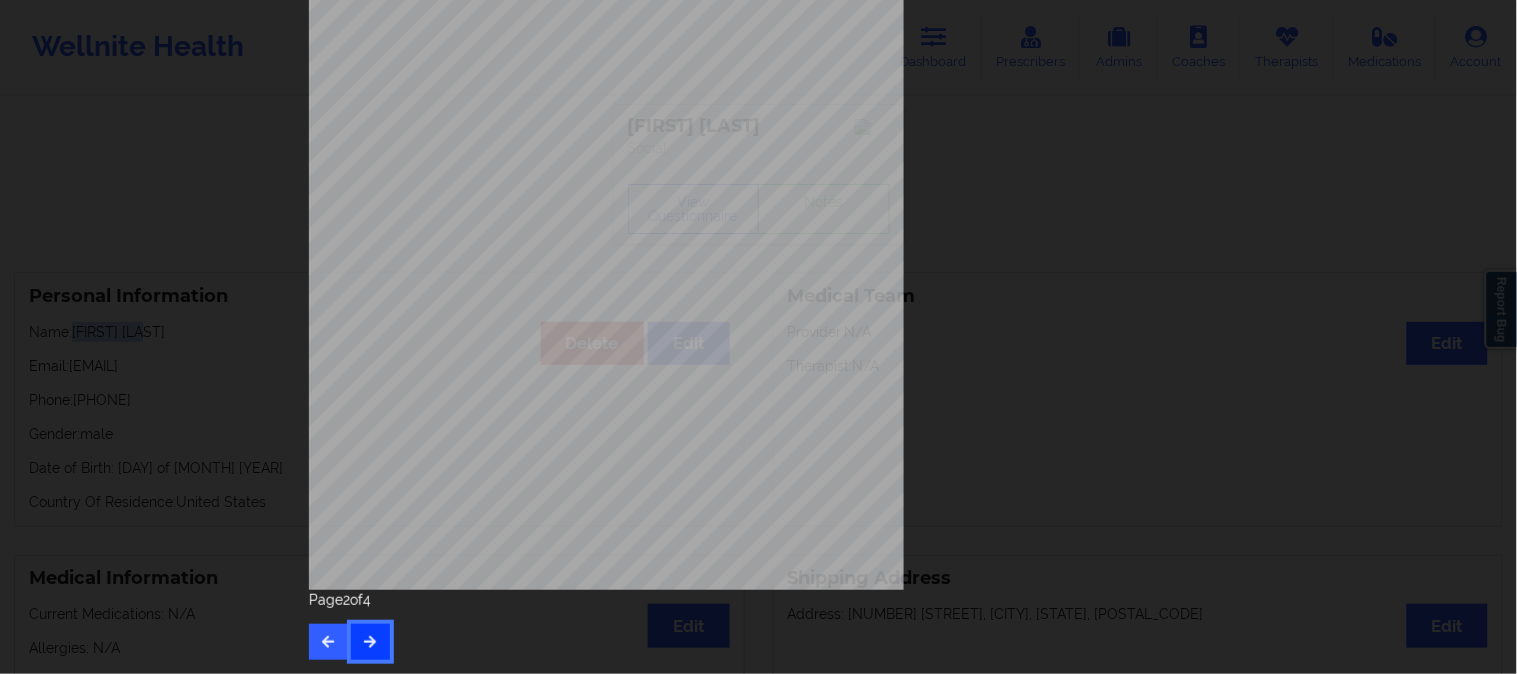 click at bounding box center (370, 642) 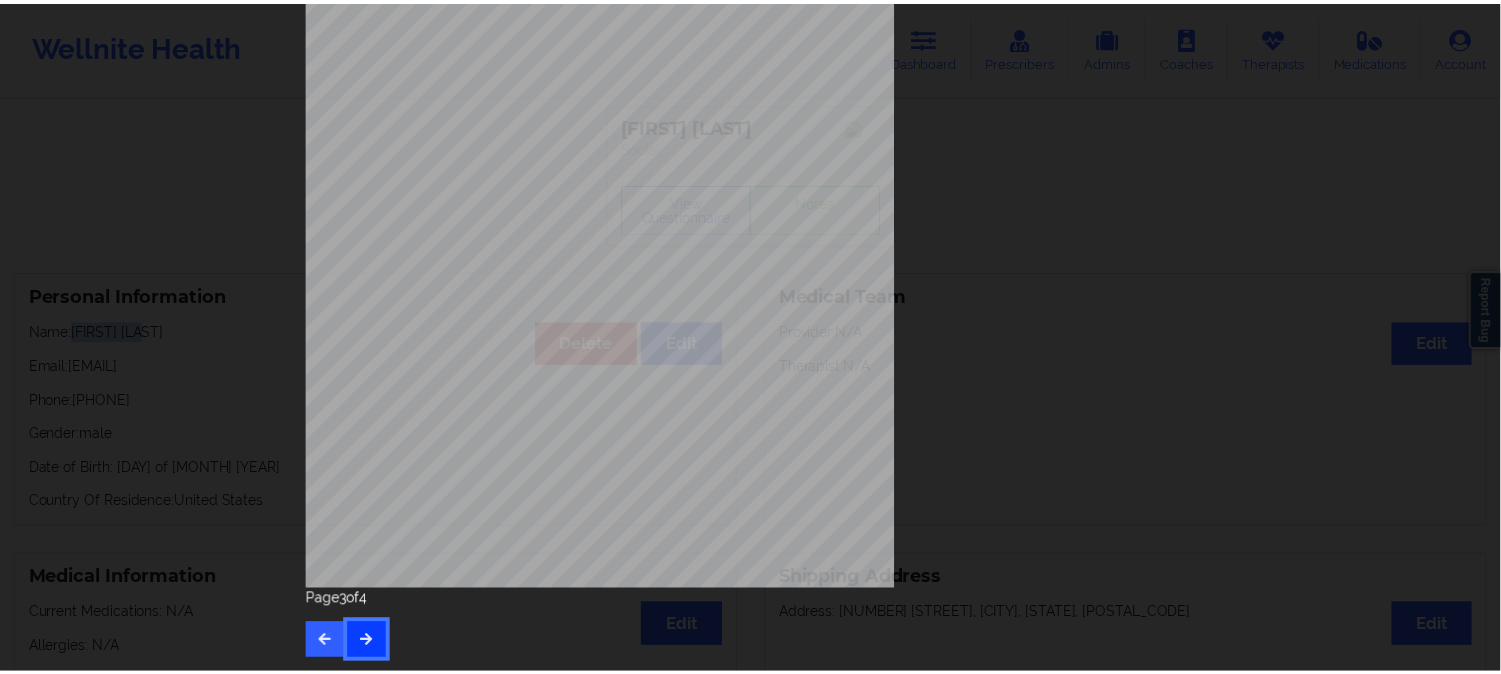 scroll, scrollTop: 0, scrollLeft: 0, axis: both 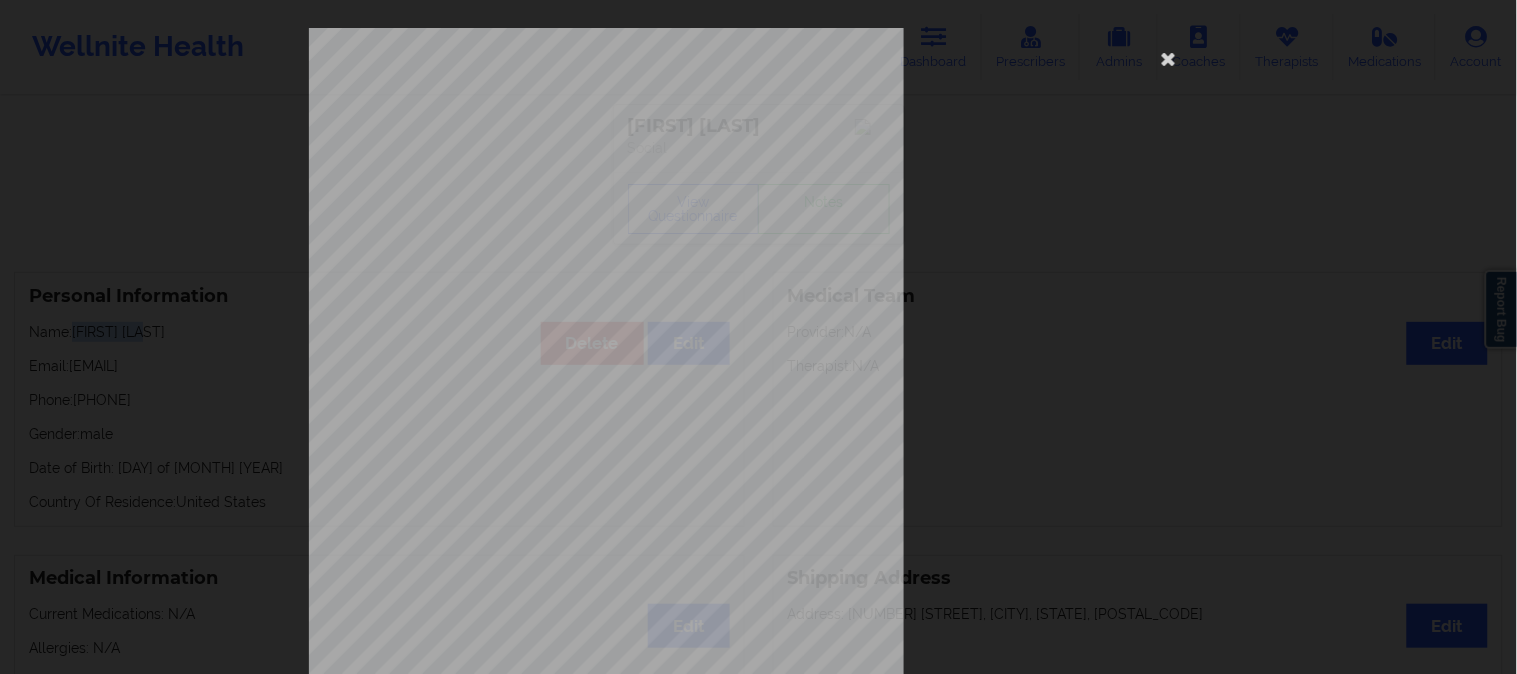 type 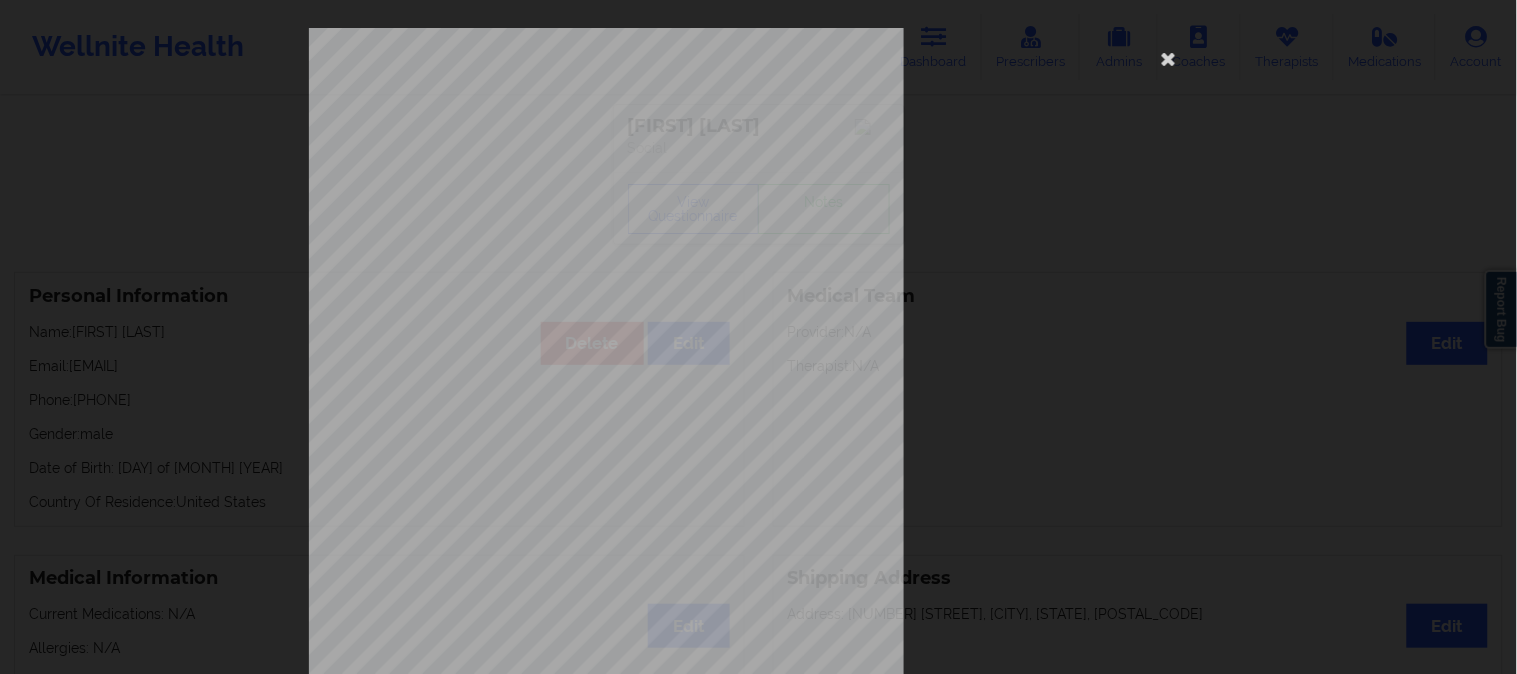 click on "commercial Insurance Member ID for patient XJBH38370403 Insurance company name details by patient New Directions Behavioral Health Insurance Company Identity number by patient New Directions Behavioral Health Insurance dependency status details by patient Own coverage Payment plan chosen by patient together Currently Suicidal None Local Pharmacy Data None Where patient came from Referred through the Florida Blue app Job Information None no Cancellation Survey Data Why do you want to cancel ? How many appointments have you had with W ellnite (including both therapist and mental health coach appointments) ? Do you have healthcare insurance ? Have you been treated for anxiety and/or depression in the past ? Are you currently taking any medication for anxiety and/or depression ? How would you rate your overall experience with your doctor/provider ? How would you rate your experience with our text-based support team ? Which of the following would make W ellnite a better experience for you ? Page  3  of  4" at bounding box center (758, 337) 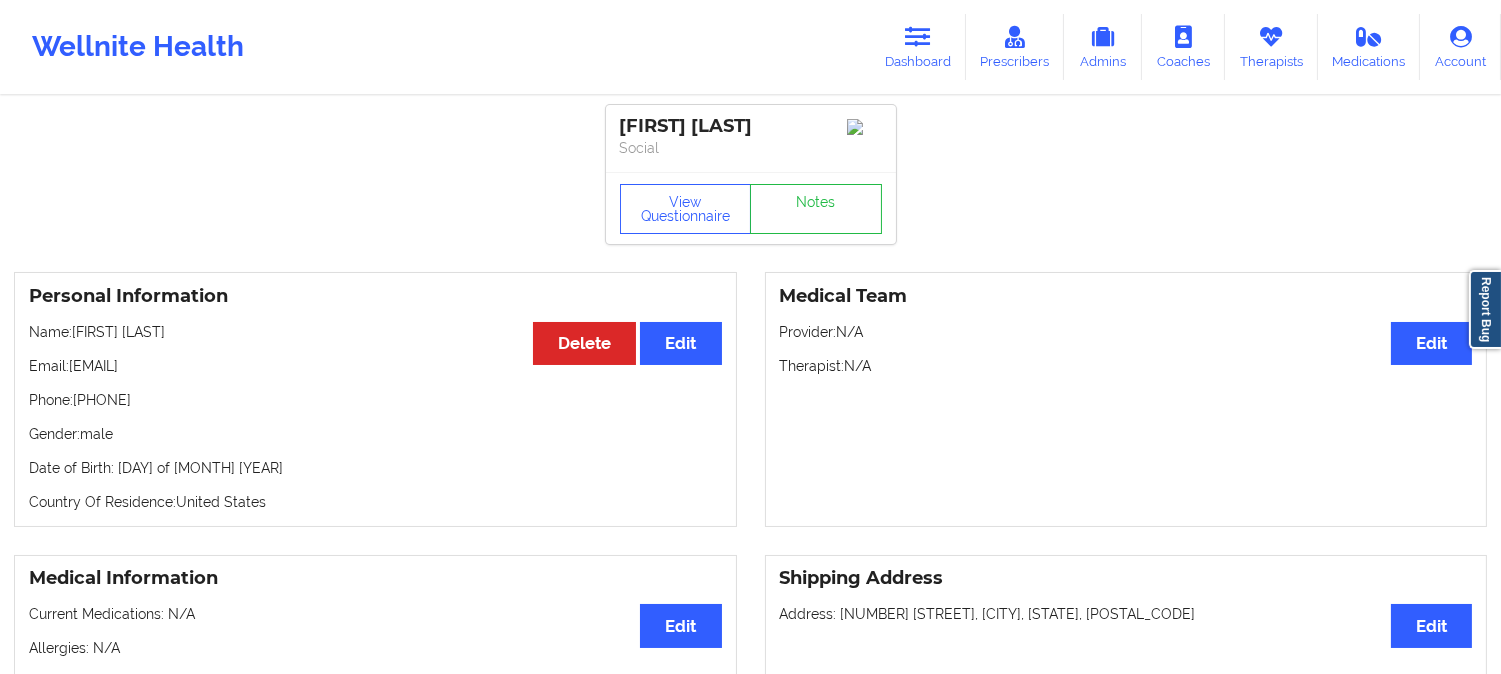 click on "Name:  [FIRST] [LAST]" at bounding box center [375, 332] 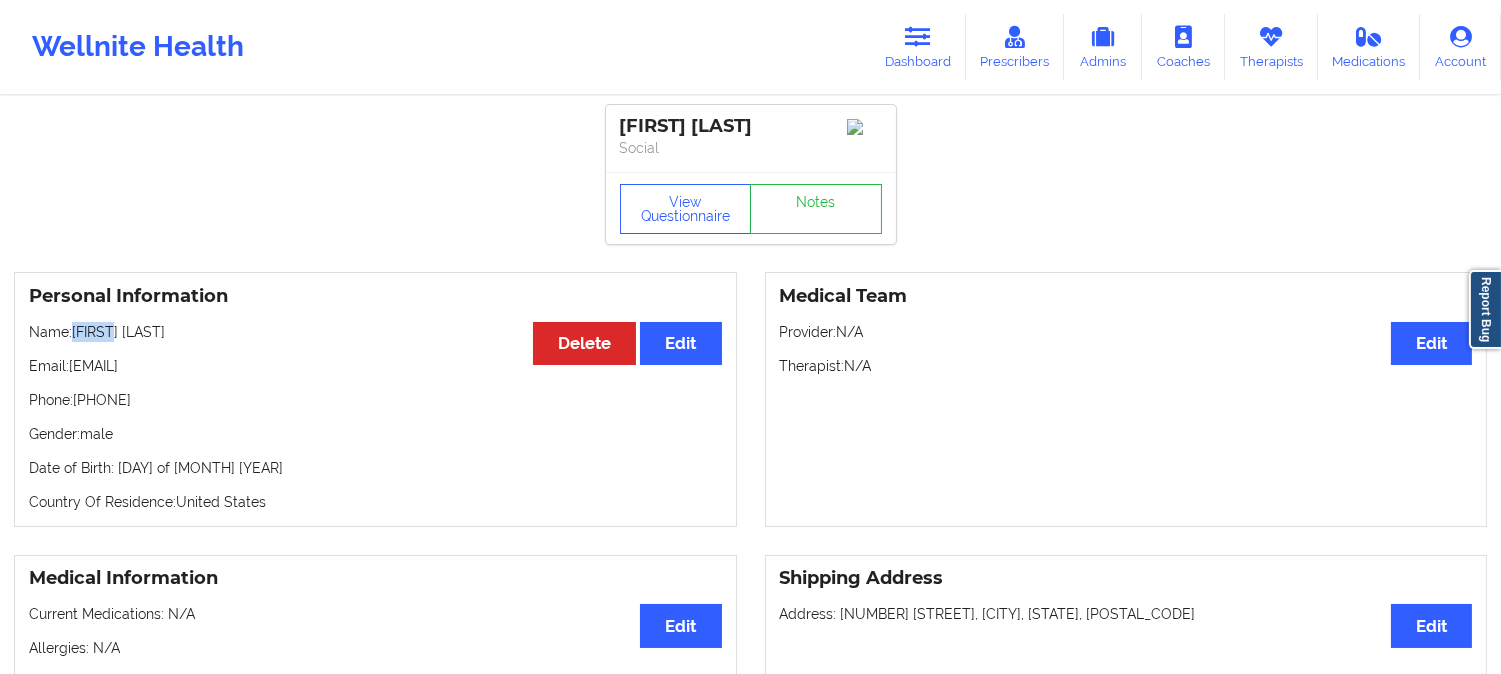 click on "Name:  [FIRST] [LAST]" at bounding box center [375, 332] 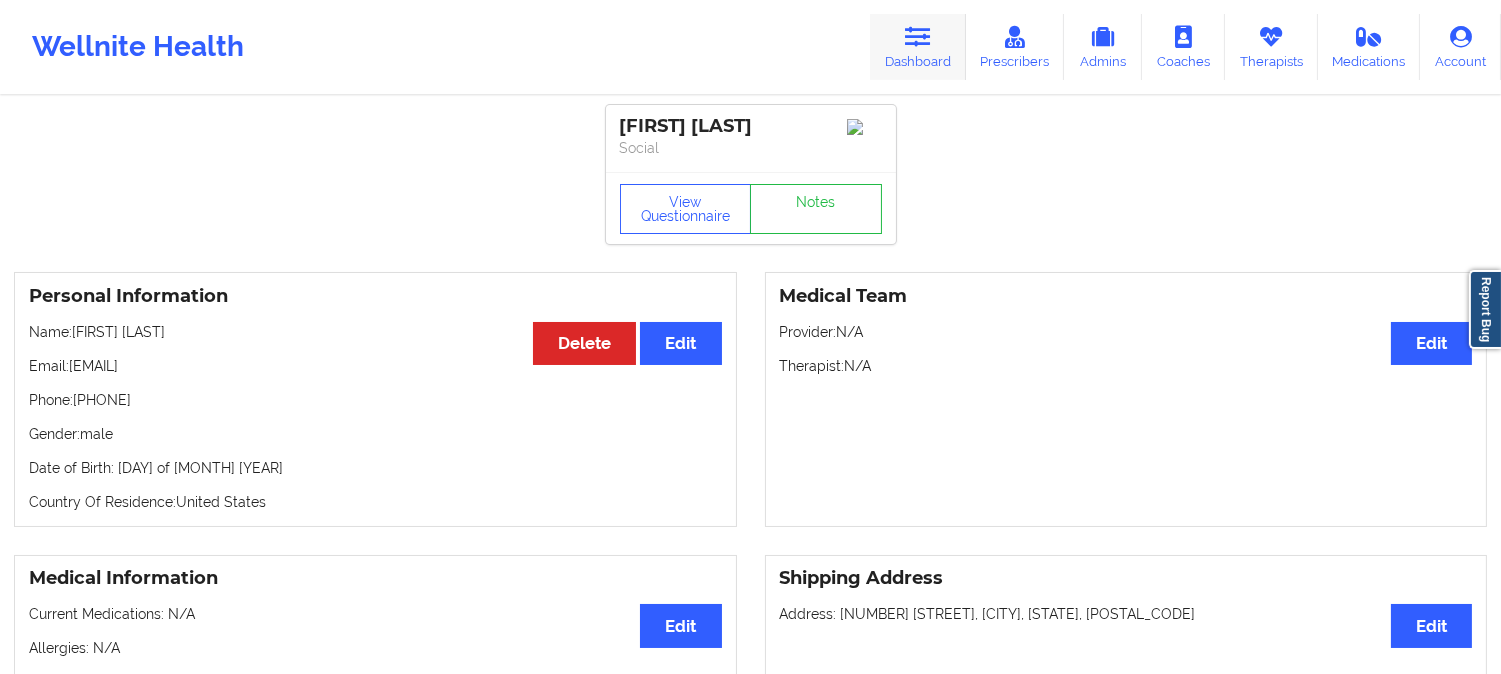 click at bounding box center (918, 37) 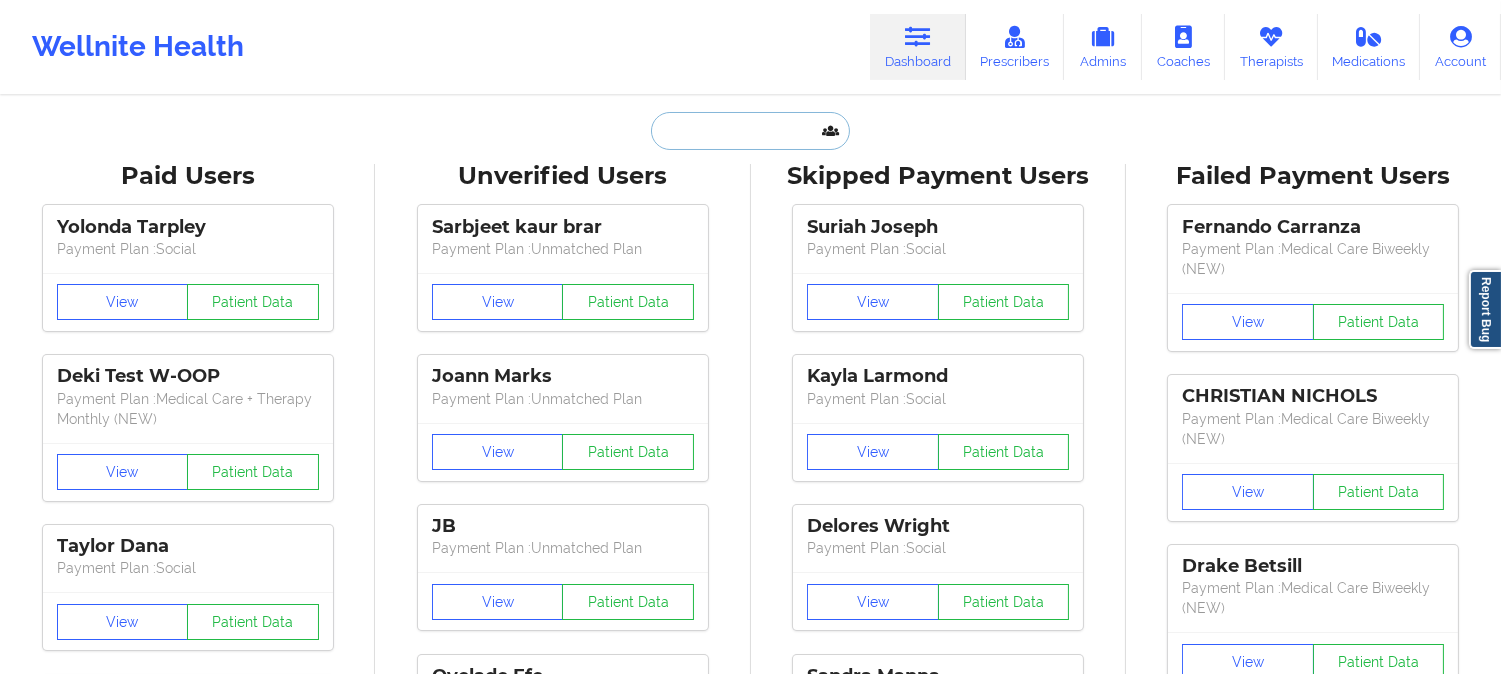 click at bounding box center [750, 131] 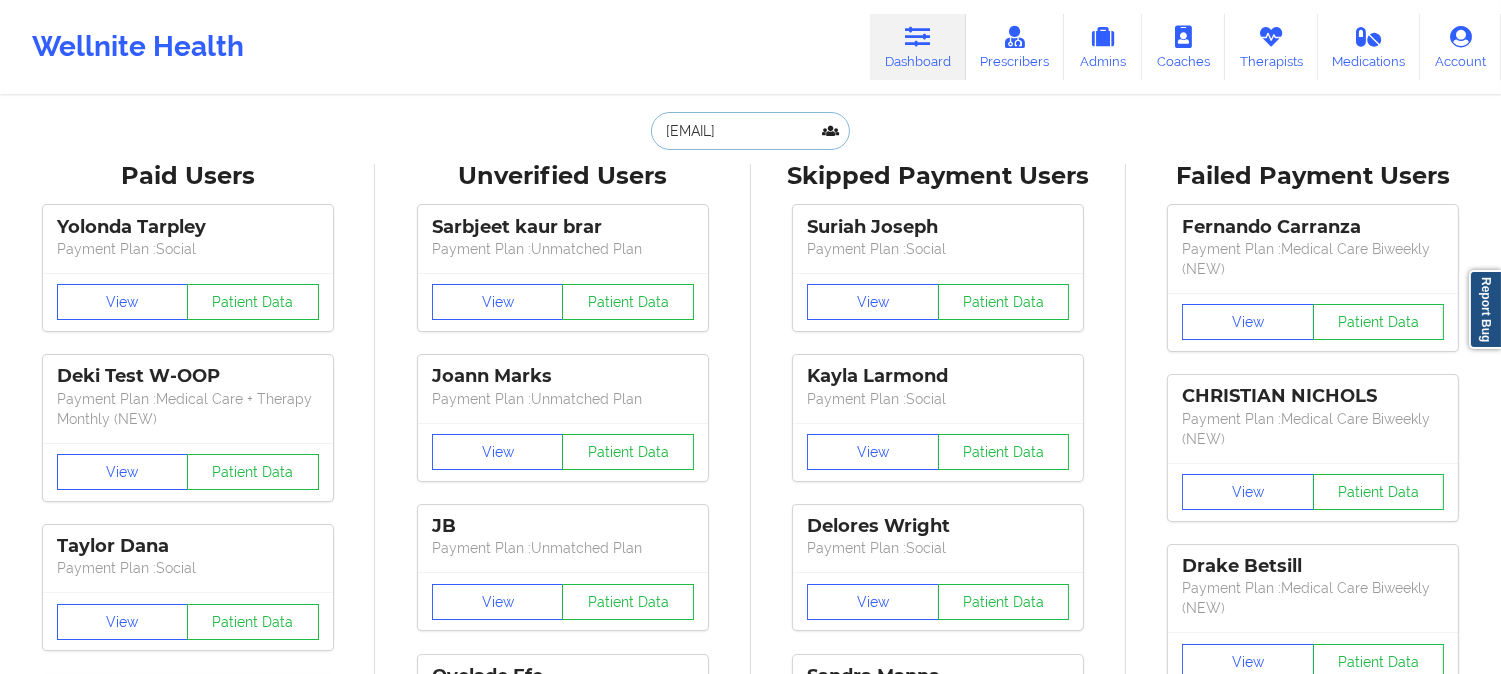 scroll, scrollTop: 0, scrollLeft: 31, axis: horizontal 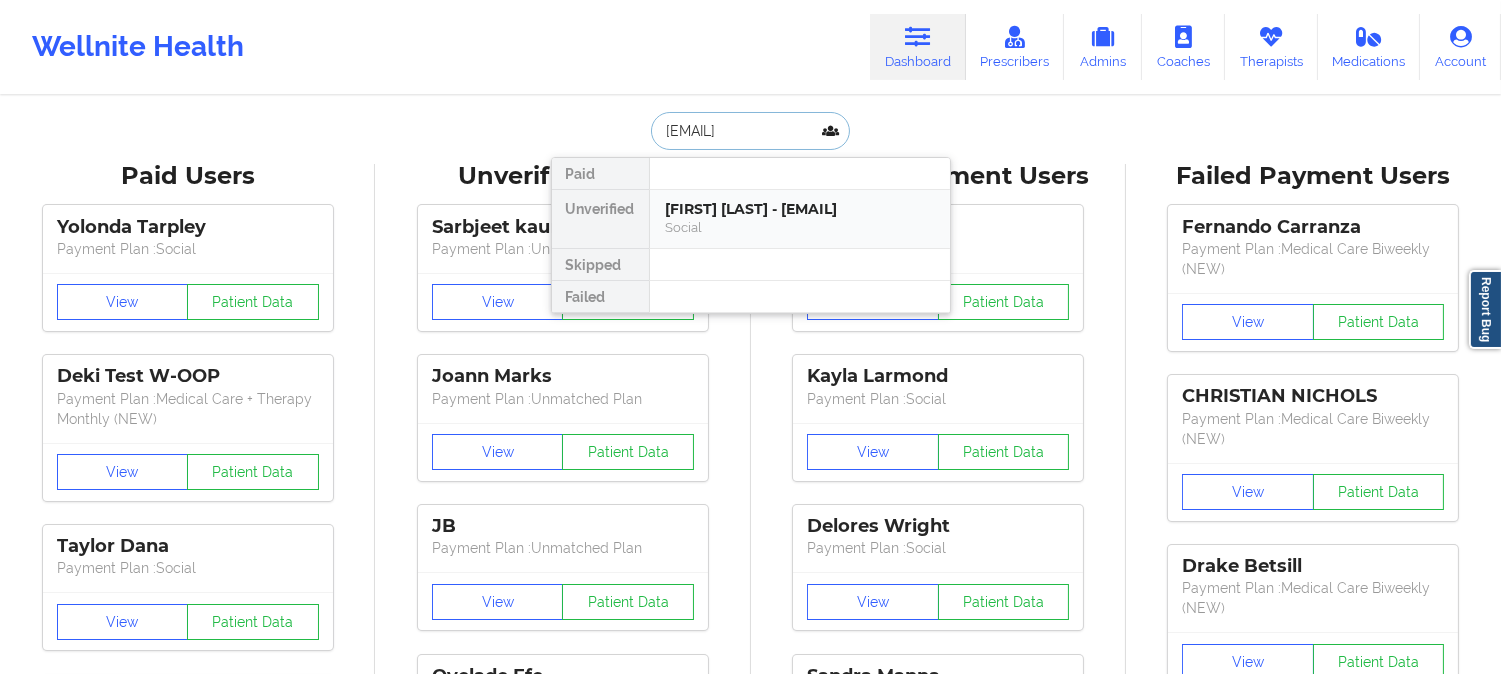 click on "Social" at bounding box center (800, 227) 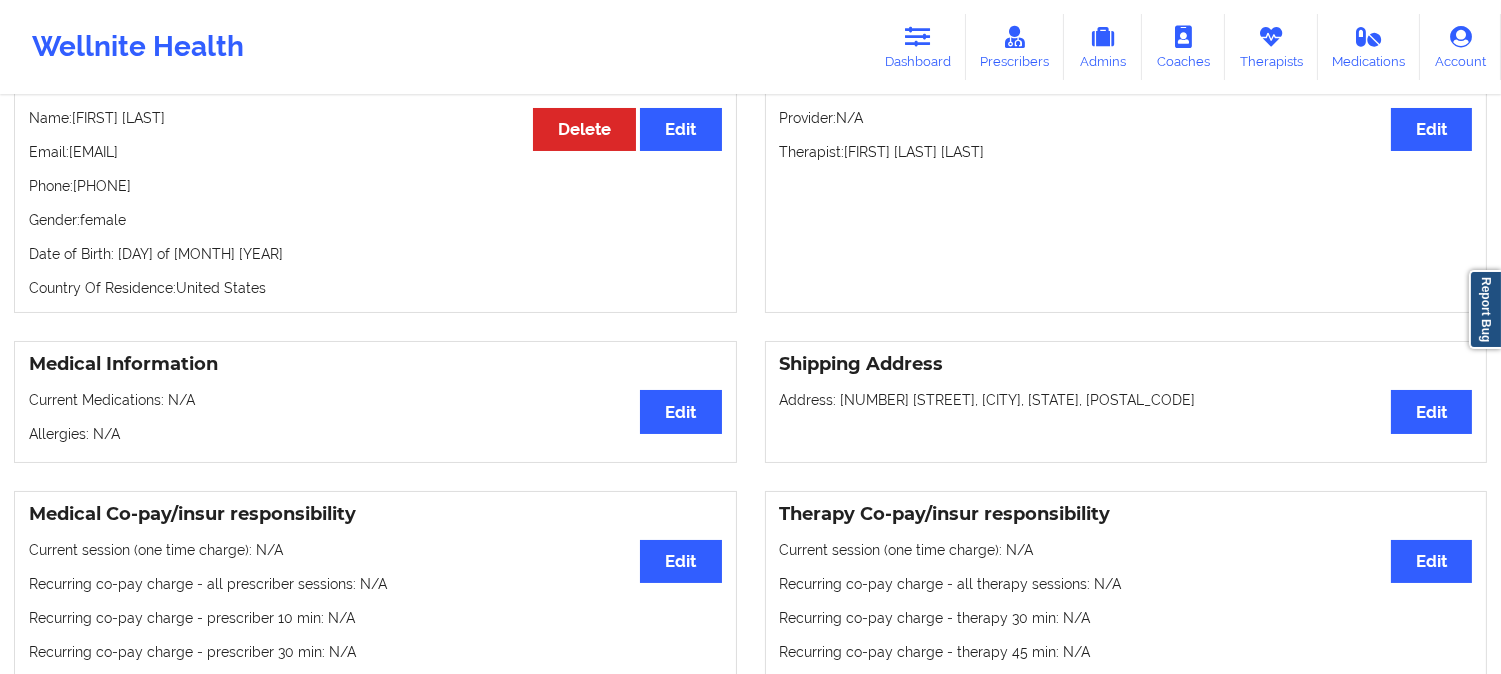scroll, scrollTop: 174, scrollLeft: 0, axis: vertical 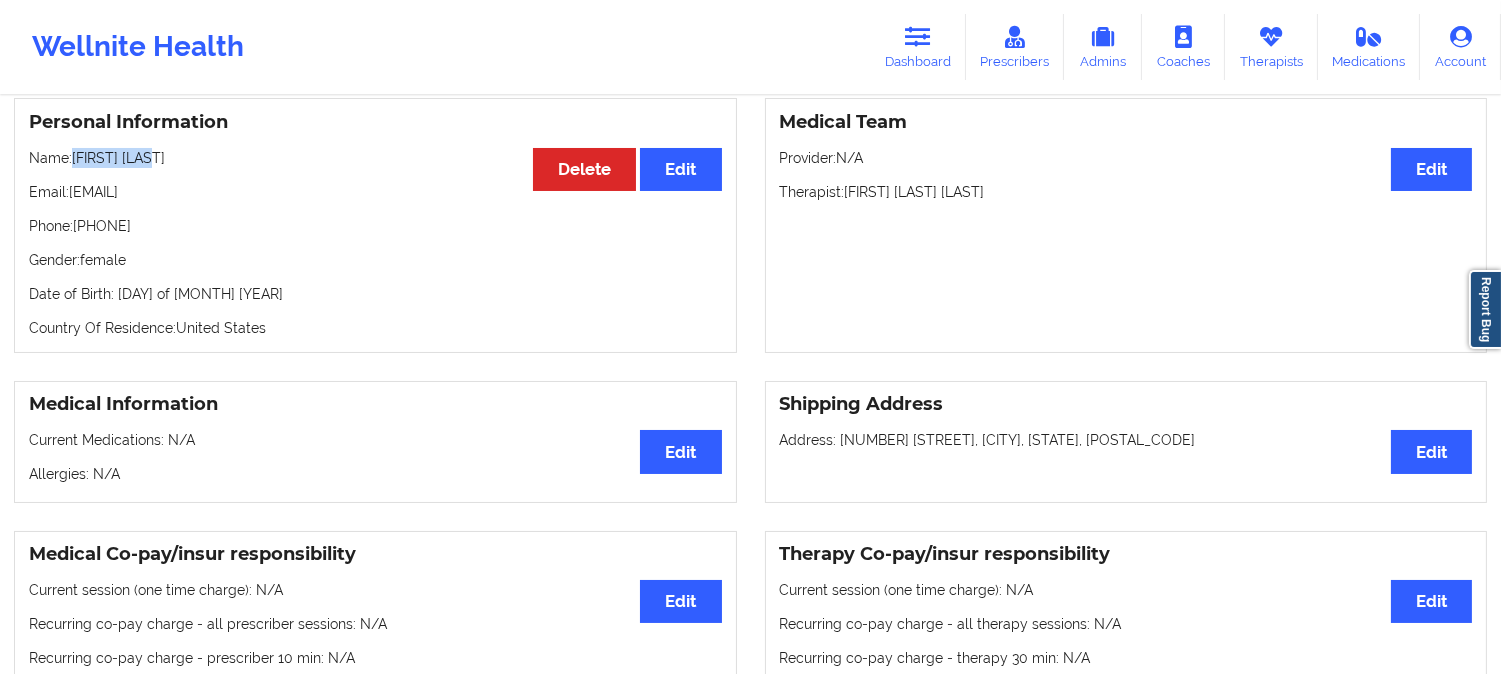 drag, startPoint x: 154, startPoint y: 165, endPoint x: 78, endPoint y: 157, distance: 76.41989 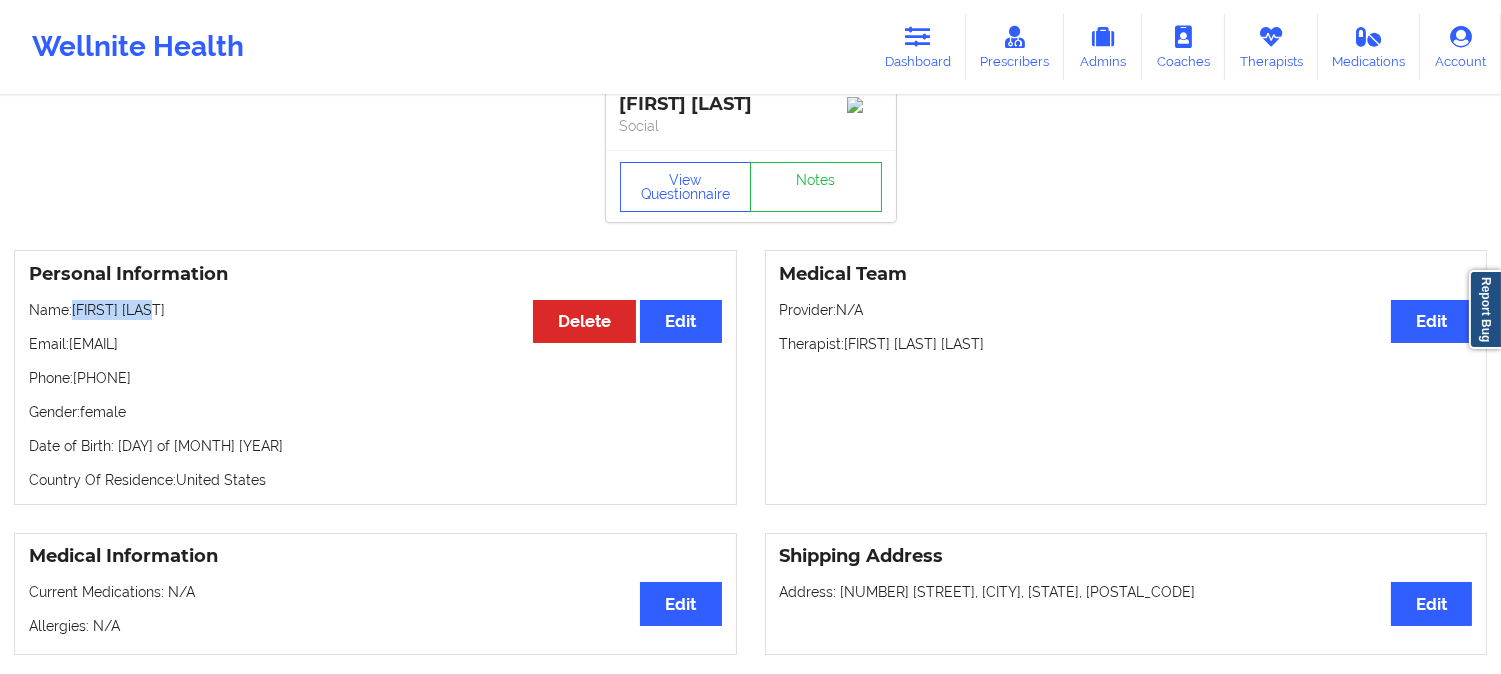 scroll, scrollTop: 0, scrollLeft: 0, axis: both 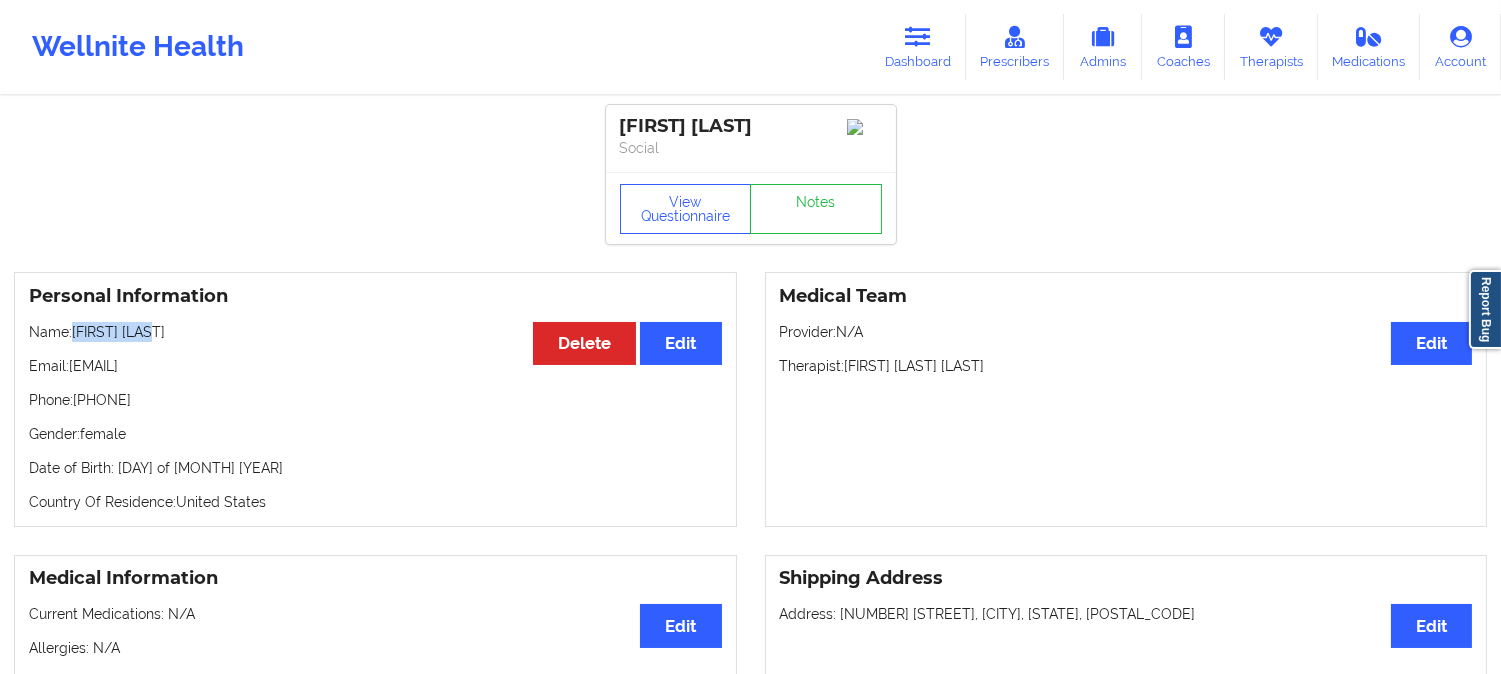 copy on "[FIRST] [LAST]" 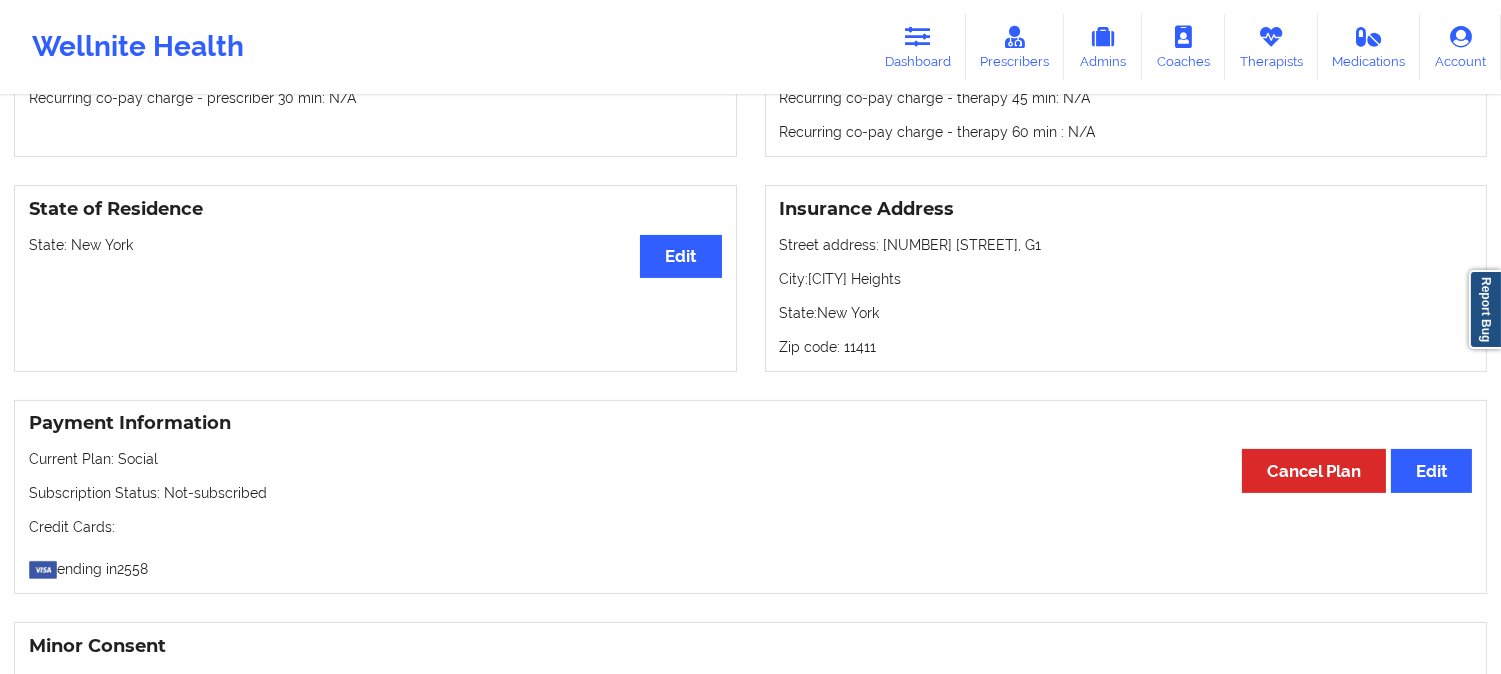 scroll, scrollTop: 777, scrollLeft: 0, axis: vertical 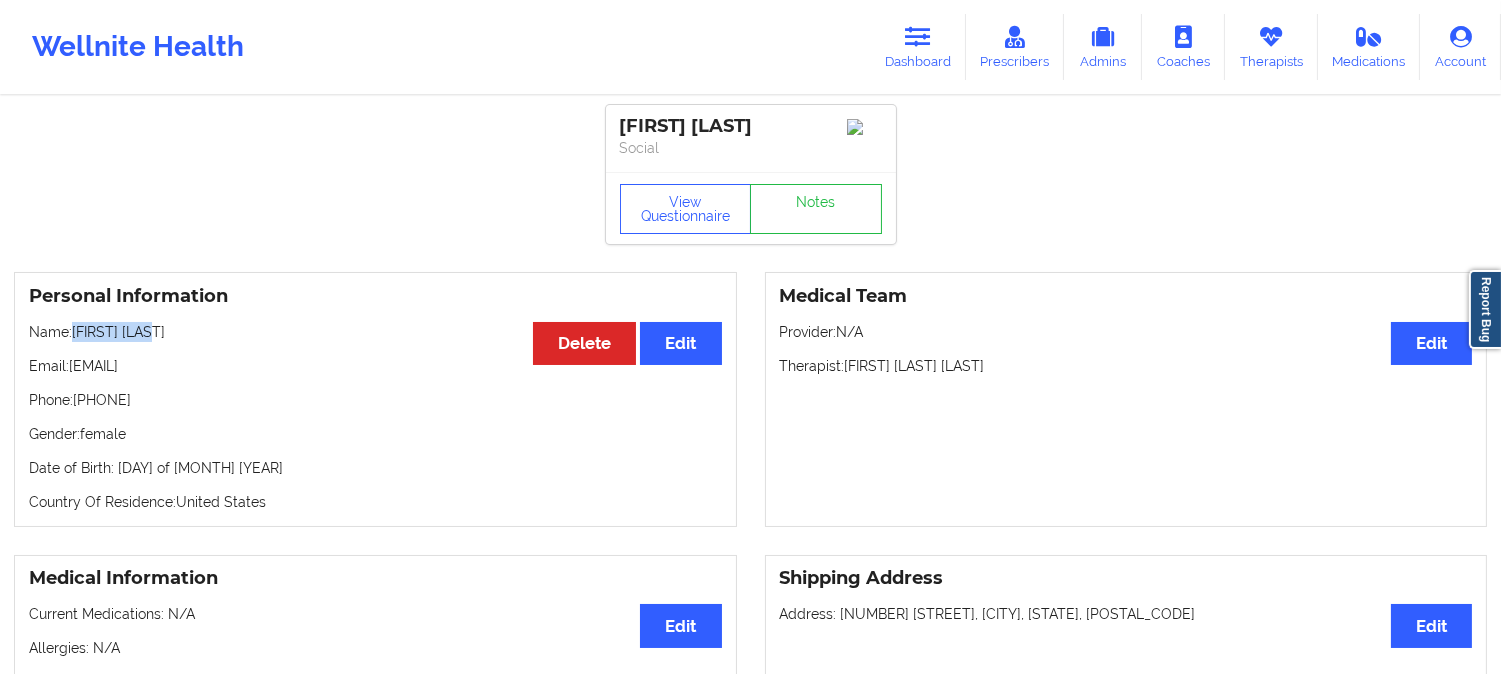 drag, startPoint x: 194, startPoint y: 340, endPoint x: 78, endPoint y: 330, distance: 116.43024 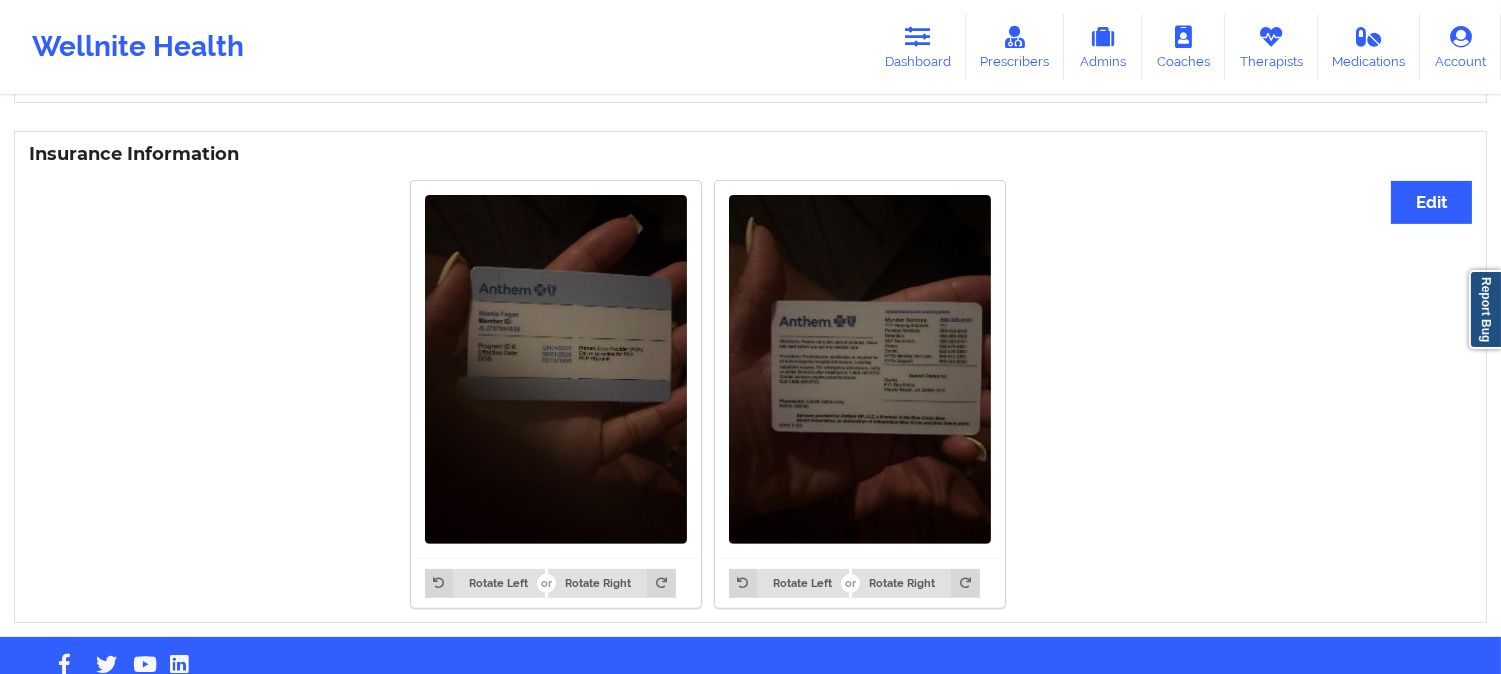 scroll, scrollTop: 1507, scrollLeft: 0, axis: vertical 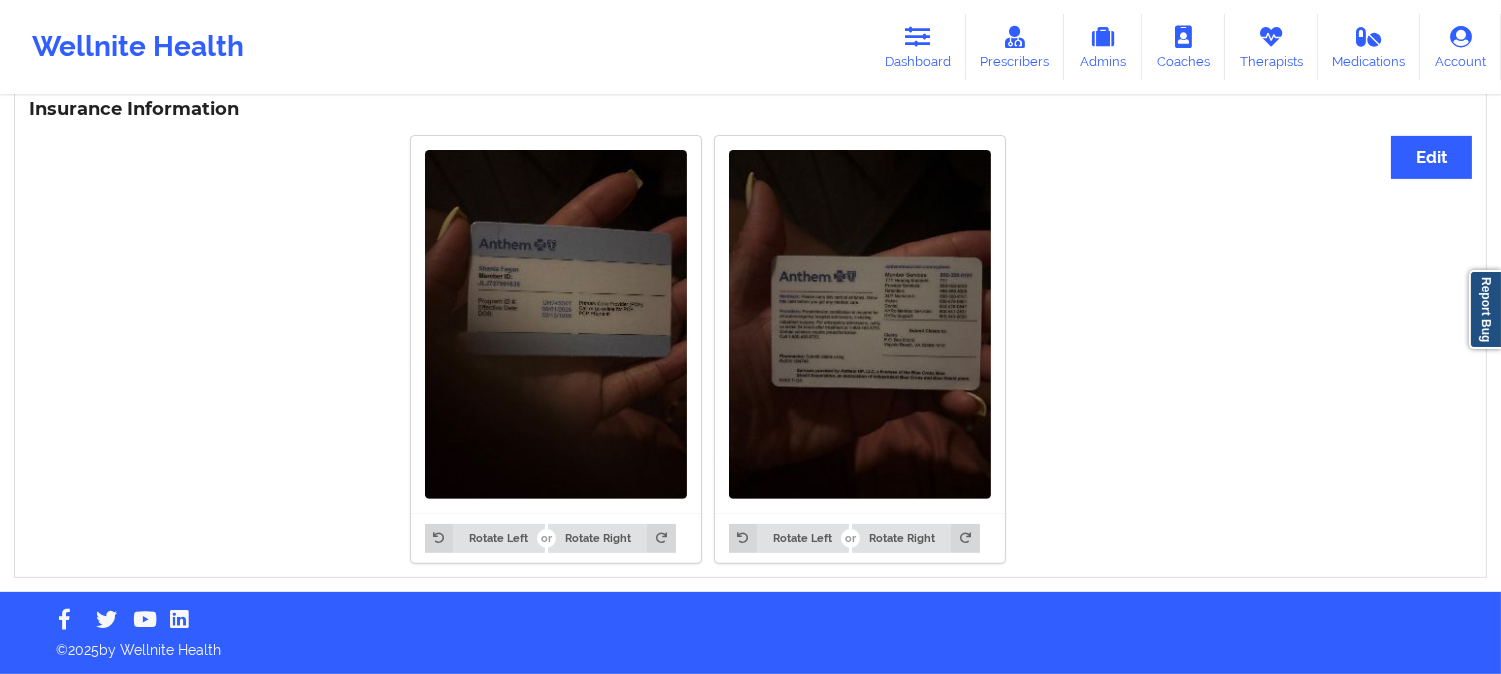 click on "Wellnite Health Dashboard Prescribers Admins Coaches Therapists Medications Account" at bounding box center [750, 47] 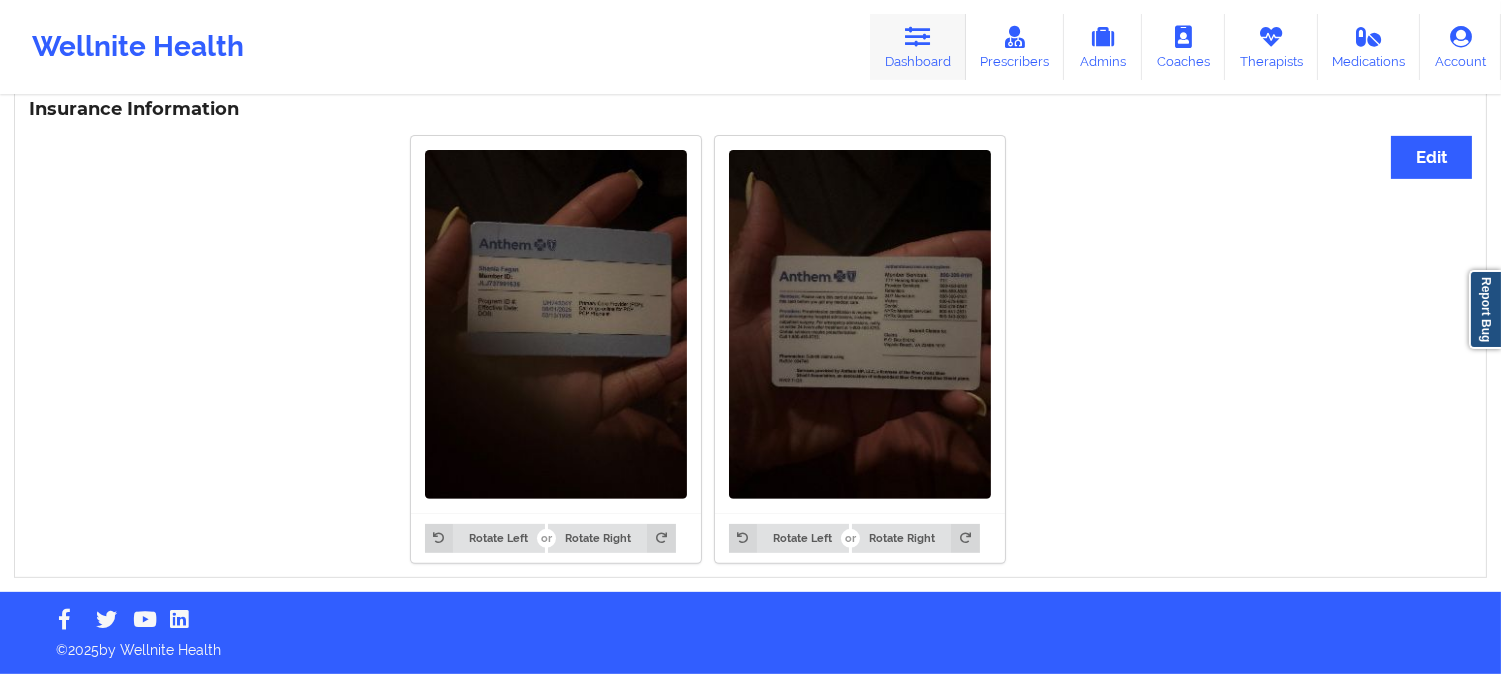 click on "Dashboard" at bounding box center (918, 47) 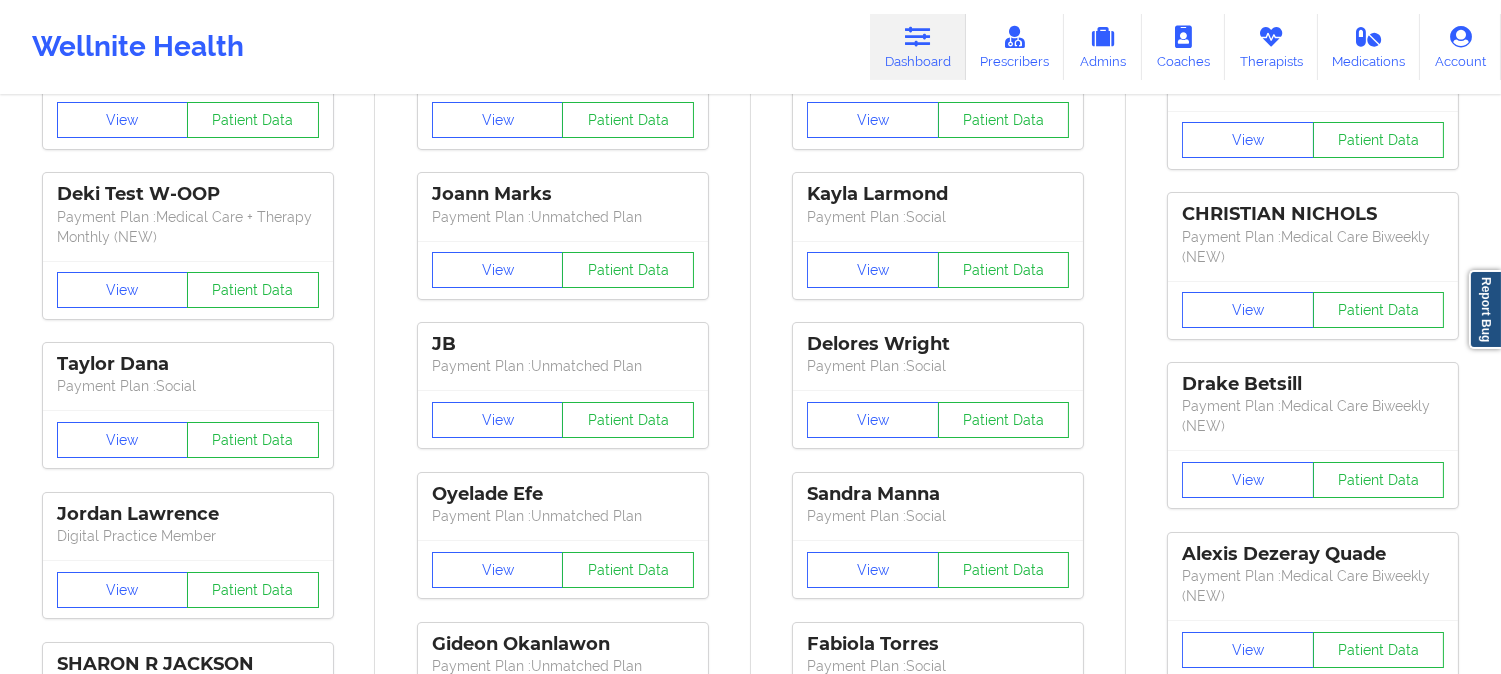 scroll, scrollTop: 0, scrollLeft: 0, axis: both 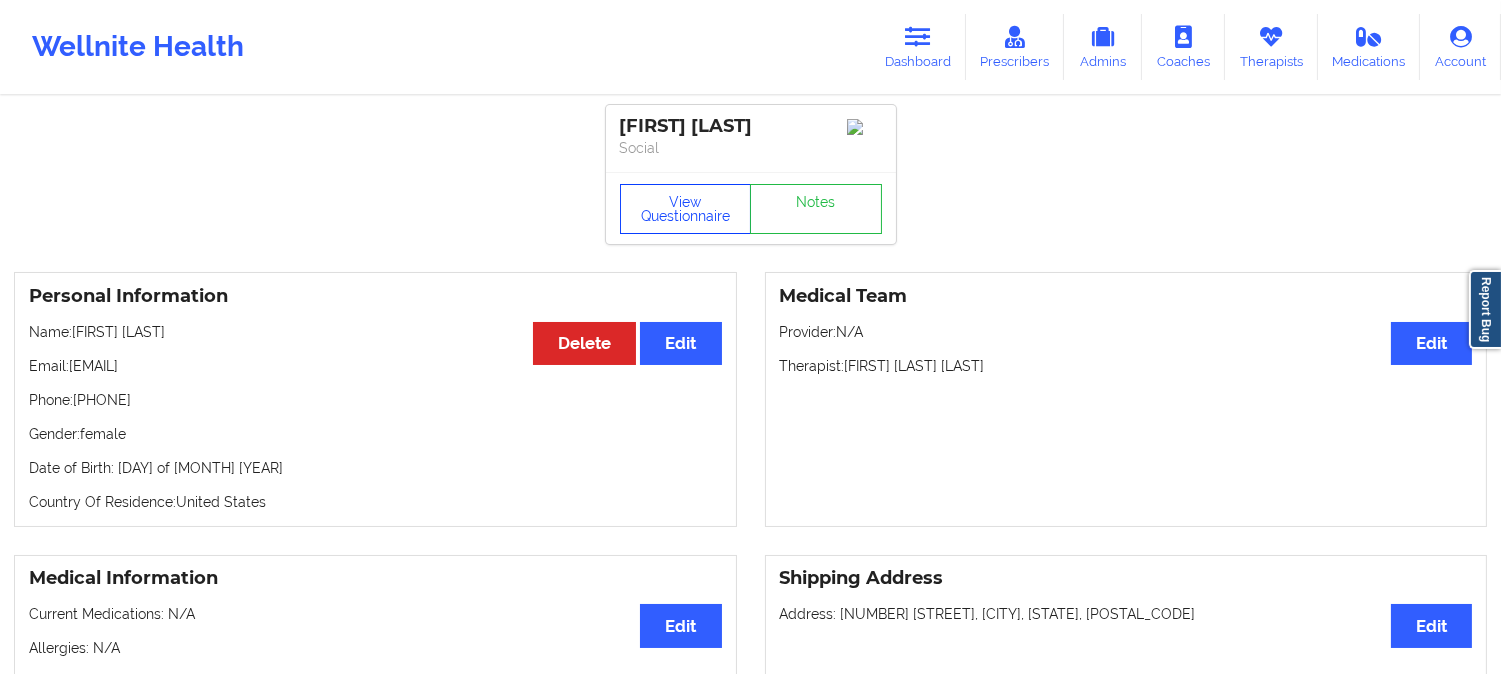 click on "View Questionnaire" at bounding box center [686, 209] 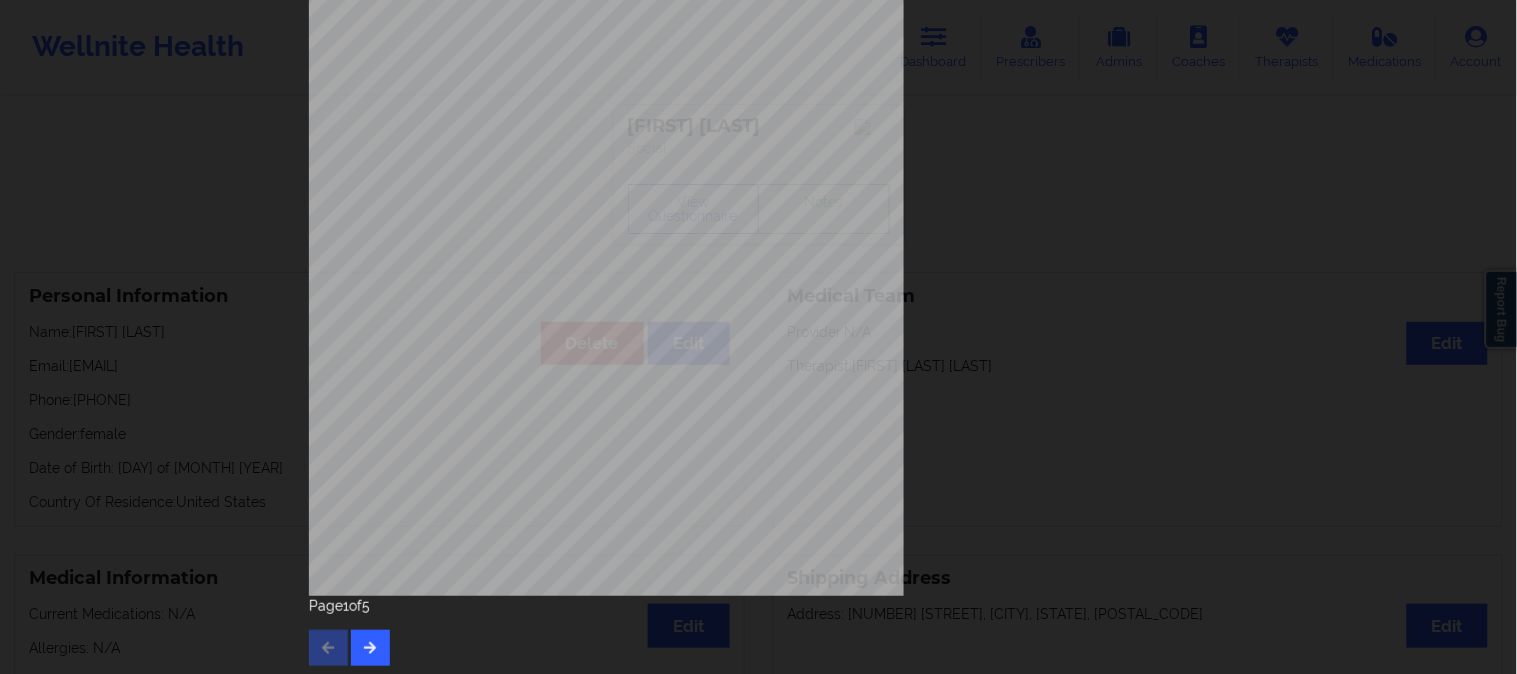 scroll, scrollTop: 280, scrollLeft: 0, axis: vertical 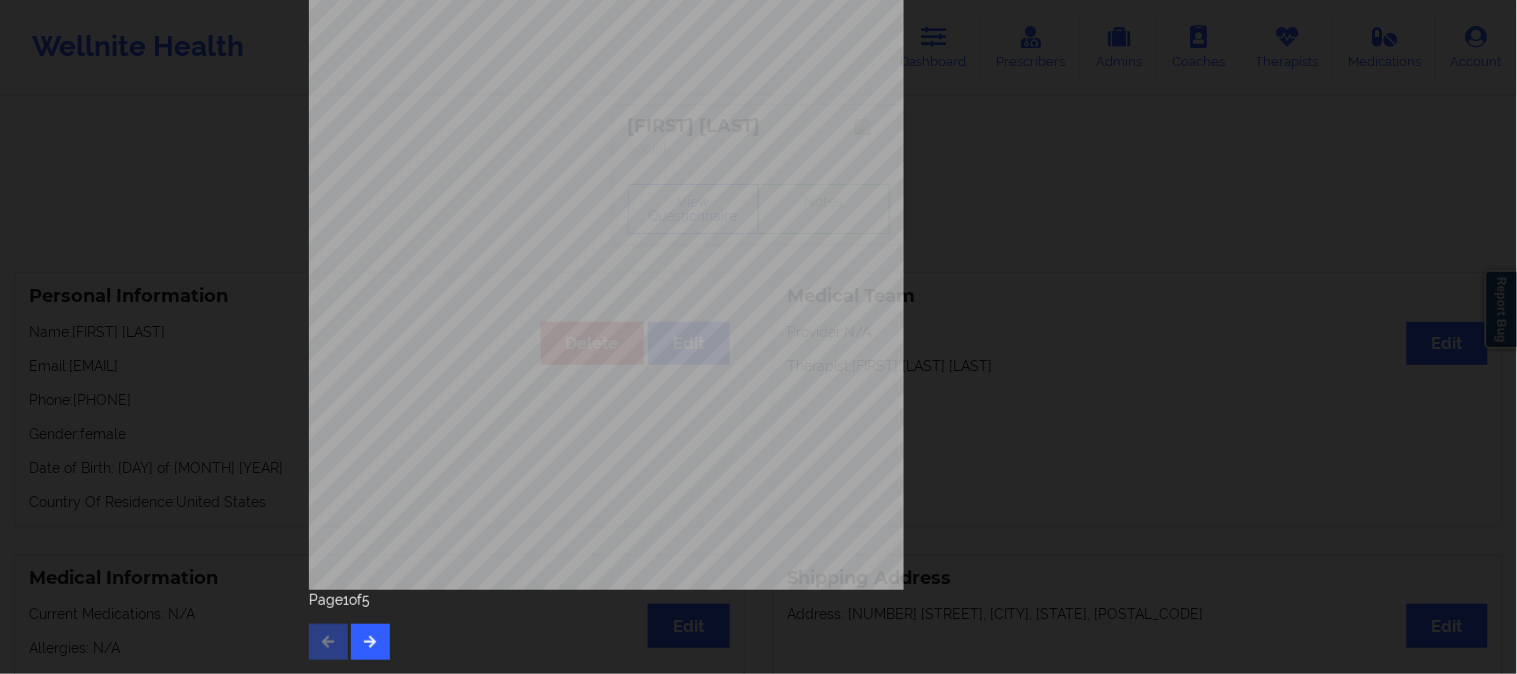 click on "Page  1  of  5" at bounding box center (759, 625) 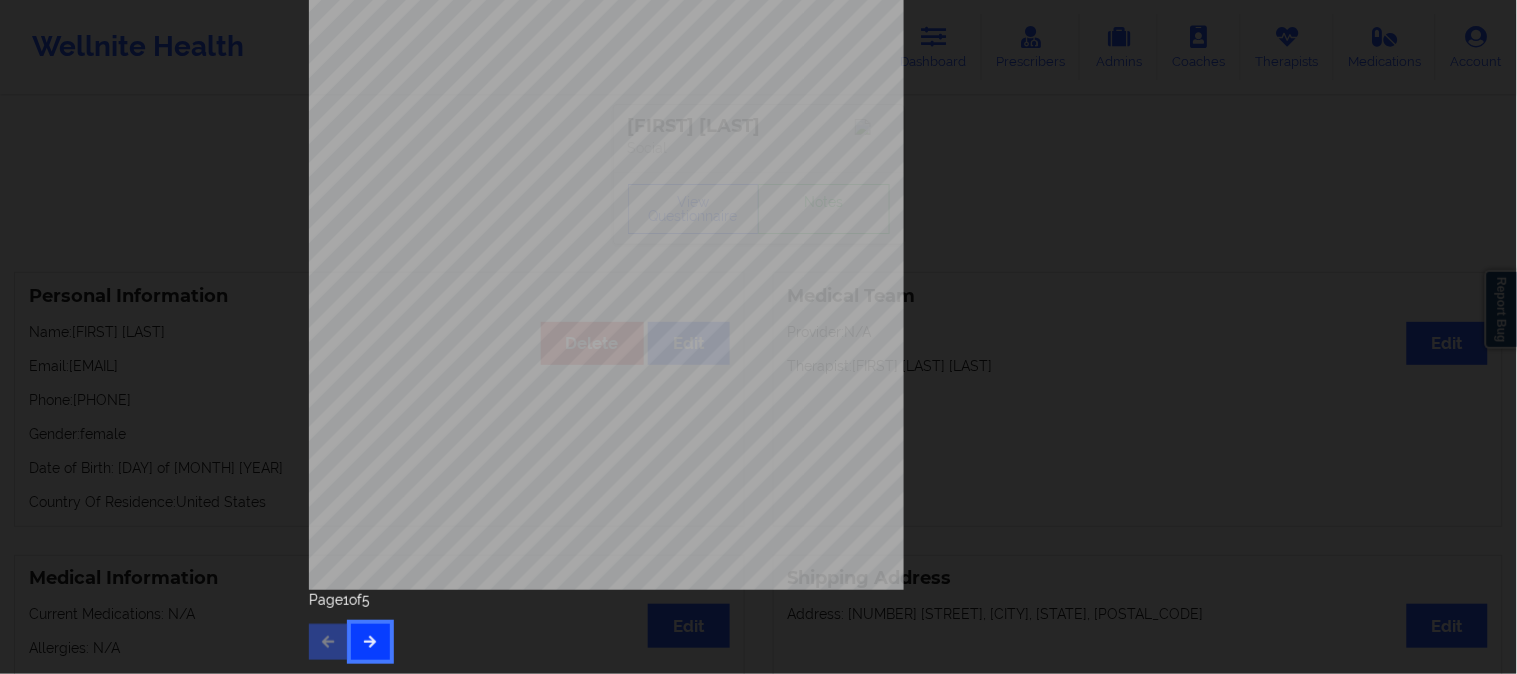 click at bounding box center (370, 642) 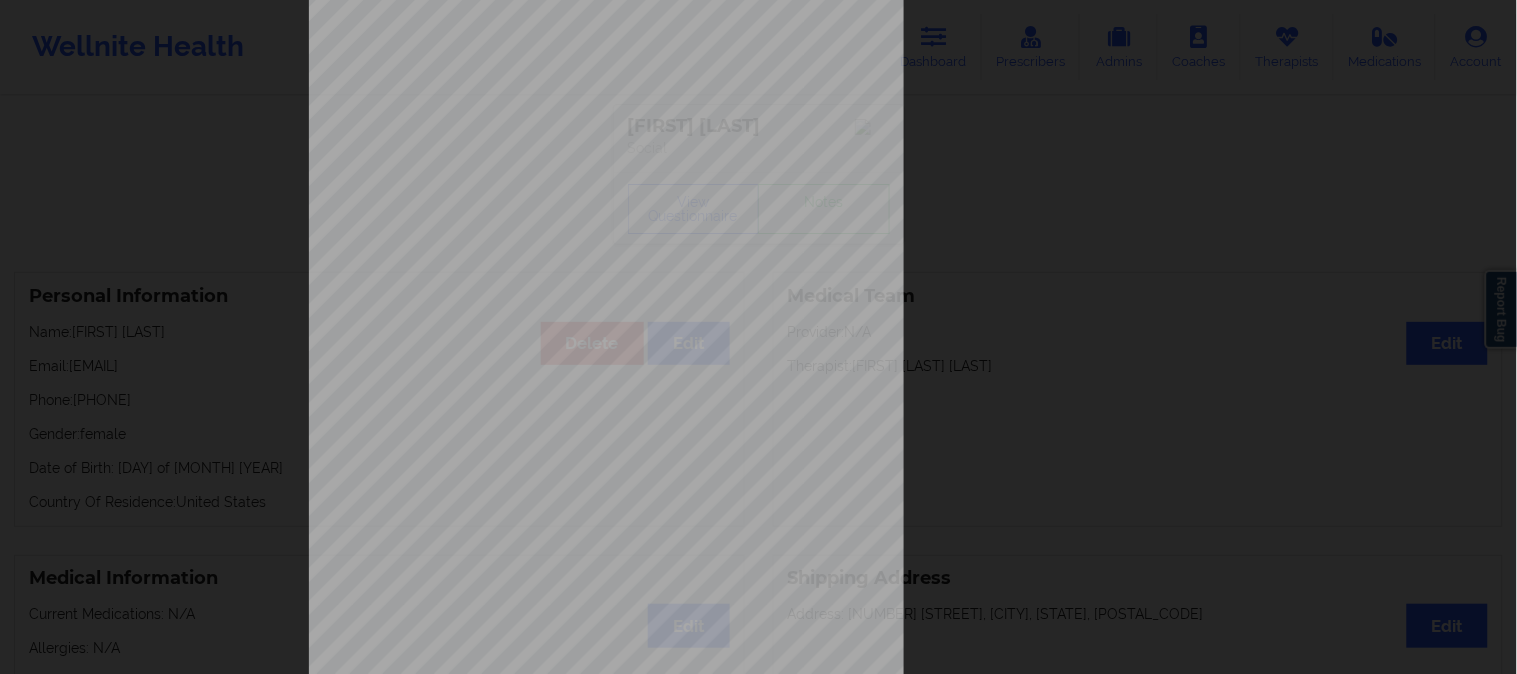 scroll, scrollTop: 280, scrollLeft: 0, axis: vertical 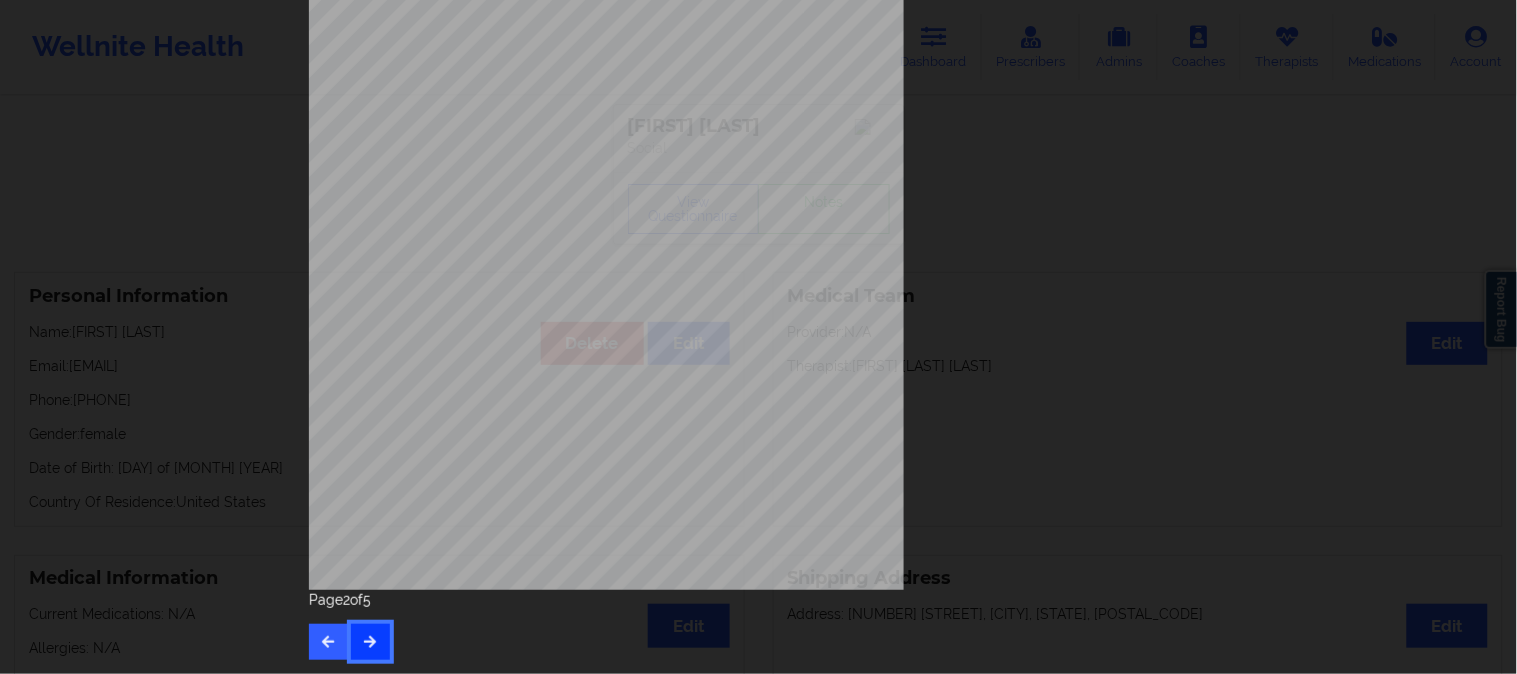 click at bounding box center (370, 641) 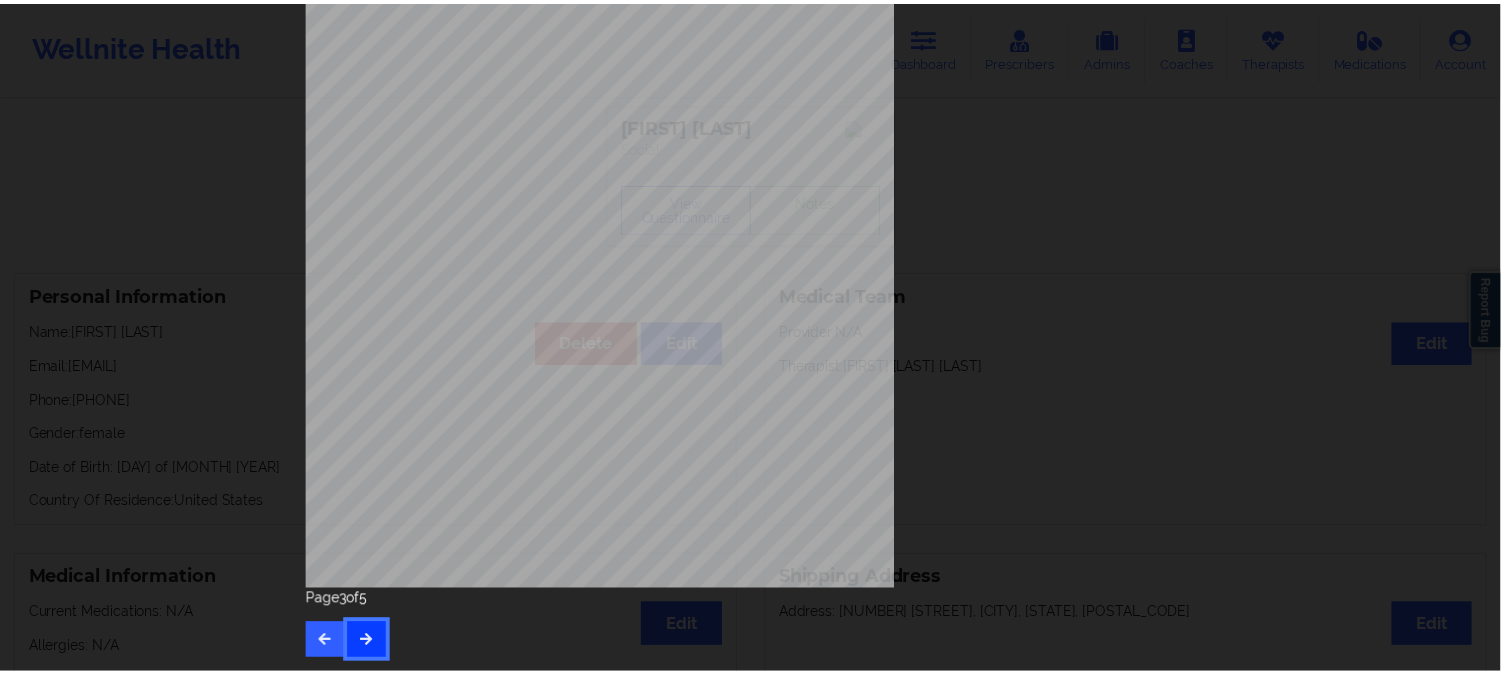 scroll, scrollTop: 0, scrollLeft: 0, axis: both 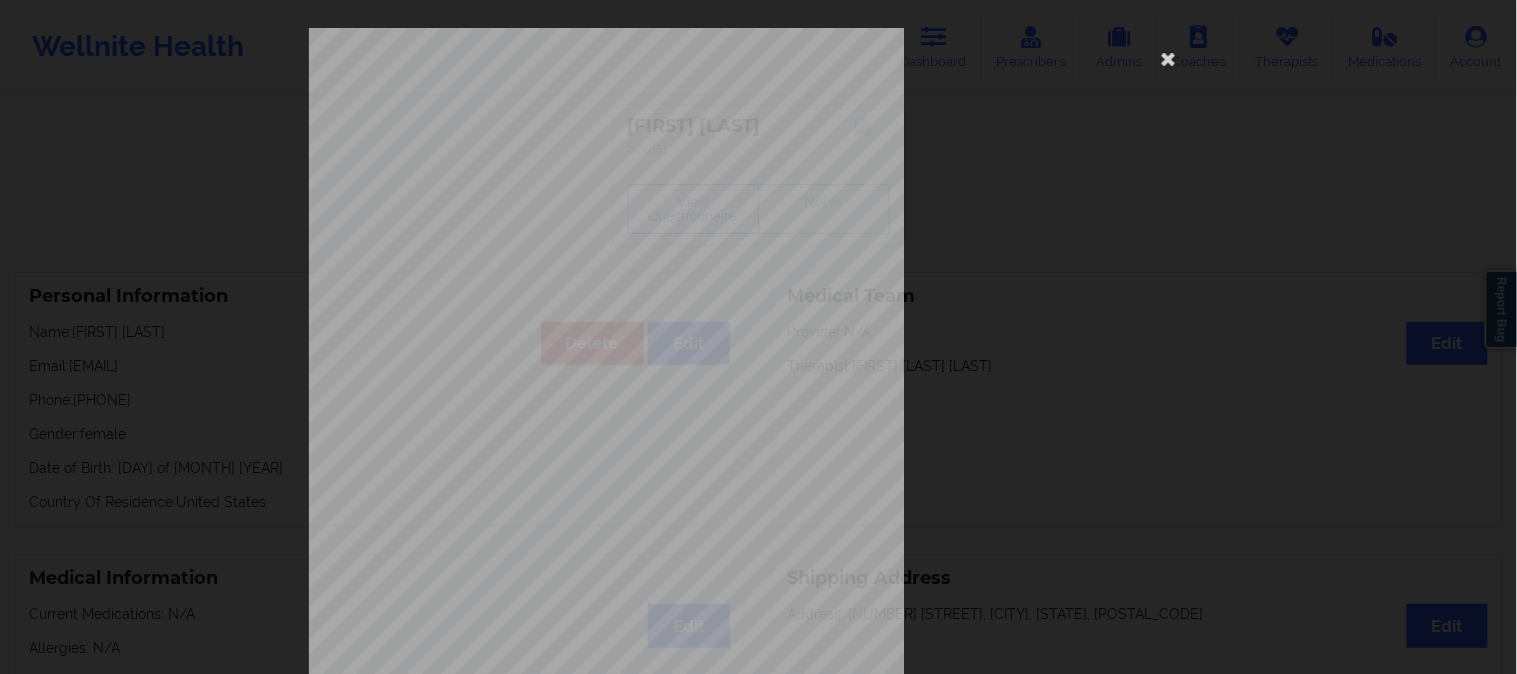 drag, startPoint x: 281, startPoint y: 440, endPoint x: 285, endPoint y: 282, distance: 158.05063 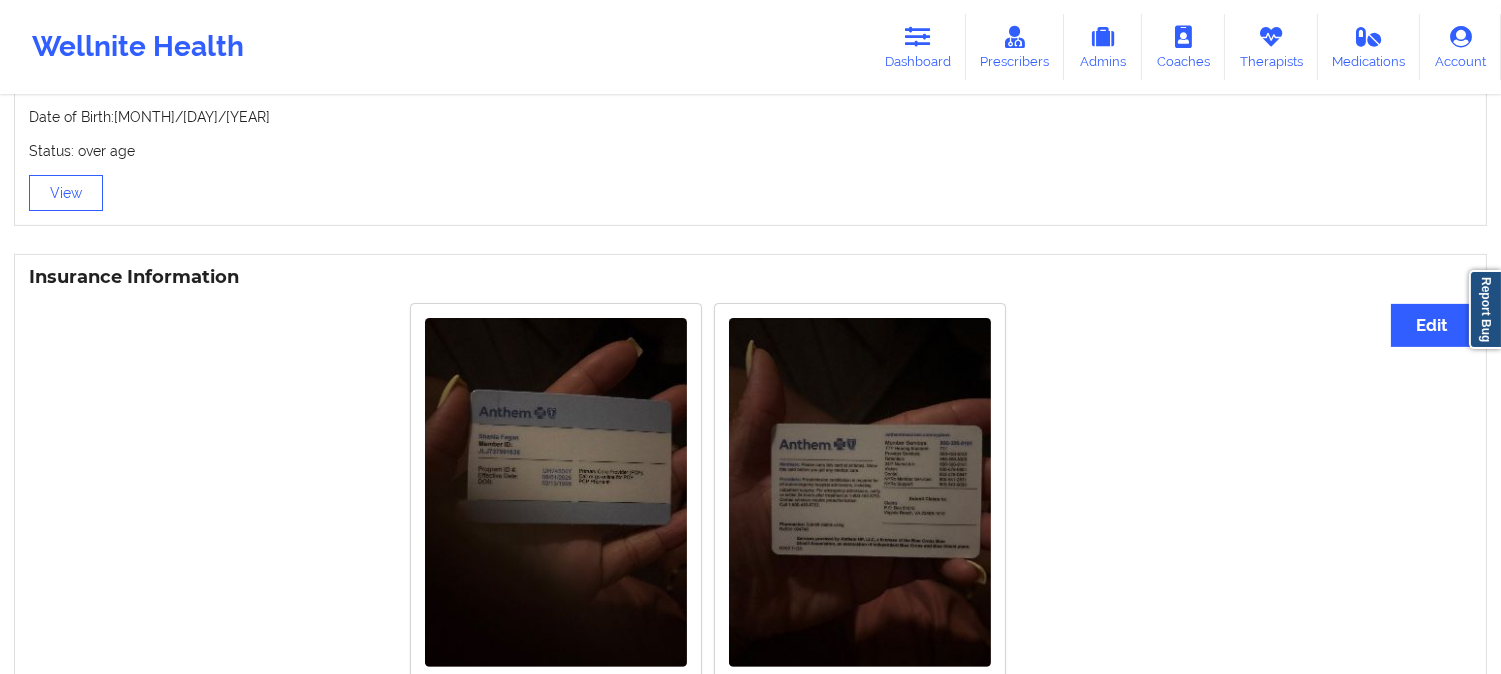 scroll, scrollTop: 1444, scrollLeft: 0, axis: vertical 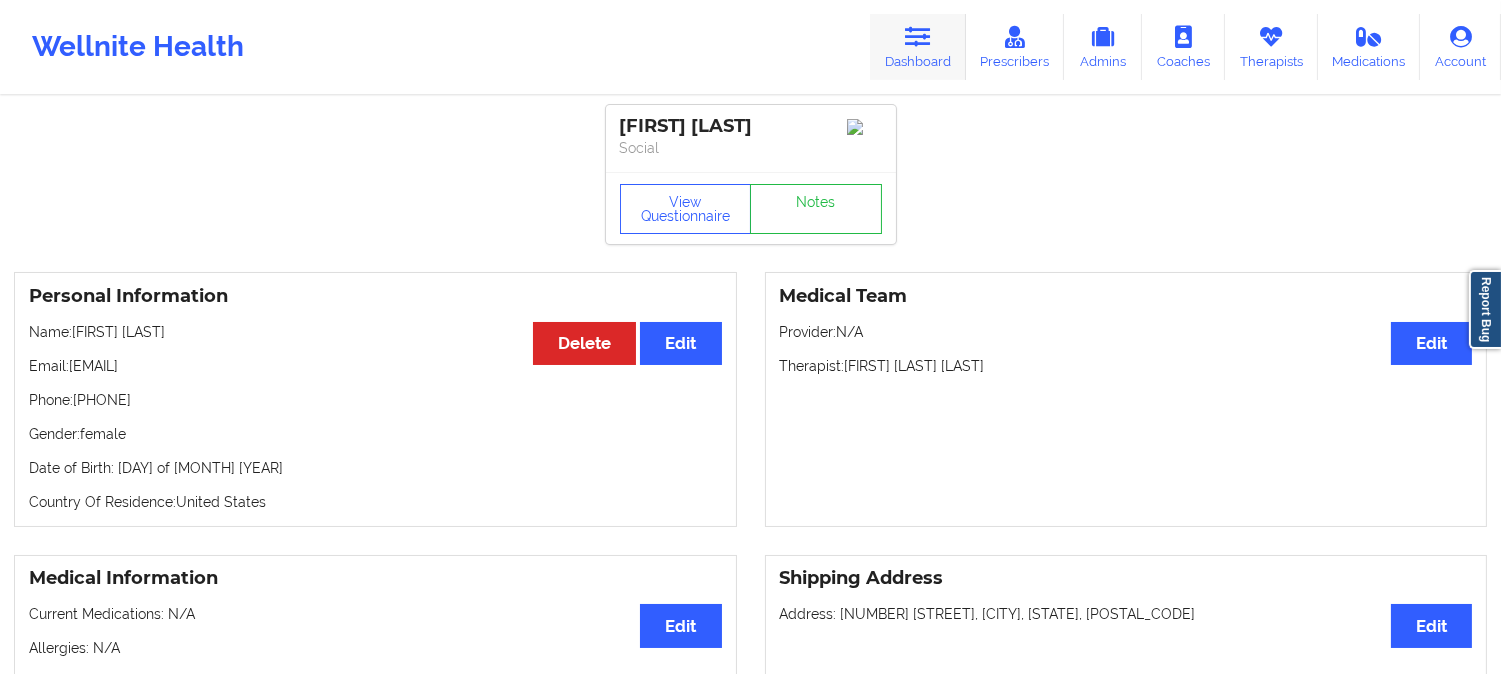 click at bounding box center [918, 37] 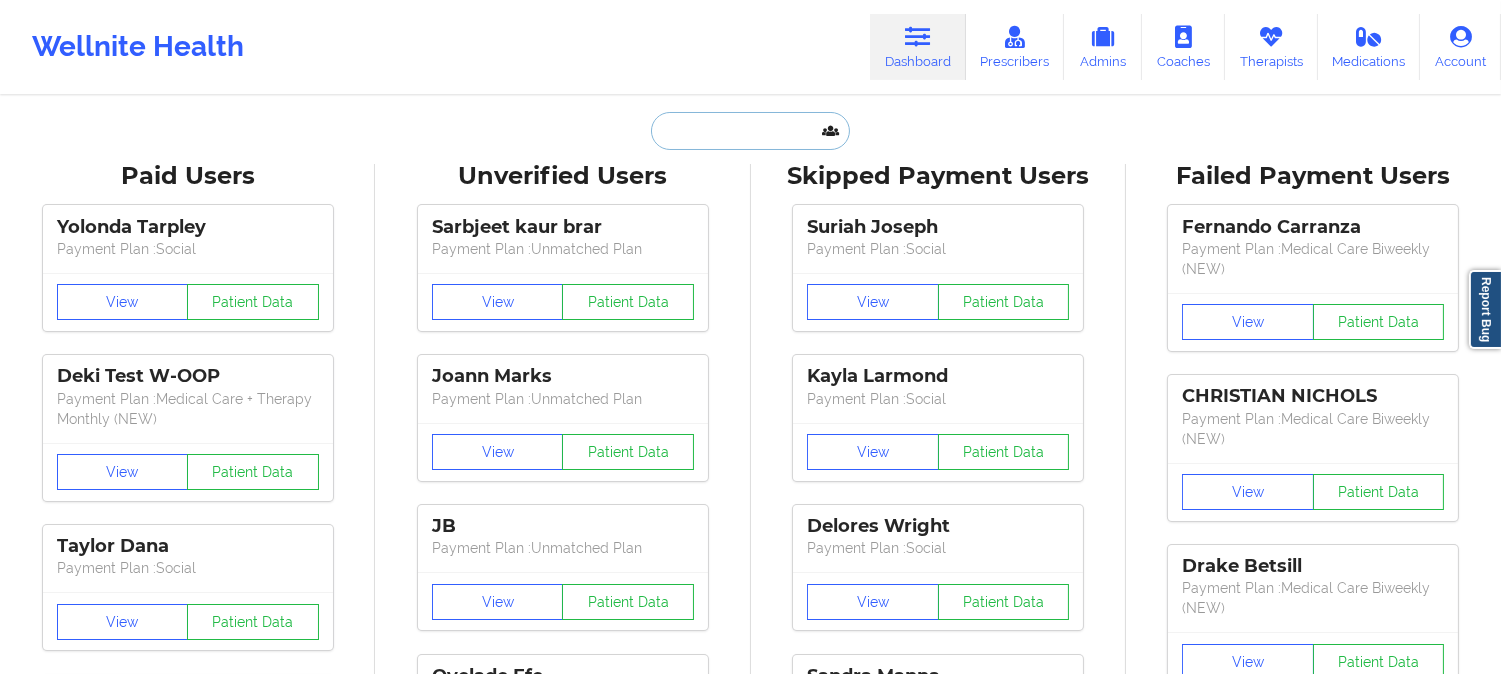 click at bounding box center [750, 131] 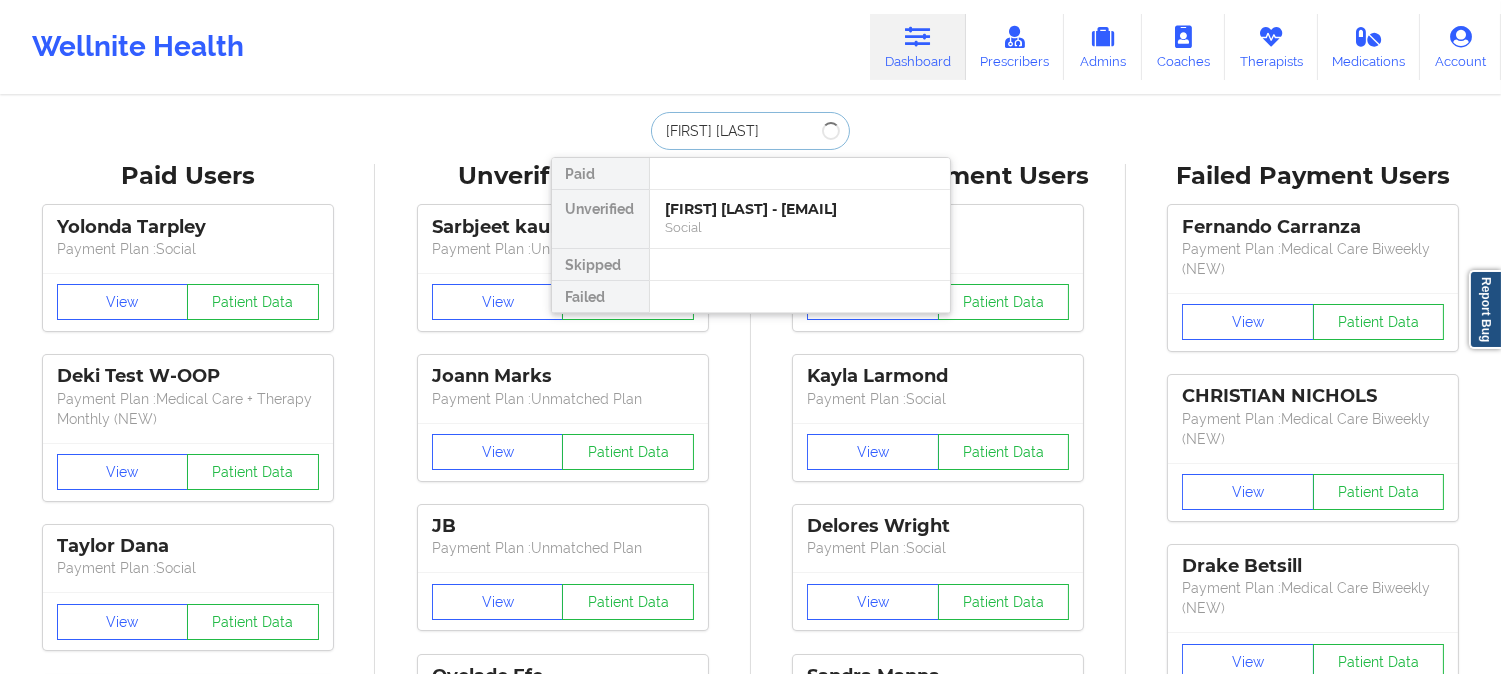type on "Sabrina Cepeda" 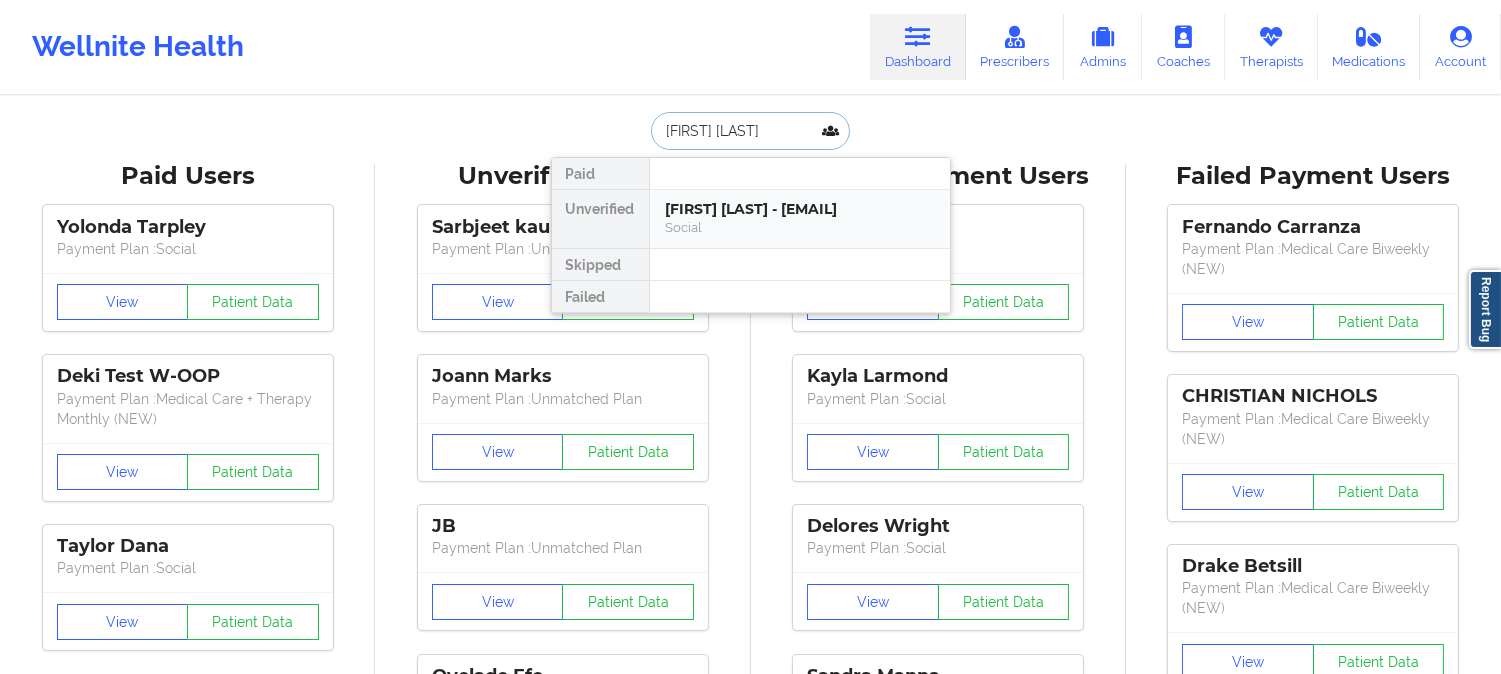 click on "Sabrina Cepeda  - sabrinaicepeda@gmail.com" at bounding box center [800, 209] 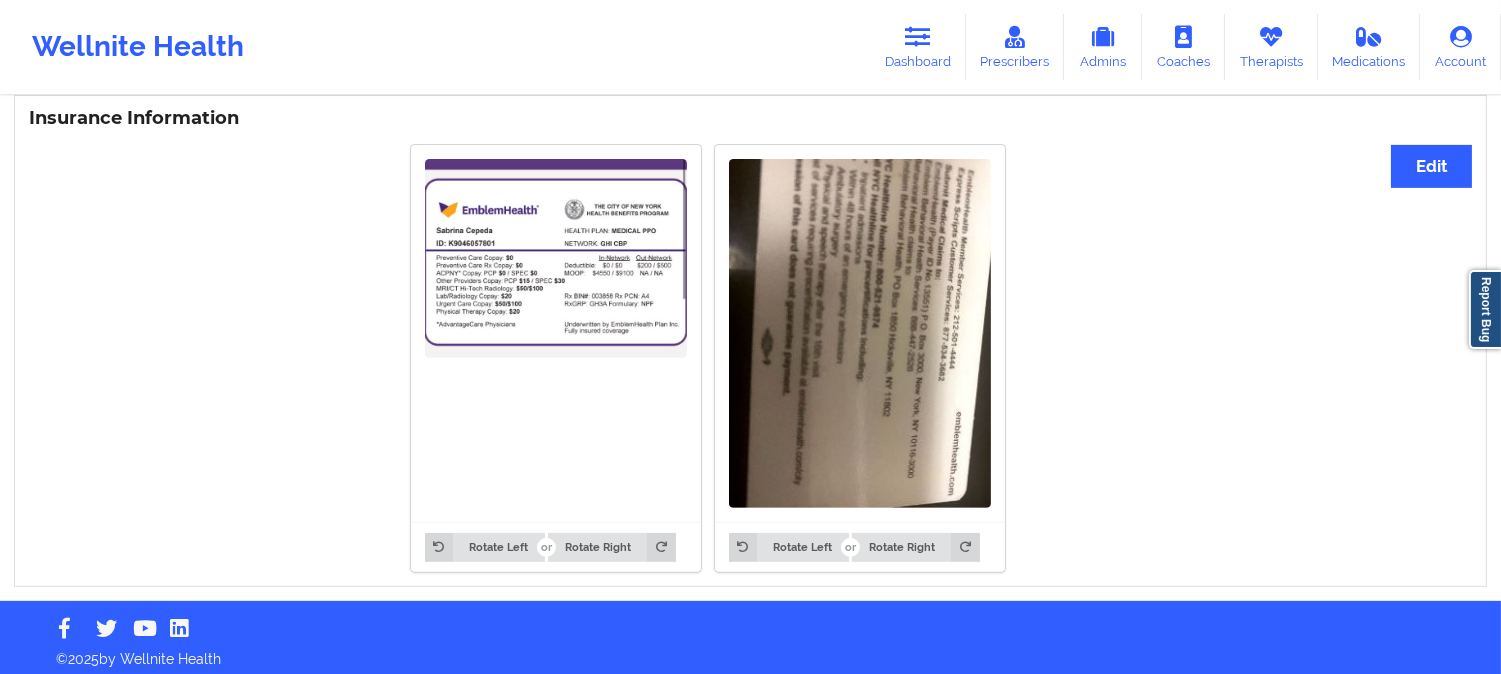 scroll, scrollTop: 1507, scrollLeft: 0, axis: vertical 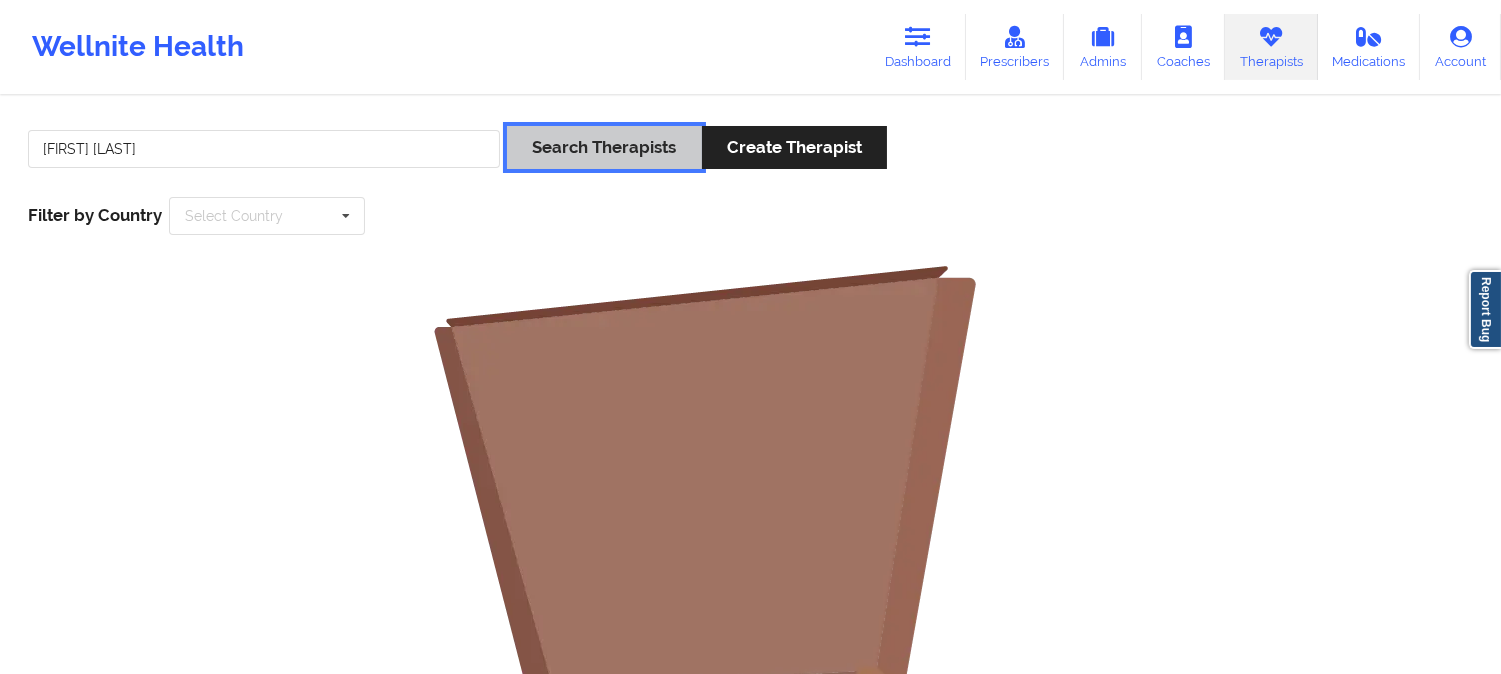 click on "Search Therapists" at bounding box center (604, 147) 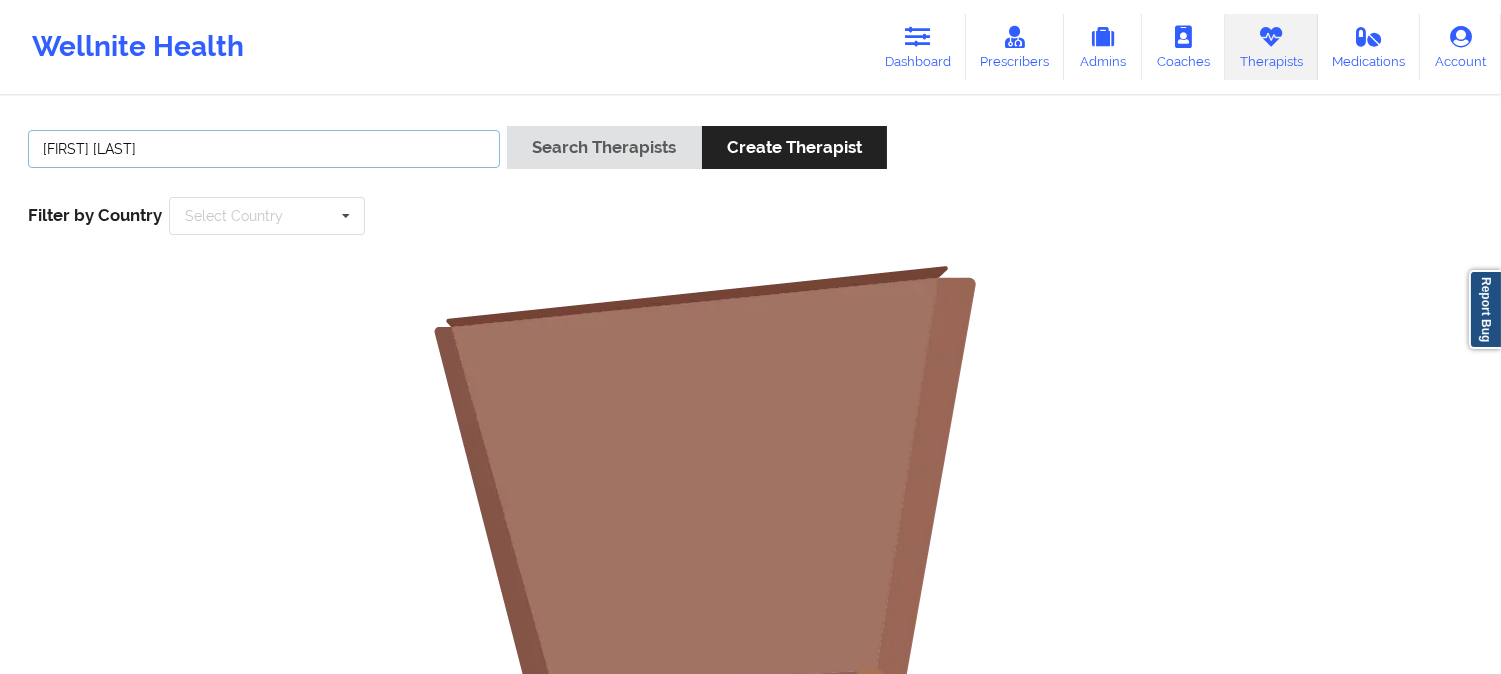 click on "Vitus Onusuru" at bounding box center (264, 149) 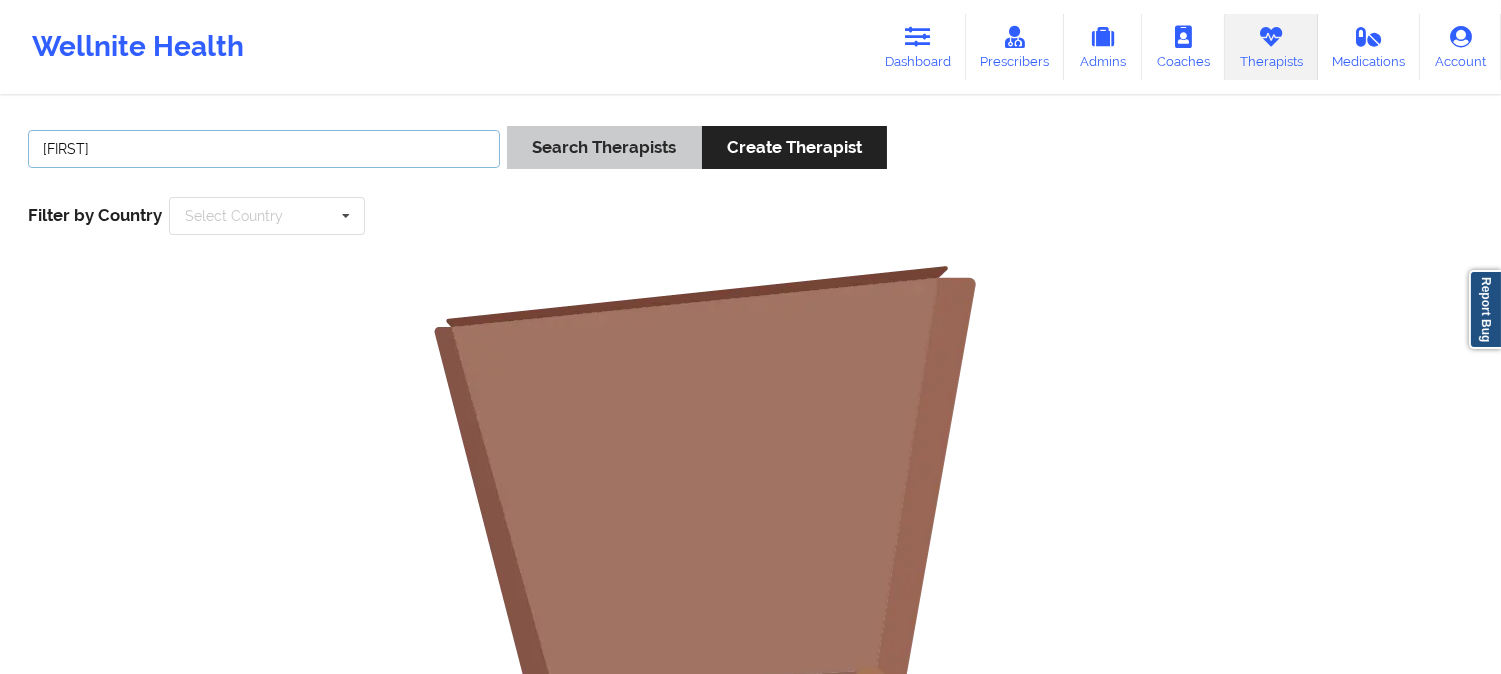 type on "Vitus" 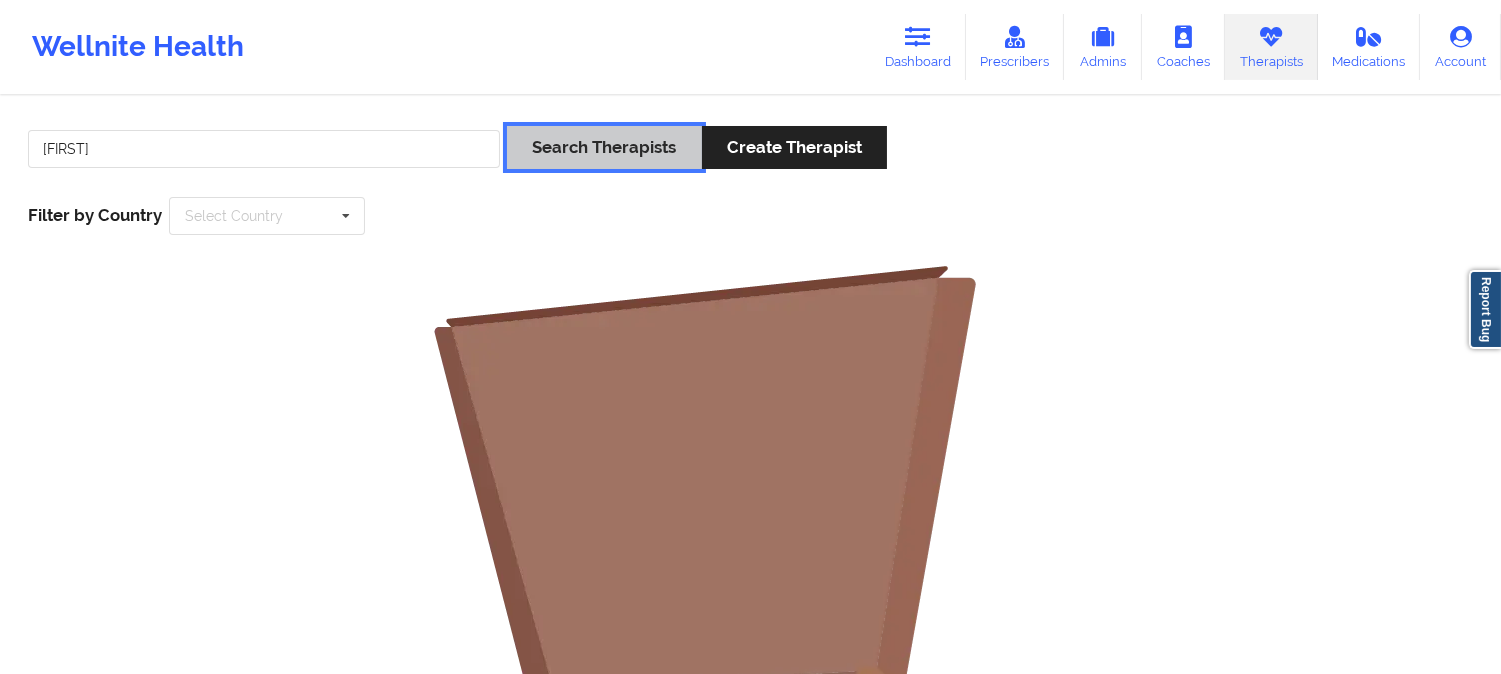 click on "Search Therapists" at bounding box center (604, 147) 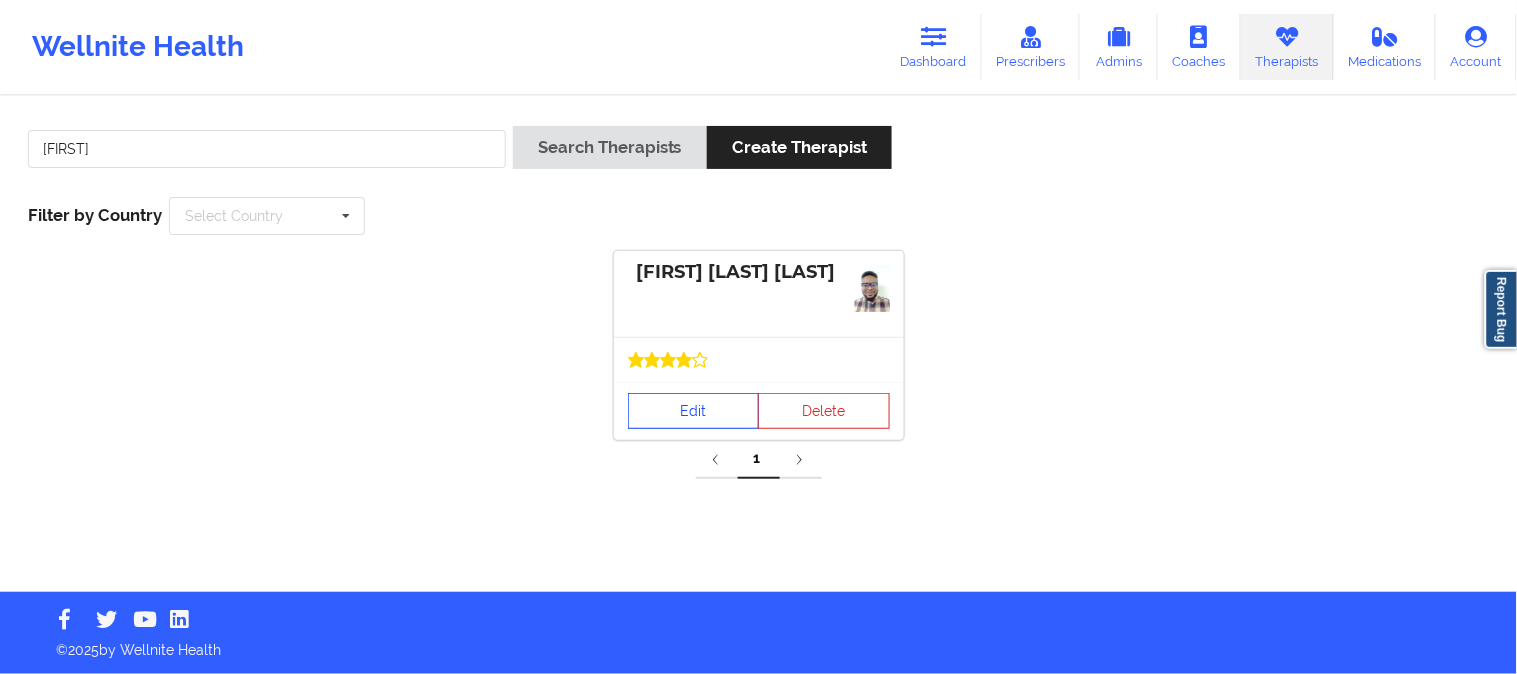 click on "Edit" at bounding box center [694, 411] 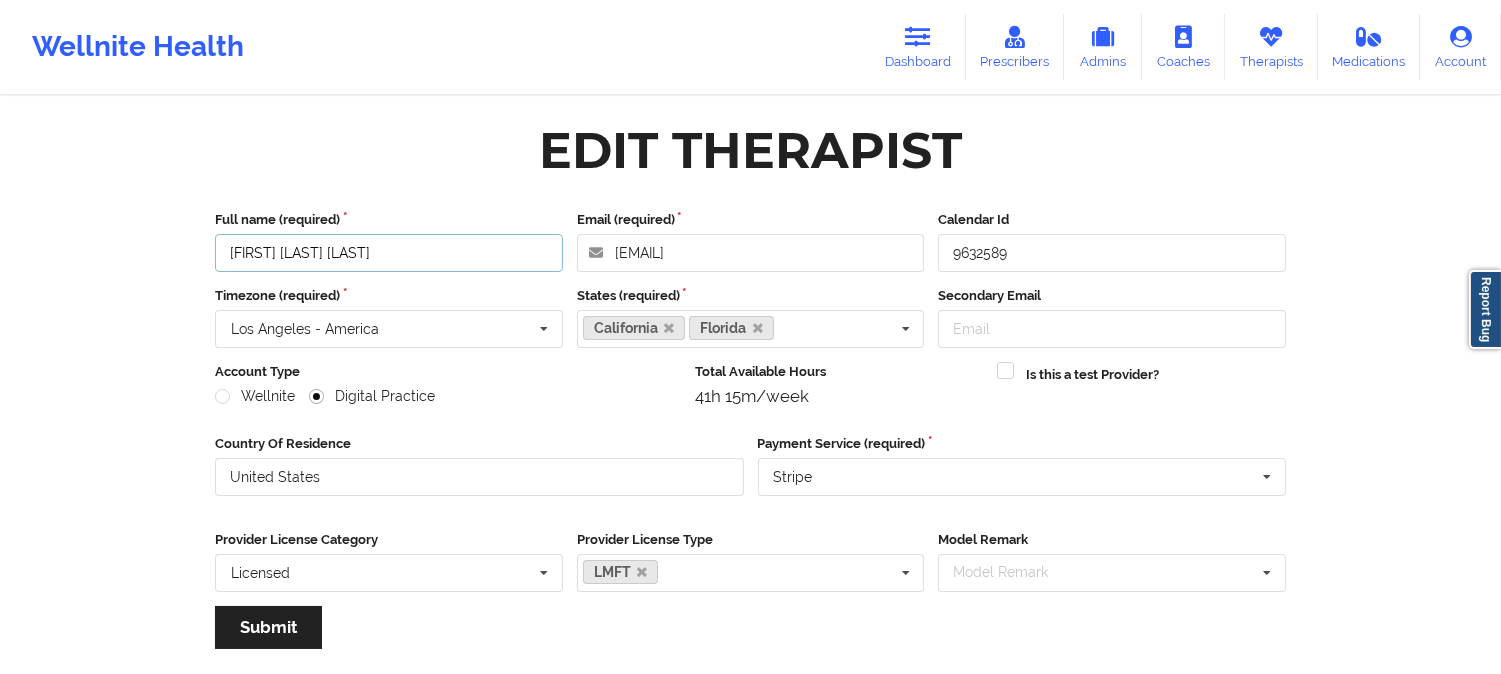 drag, startPoint x: 412, startPoint y: 253, endPoint x: 231, endPoint y: 247, distance: 181.09943 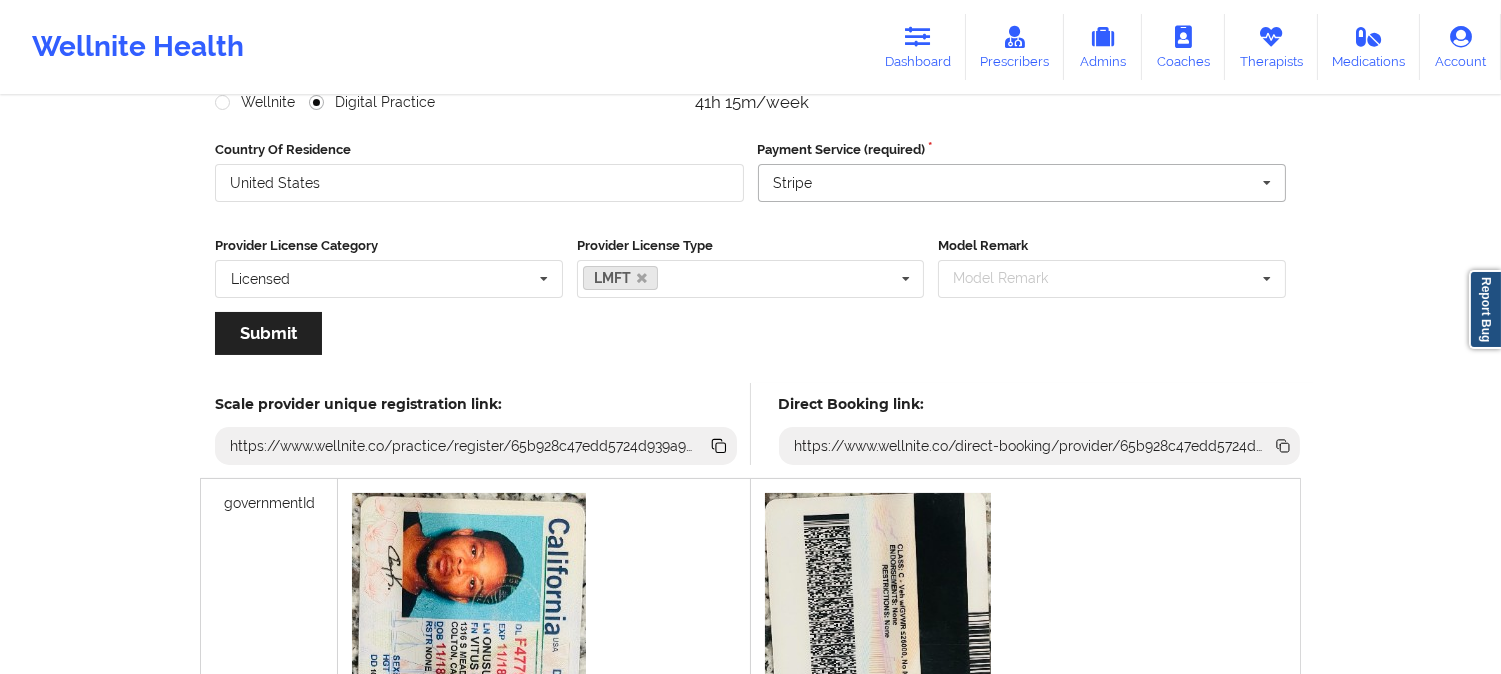 scroll, scrollTop: 444, scrollLeft: 0, axis: vertical 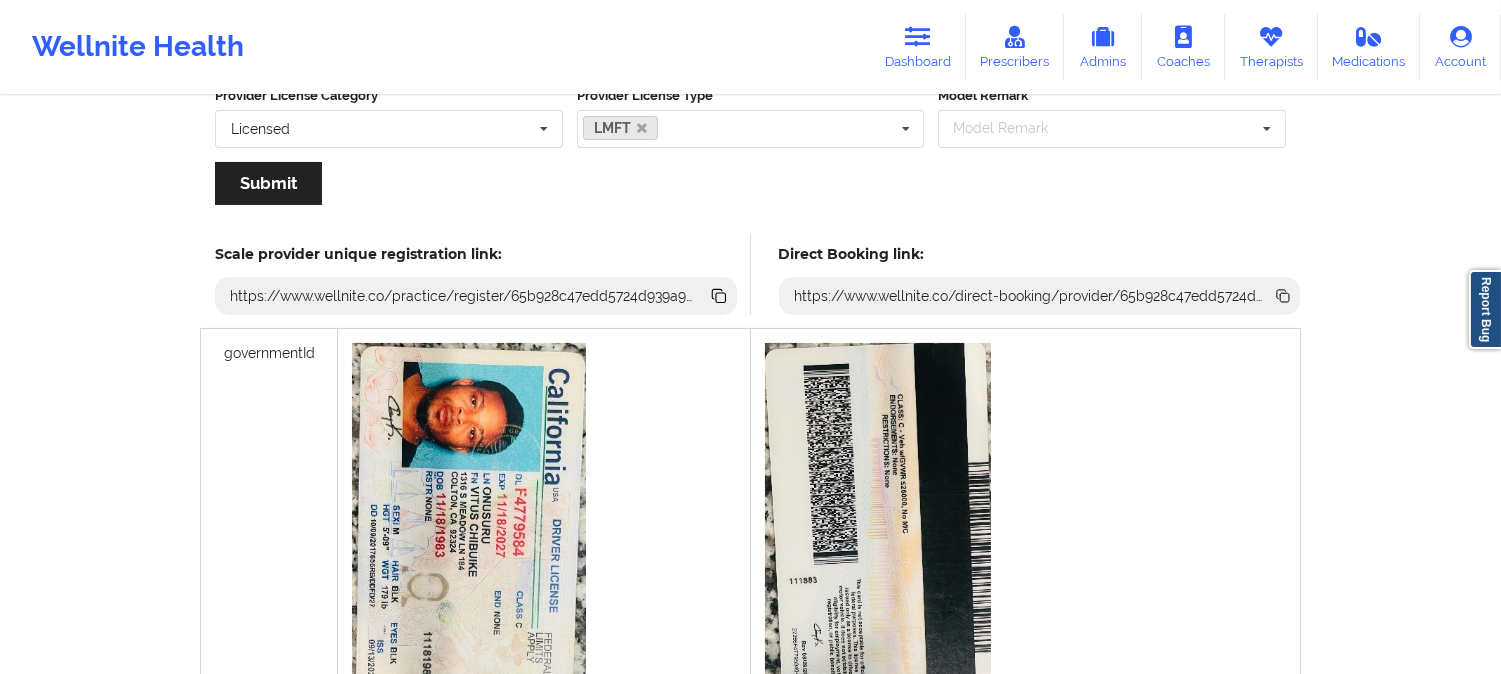 click 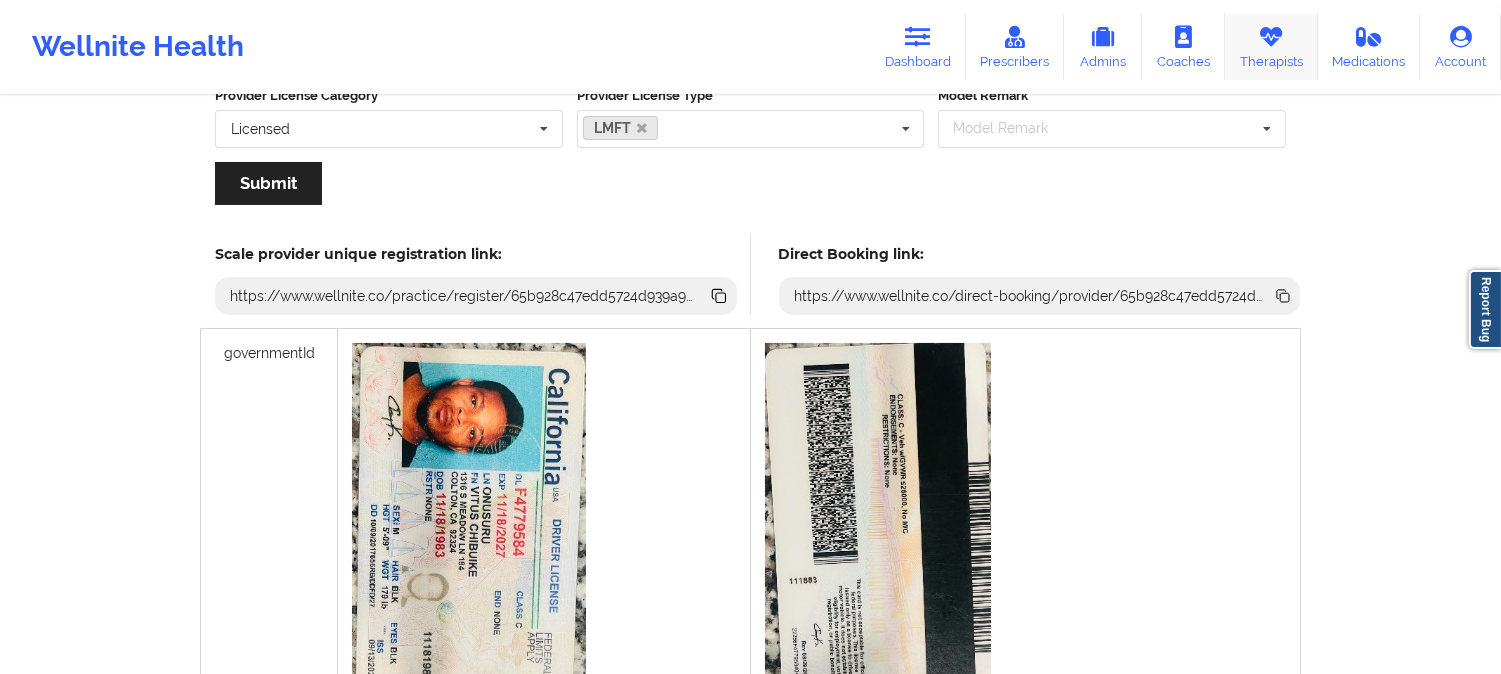 click at bounding box center (1271, 37) 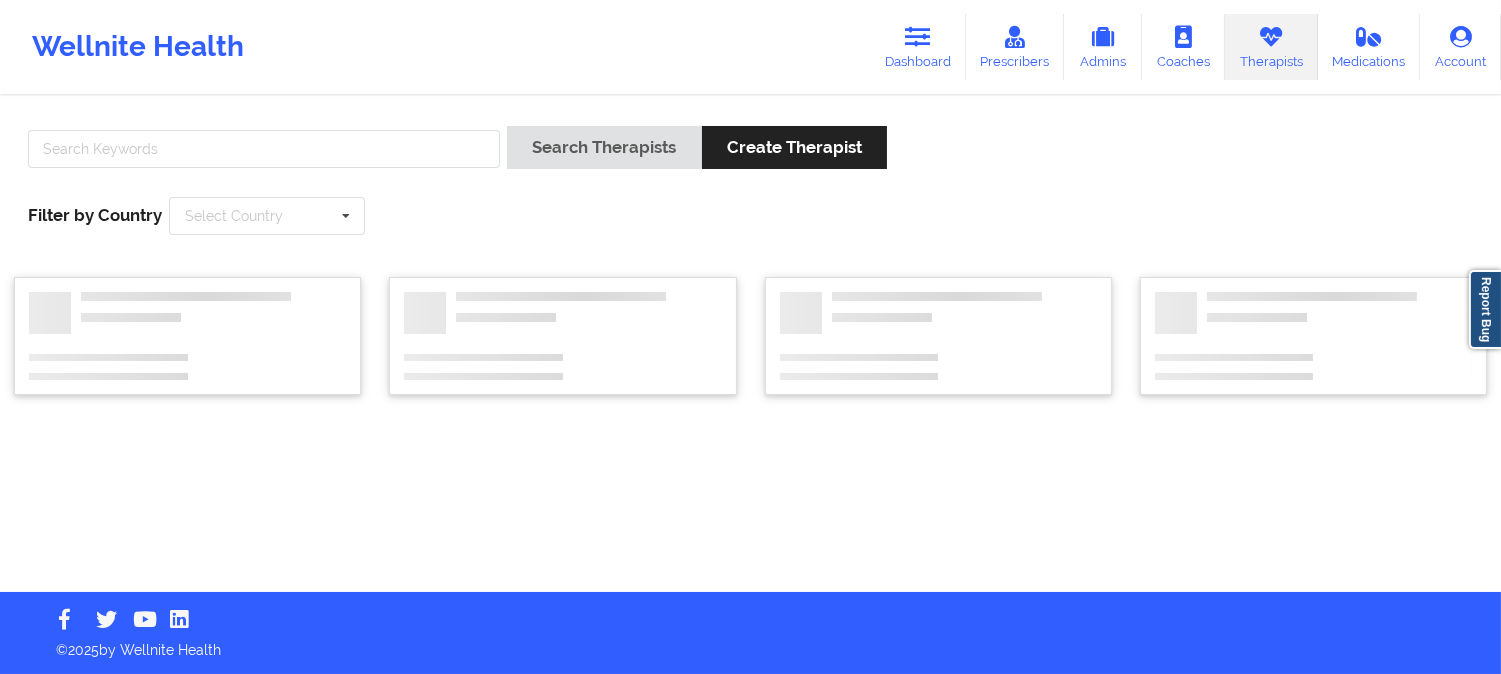 scroll, scrollTop: 0, scrollLeft: 0, axis: both 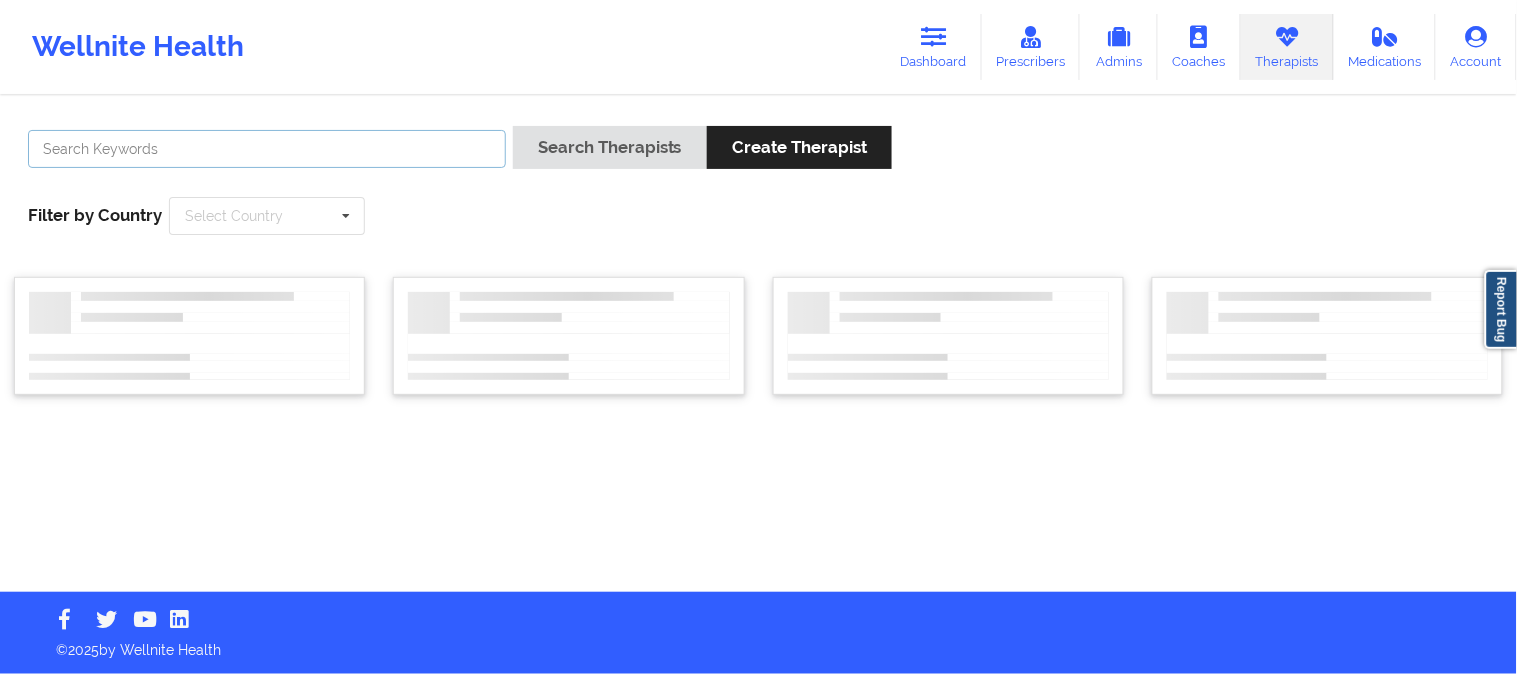 click at bounding box center (267, 149) 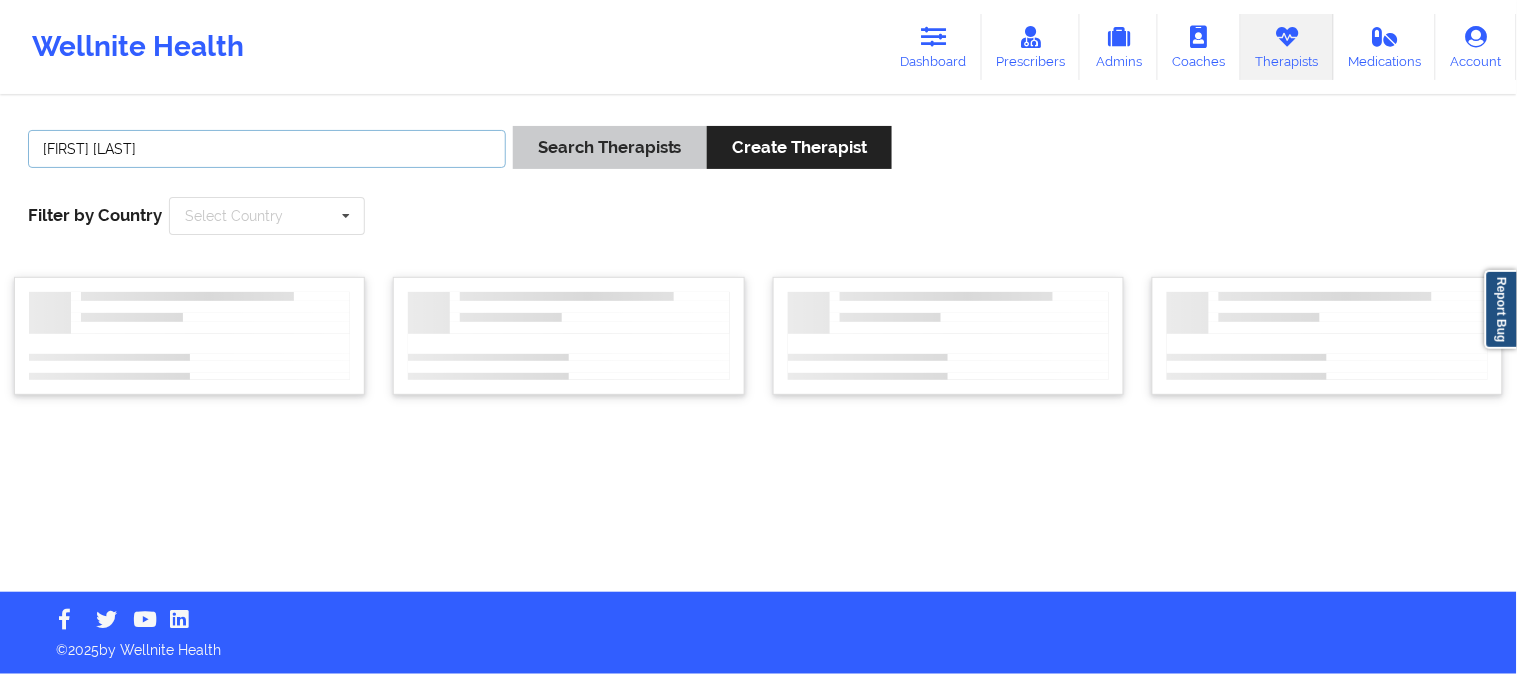 type on "Jeannie Marcelin" 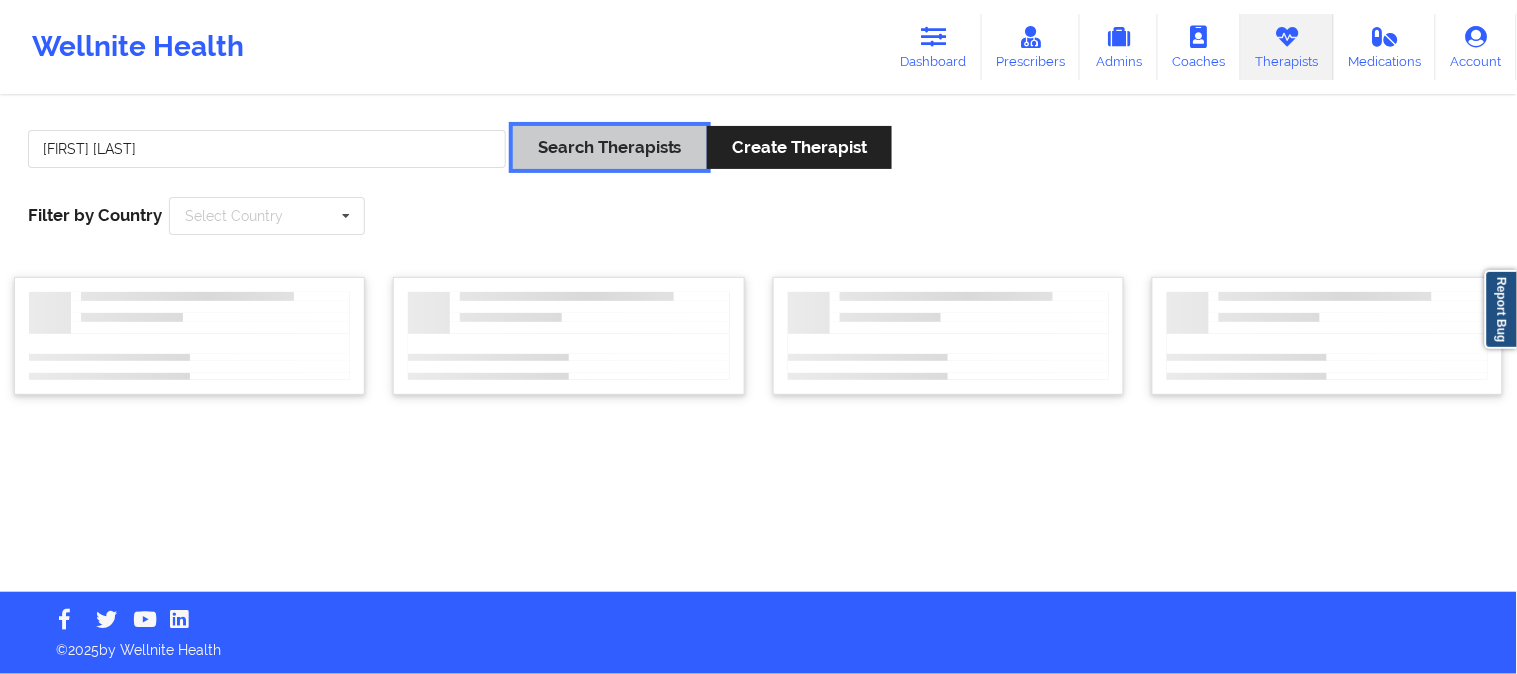 click on "Search Therapists" at bounding box center (610, 147) 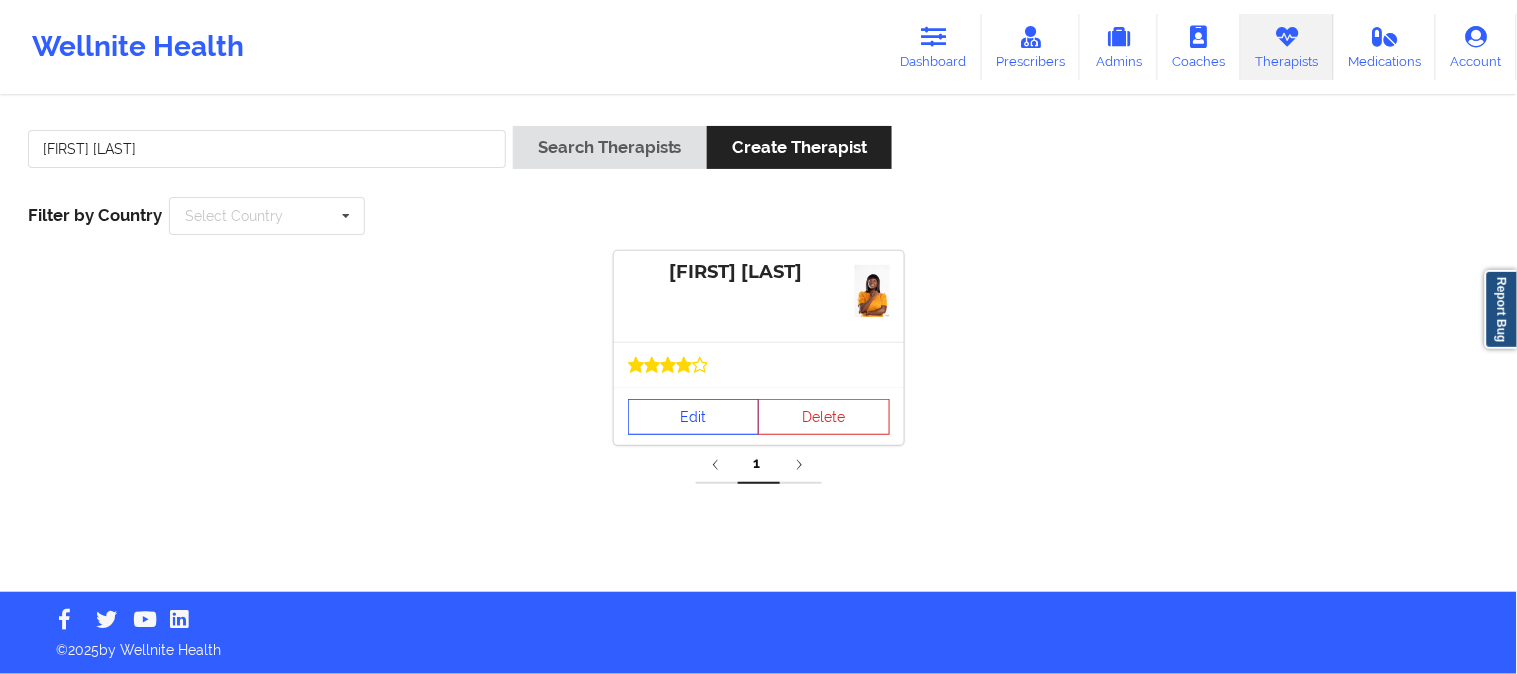 click on "Edit" at bounding box center (694, 417) 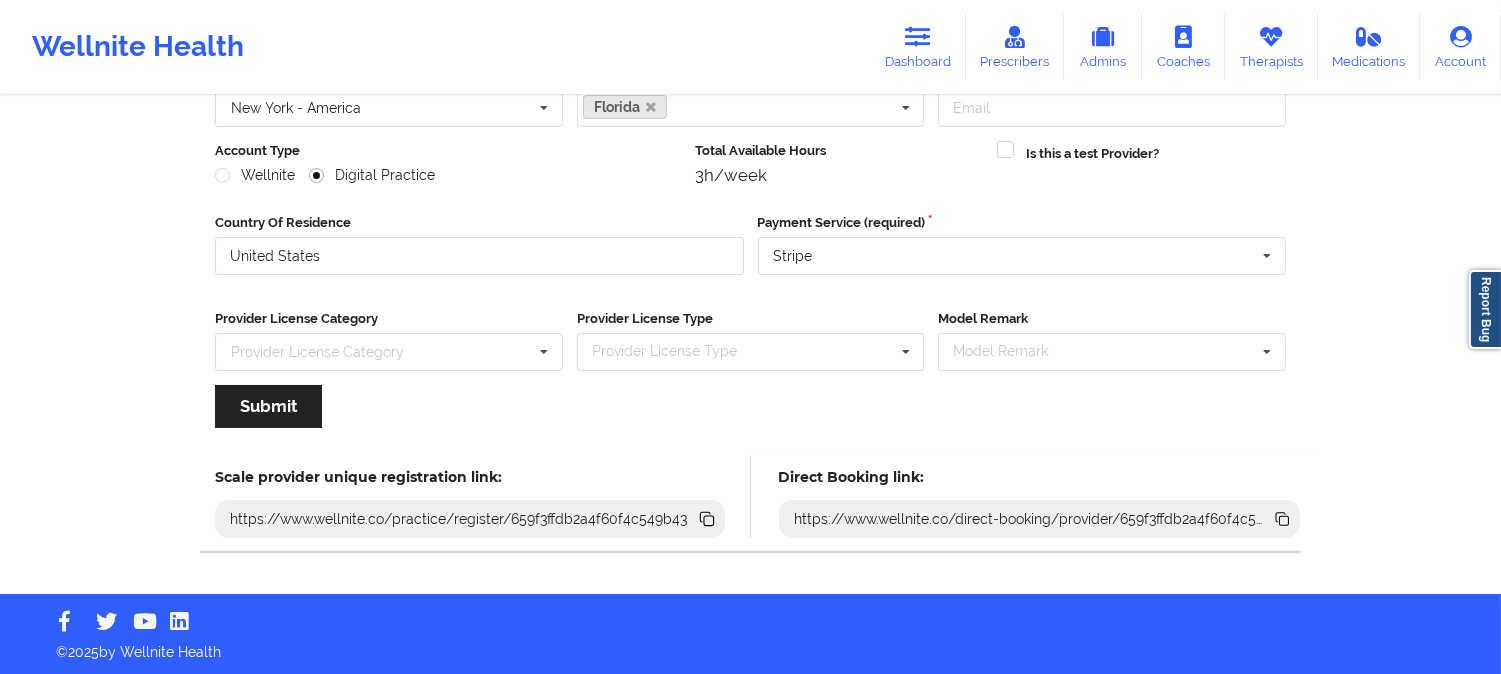 scroll, scrollTop: 222, scrollLeft: 0, axis: vertical 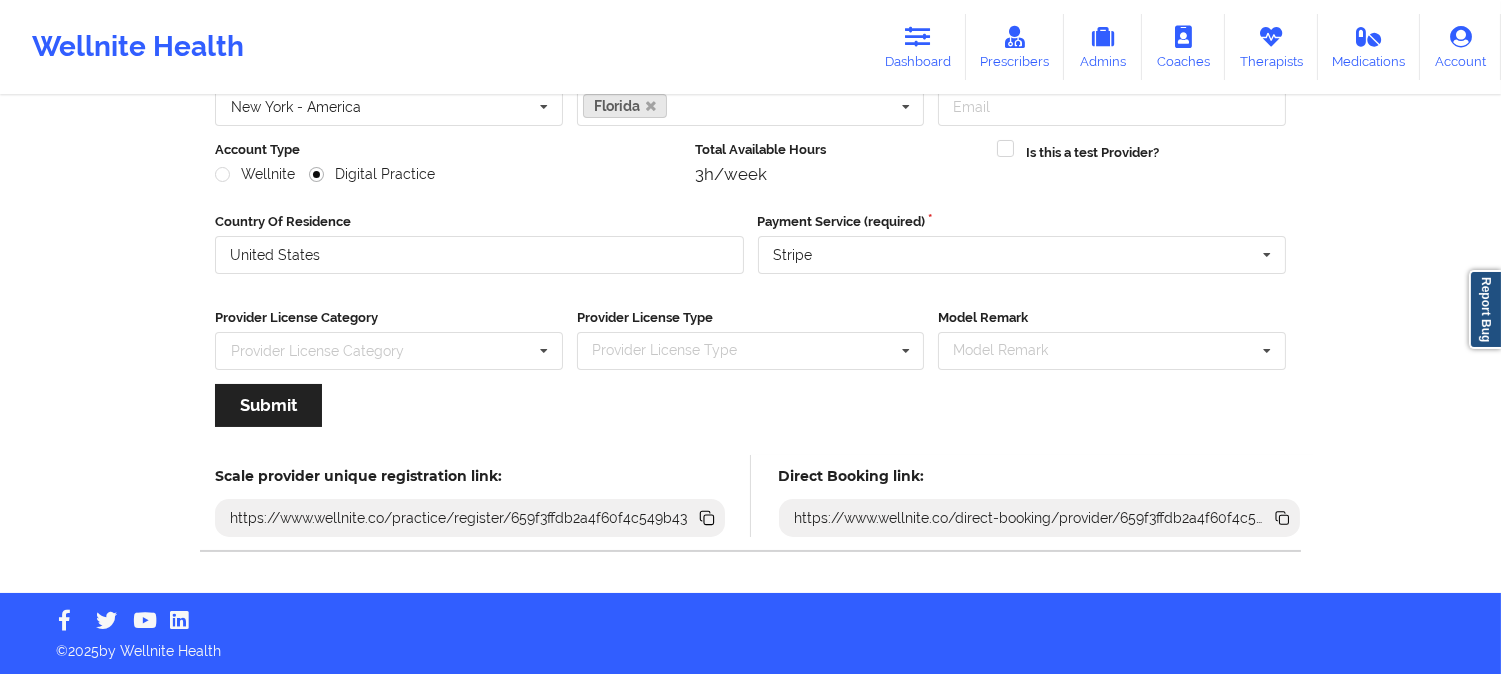 click 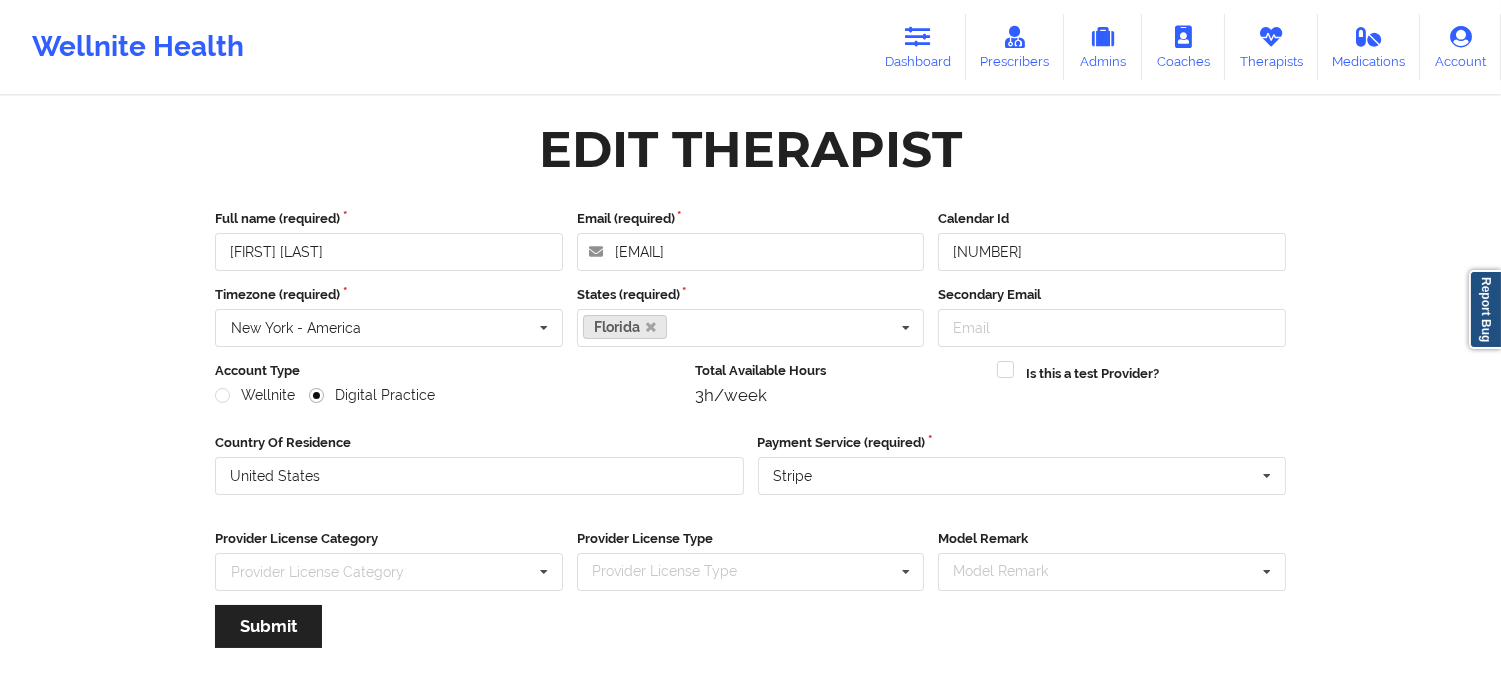 scroll, scrollTop: 0, scrollLeft: 0, axis: both 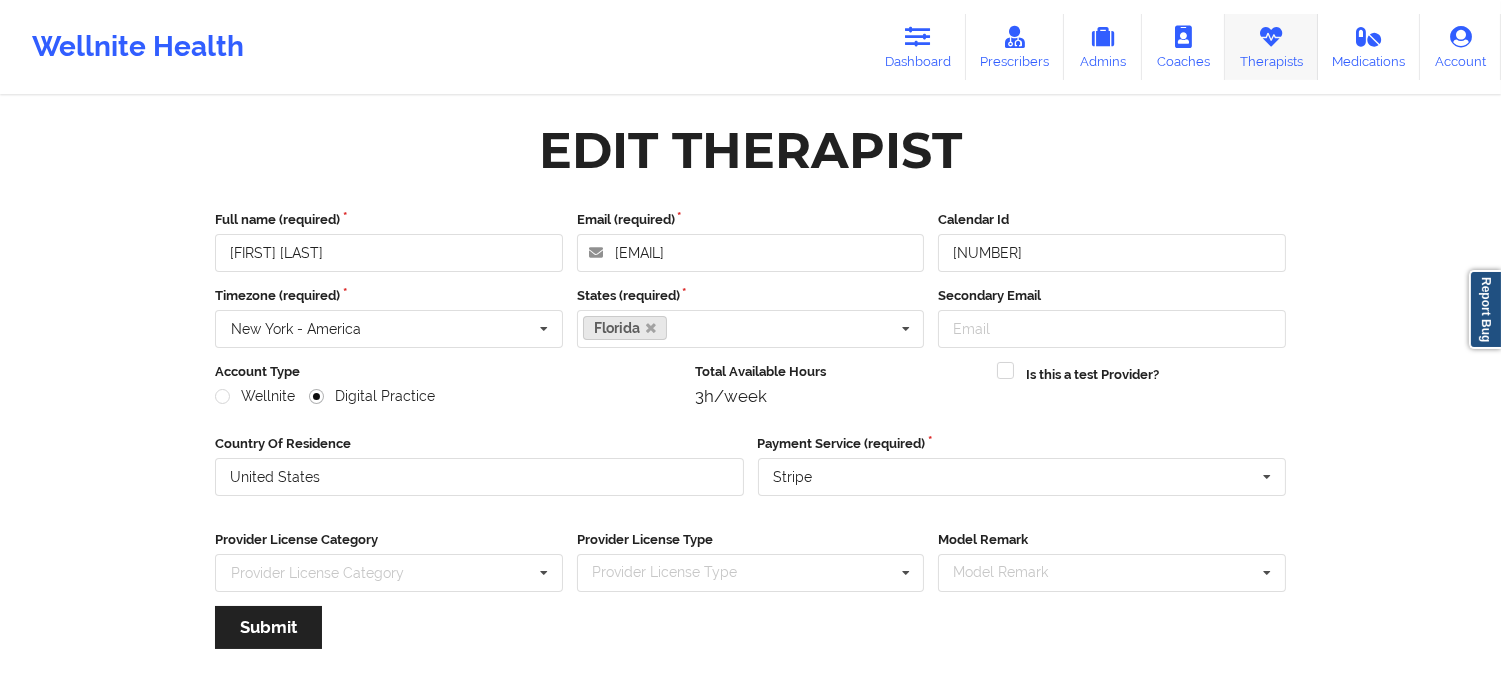click at bounding box center (1271, 37) 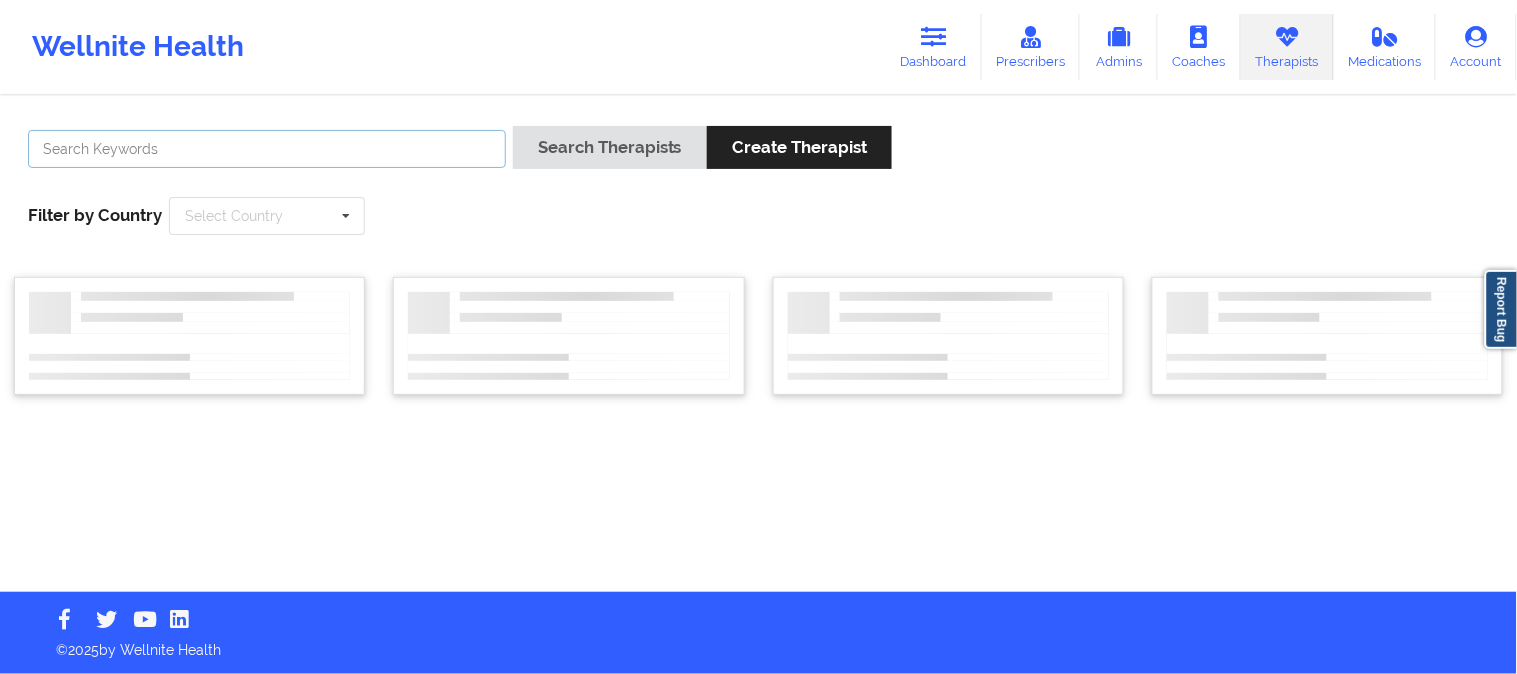 click at bounding box center [267, 149] 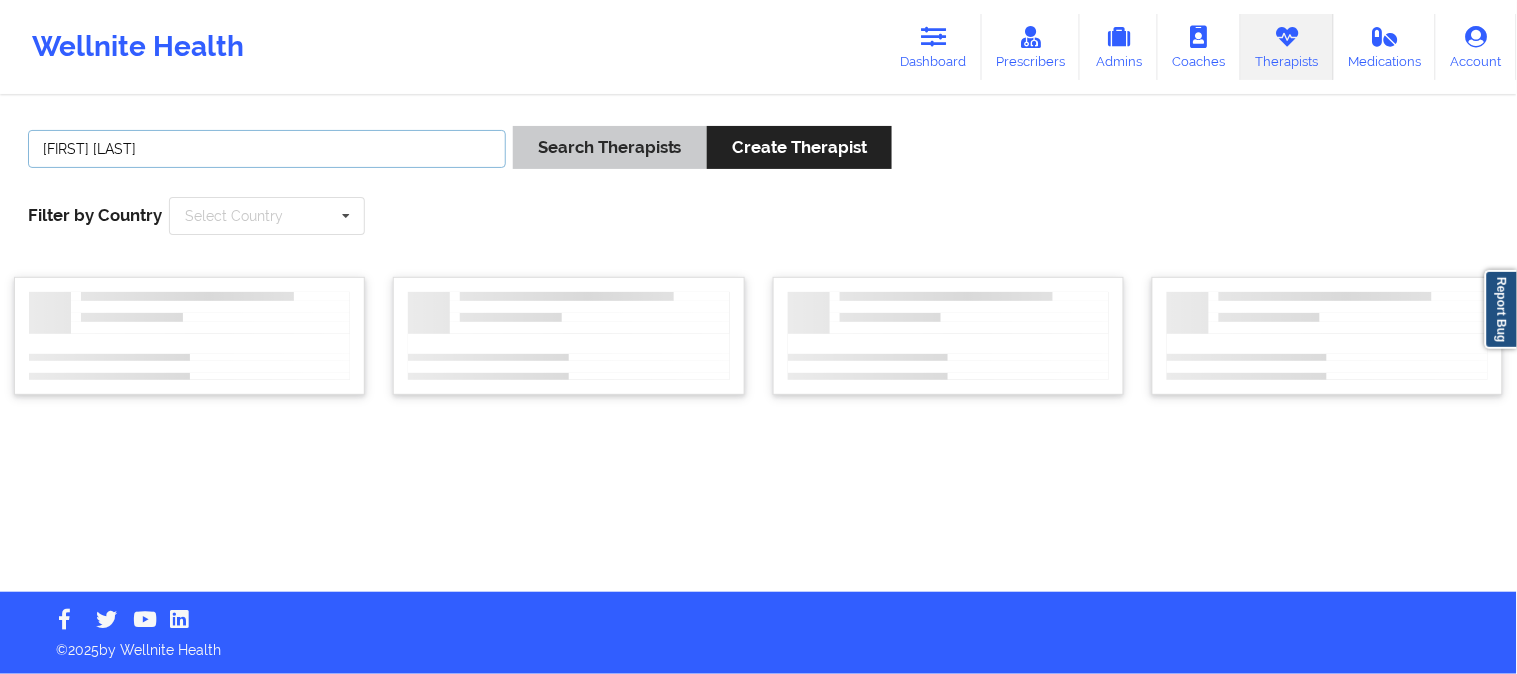 type on "Theresa Timmons" 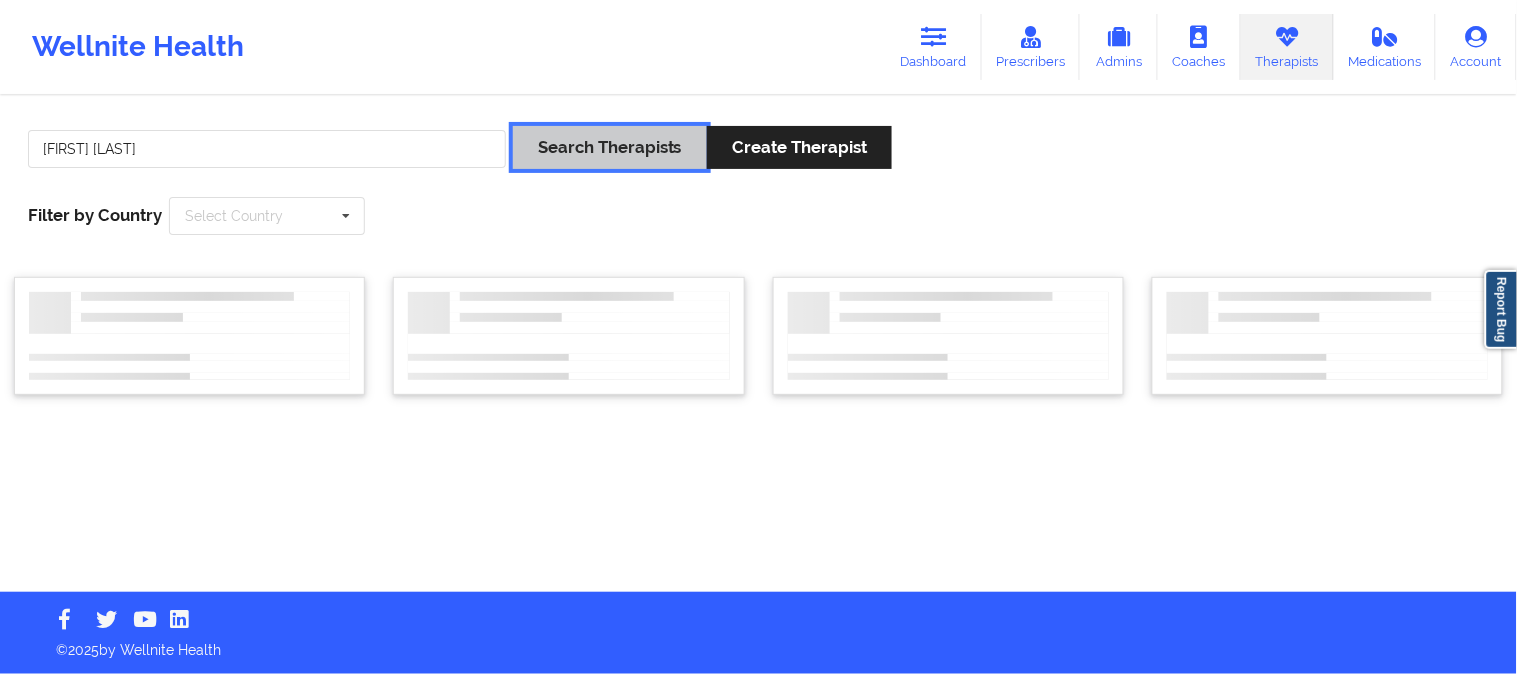 click on "Search Therapists" at bounding box center (610, 147) 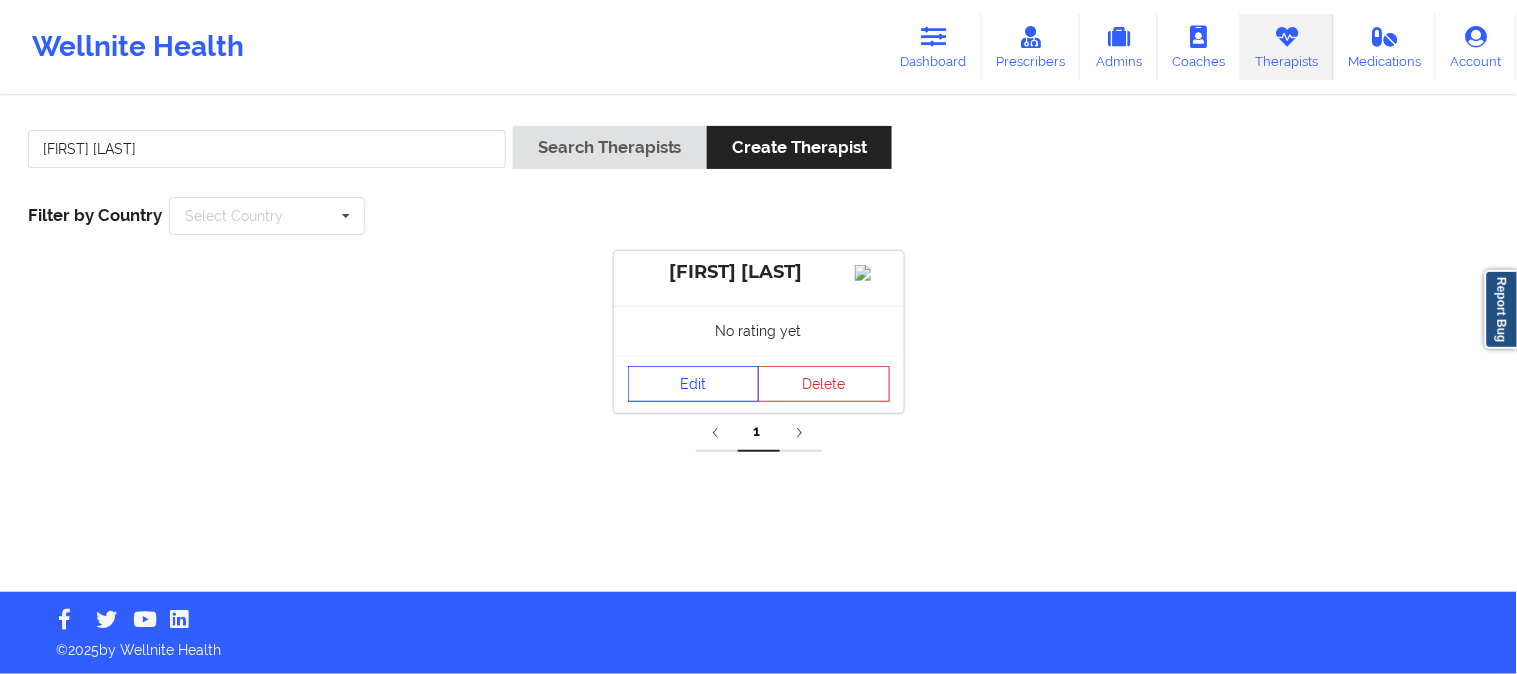 click on "Edit" at bounding box center [694, 384] 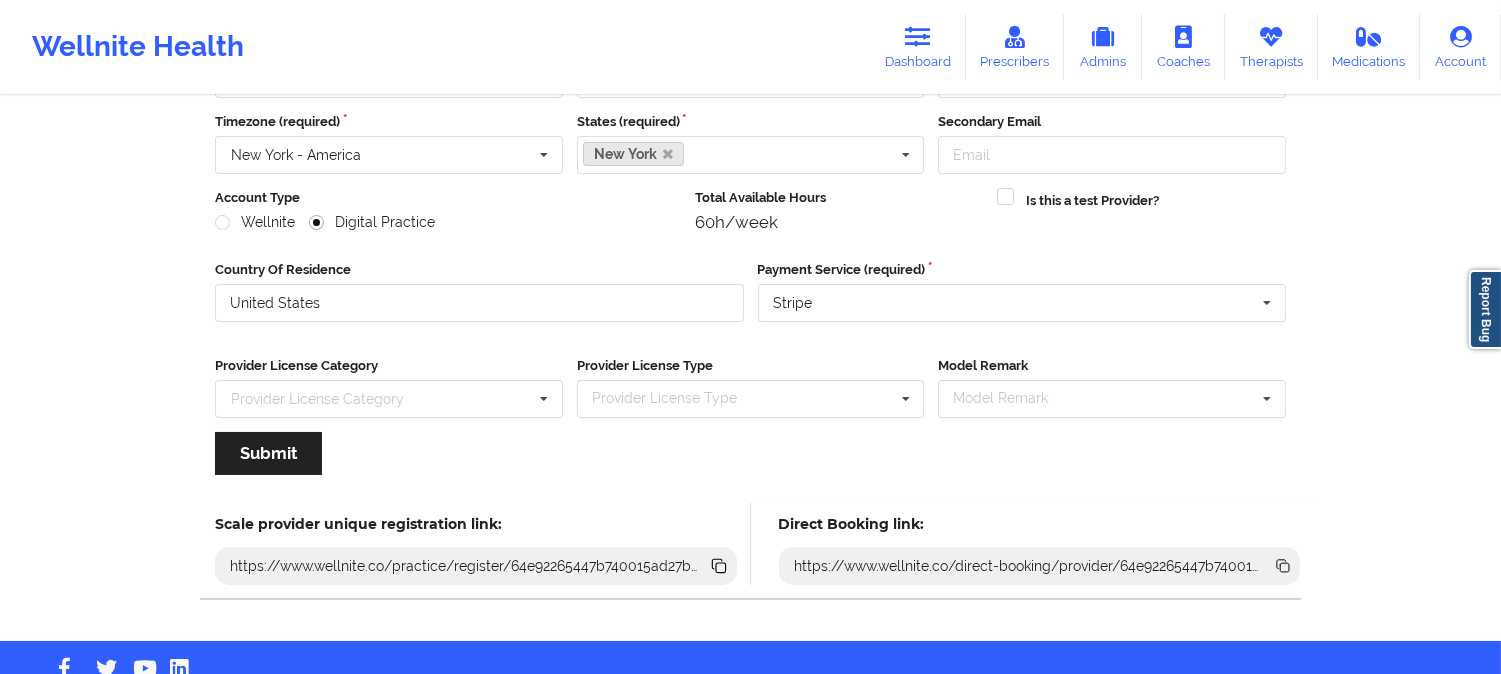 scroll, scrollTop: 223, scrollLeft: 0, axis: vertical 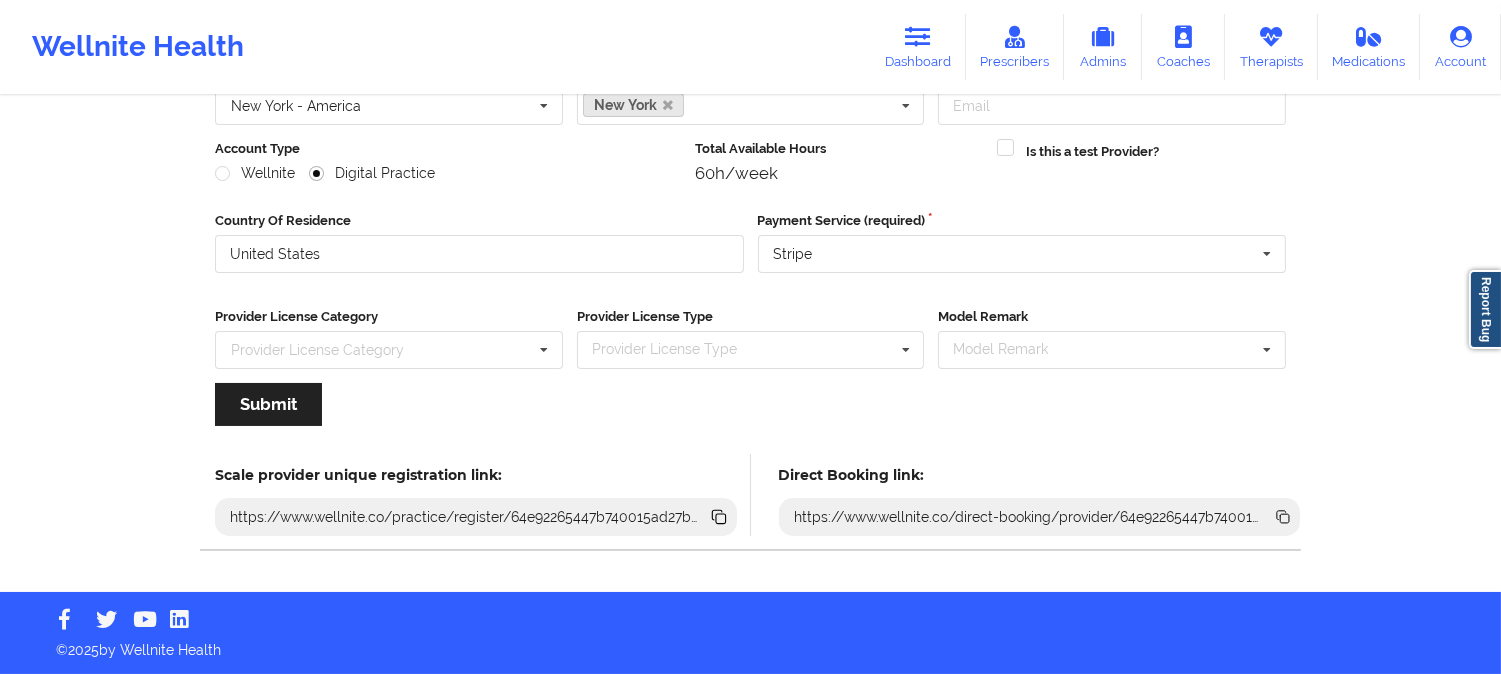click 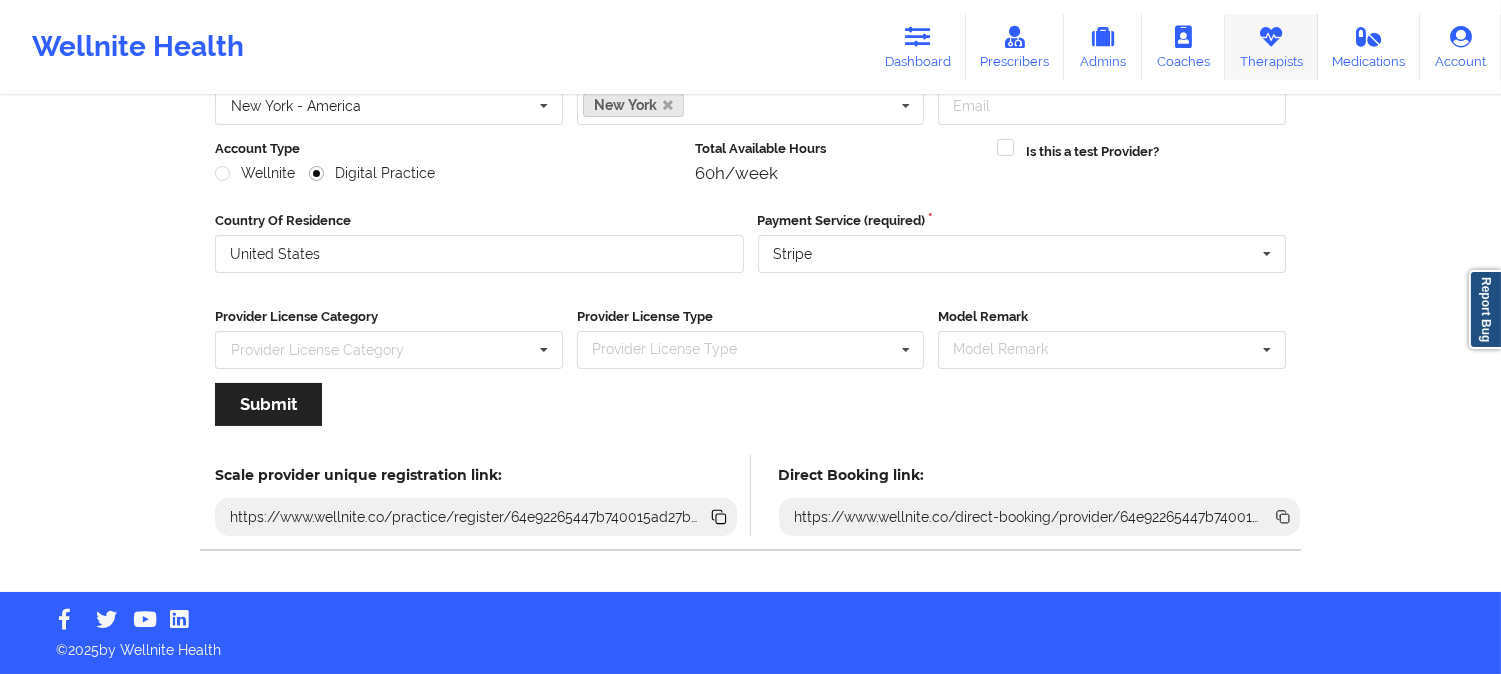 click at bounding box center (1271, 37) 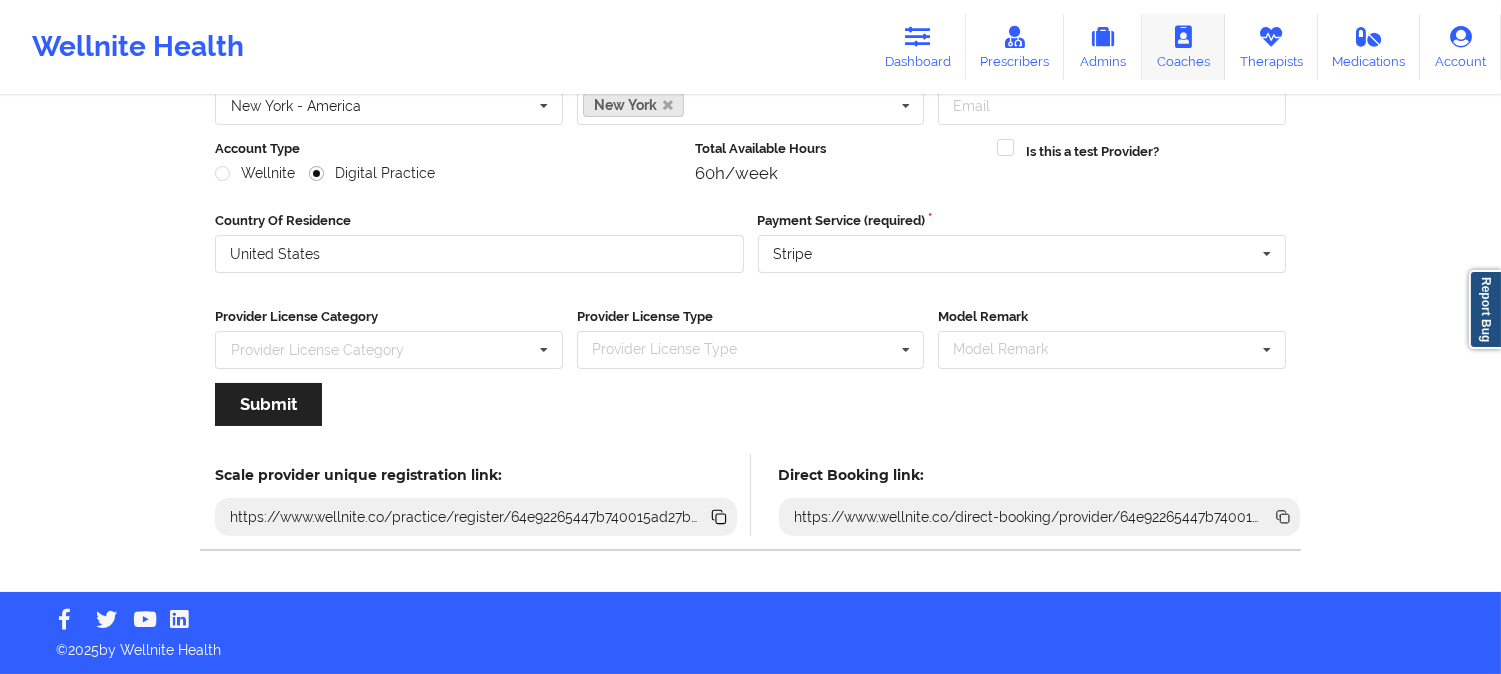 scroll, scrollTop: 0, scrollLeft: 0, axis: both 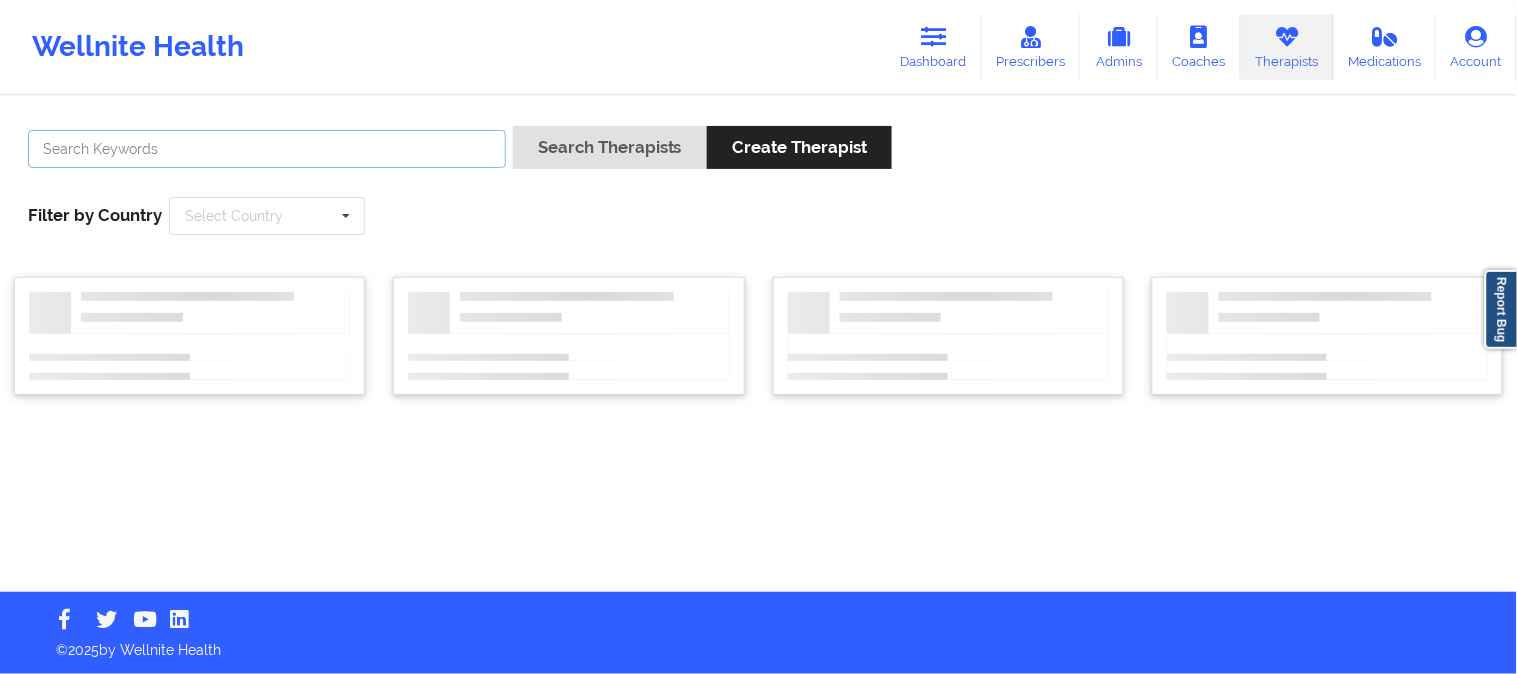 click at bounding box center [267, 149] 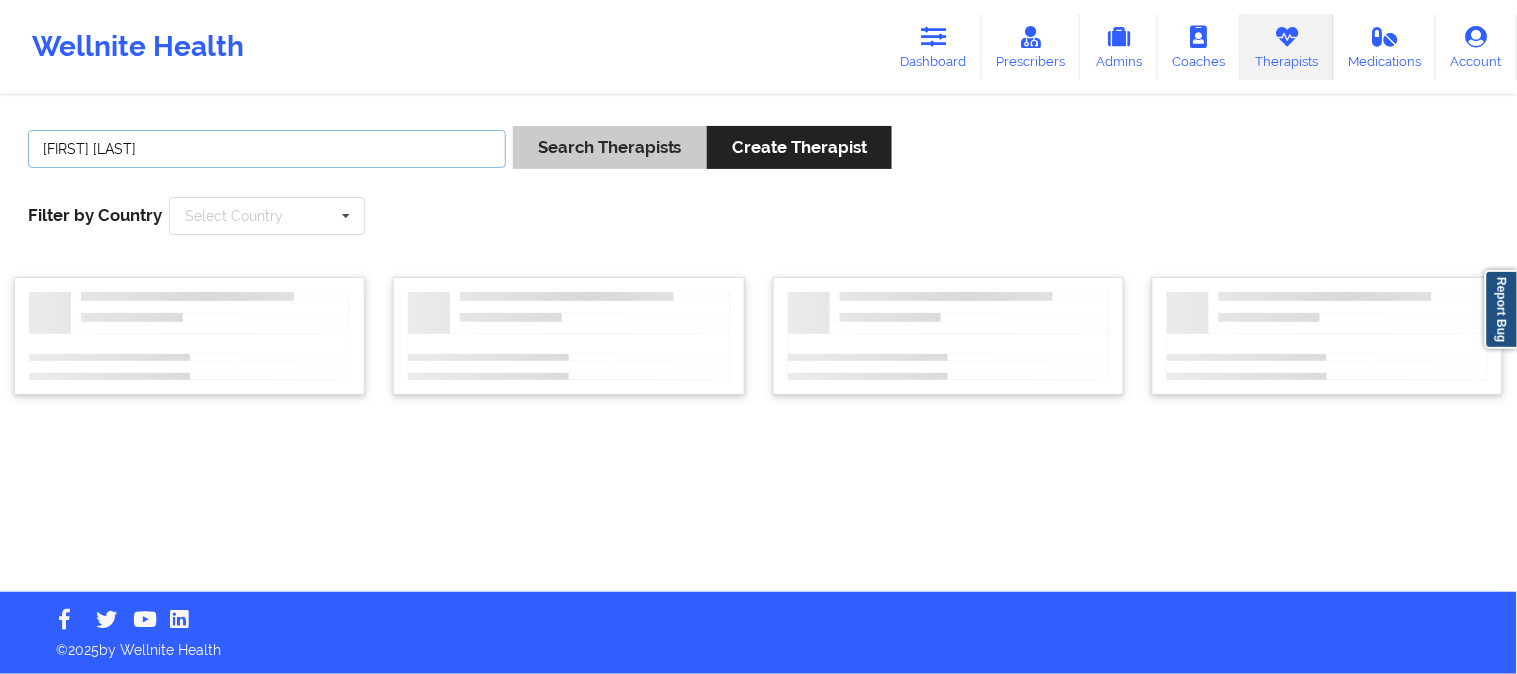type on "Sallee Decker" 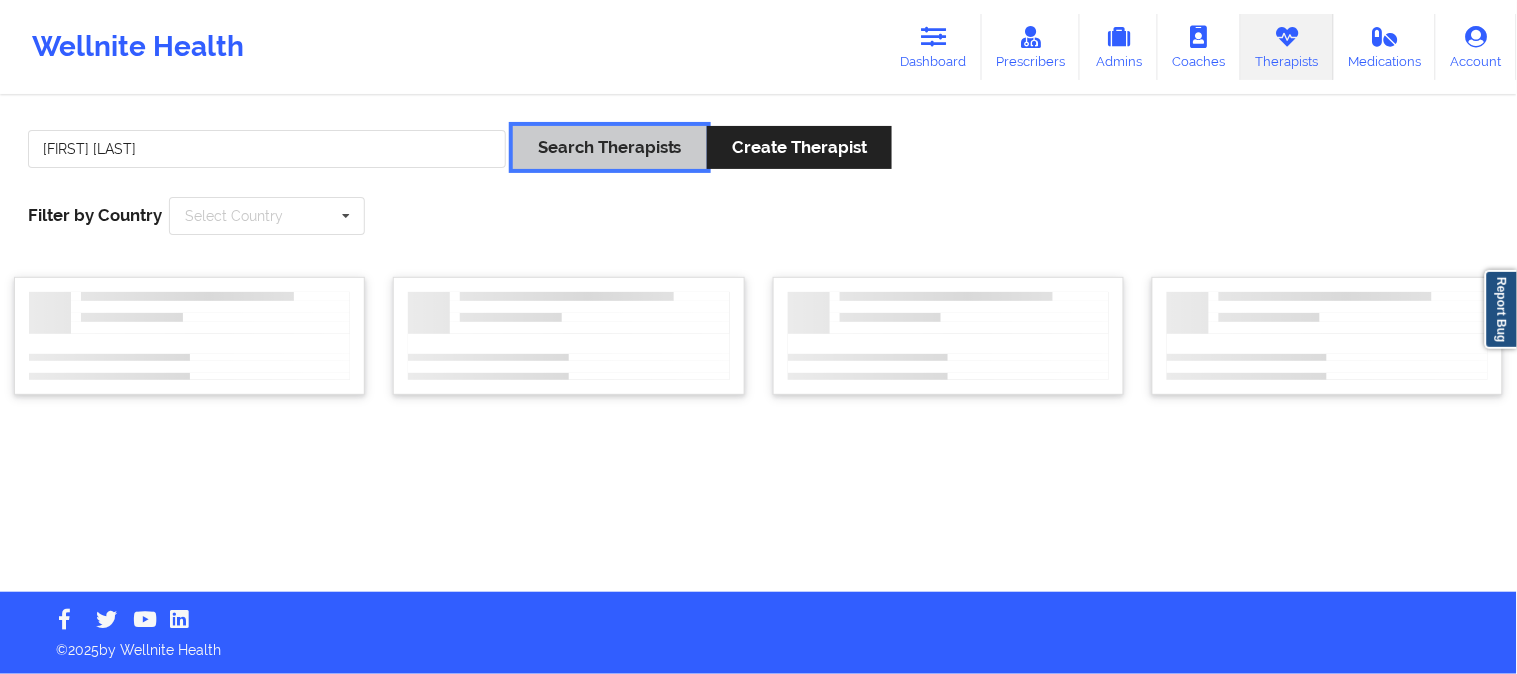 click on "Search Therapists" at bounding box center [610, 147] 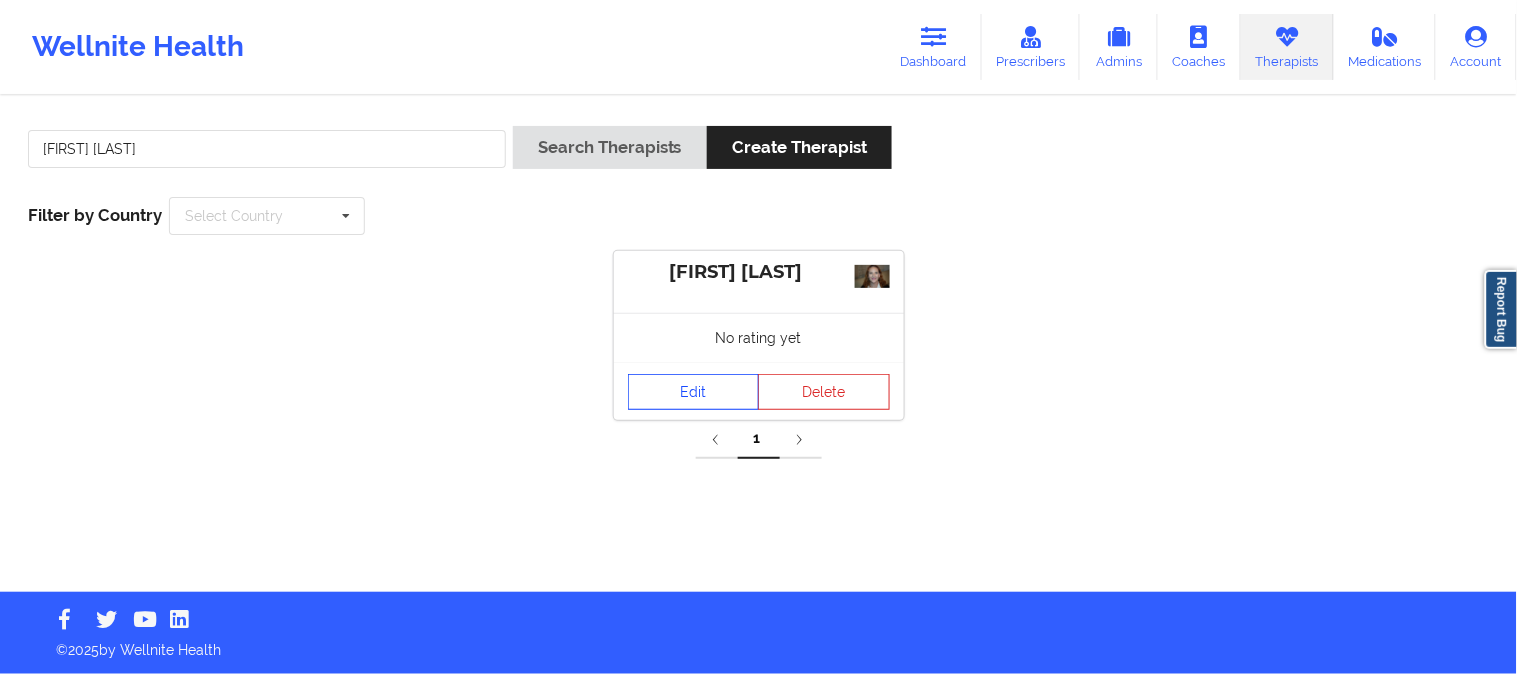 click on "Edit" at bounding box center [694, 392] 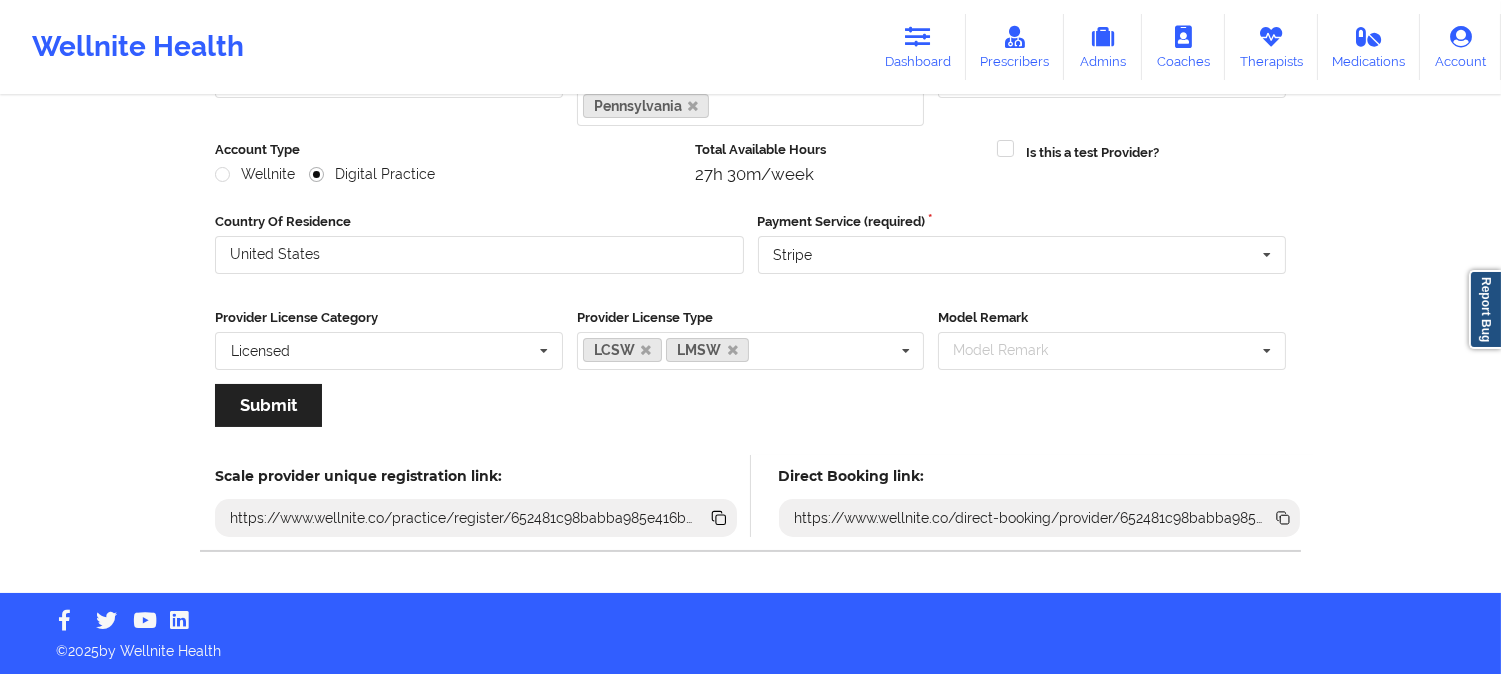 scroll, scrollTop: 251, scrollLeft: 0, axis: vertical 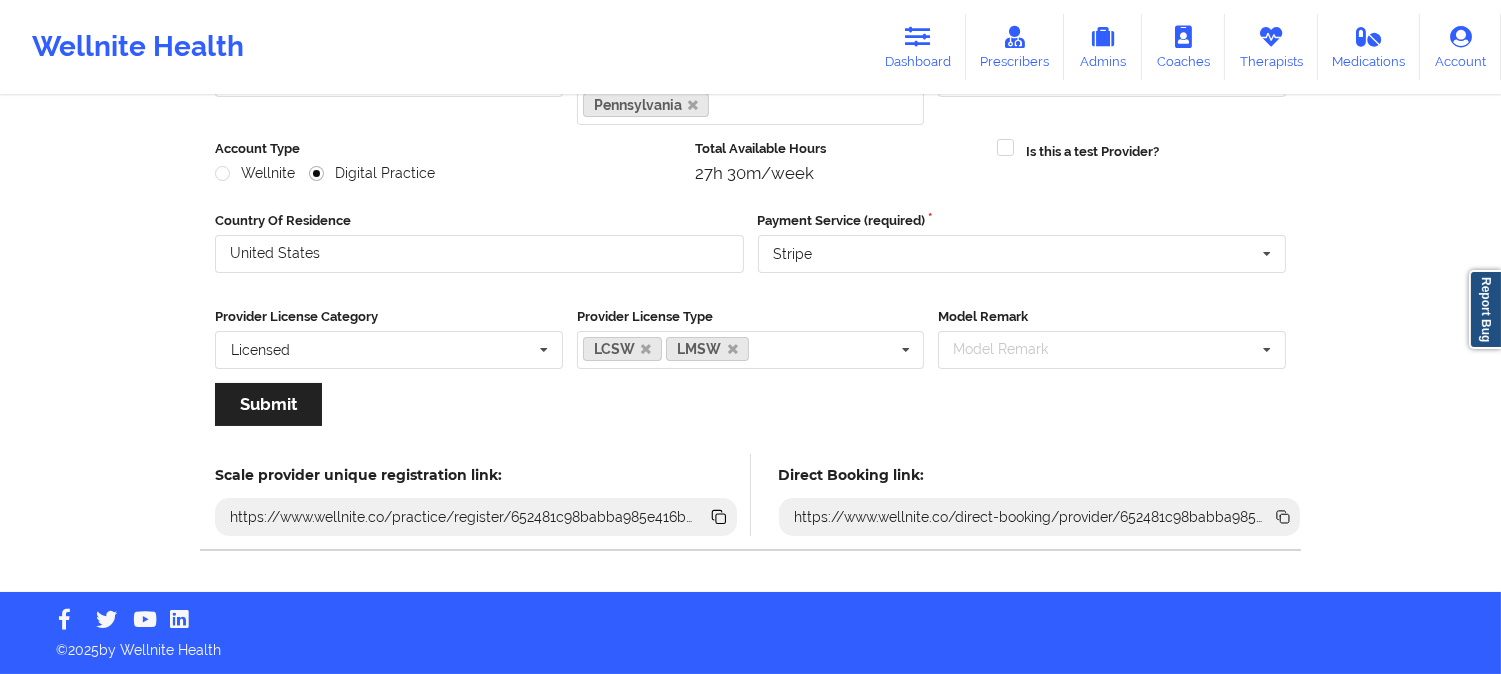 click 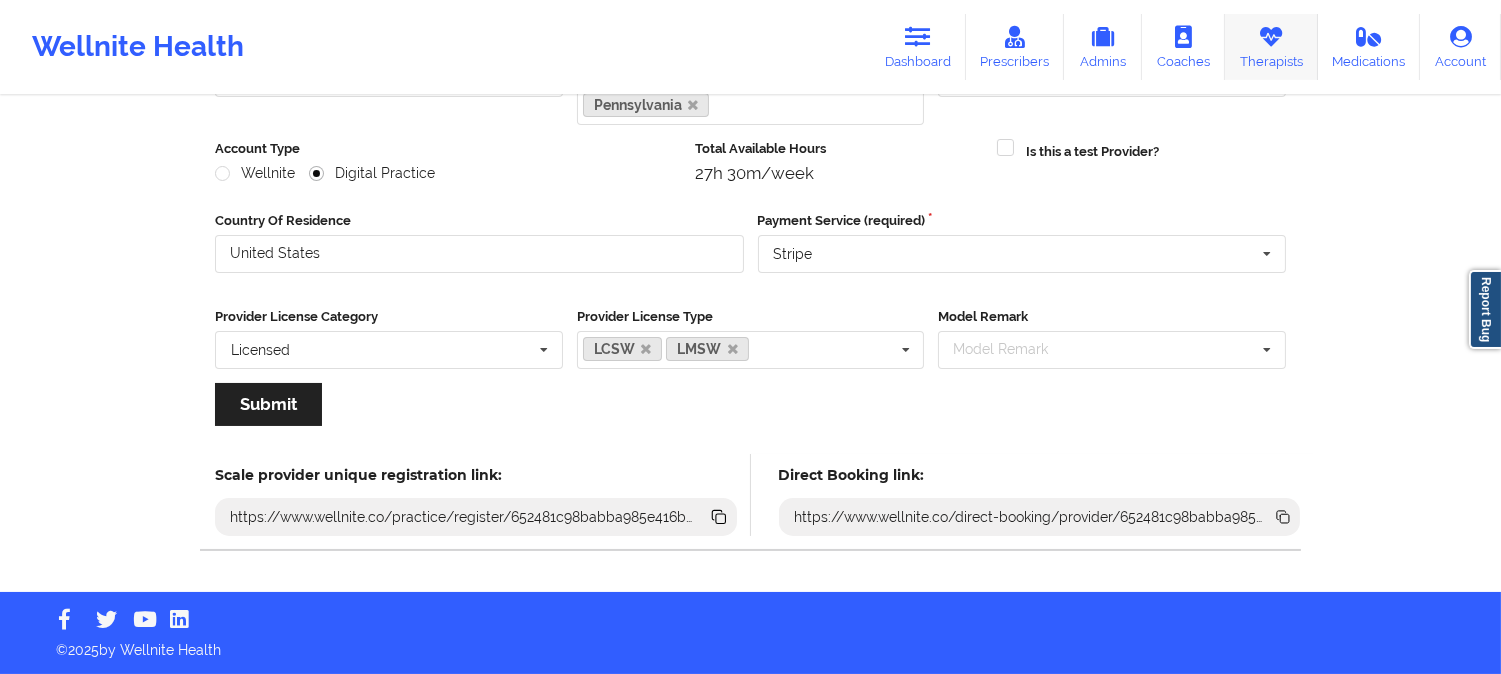 click at bounding box center [1271, 37] 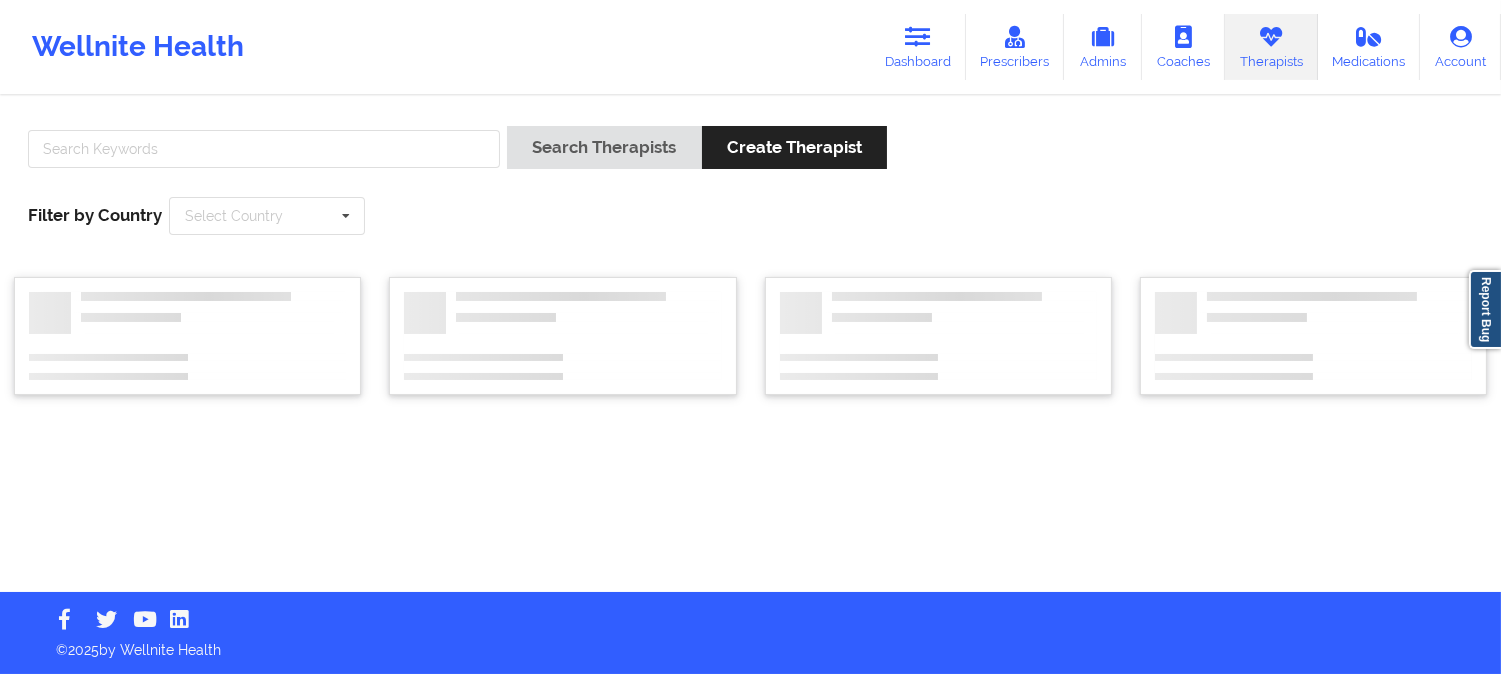 scroll, scrollTop: 0, scrollLeft: 0, axis: both 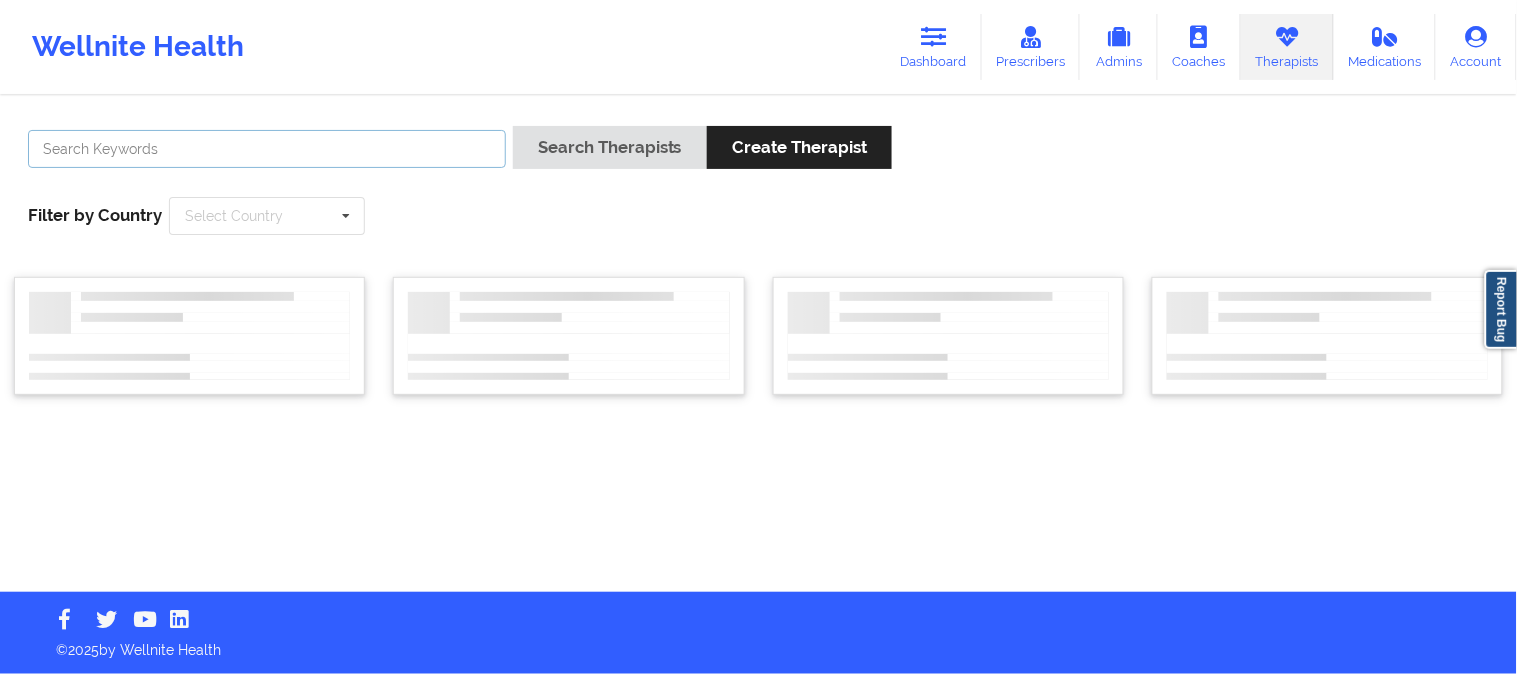 click at bounding box center (267, 149) 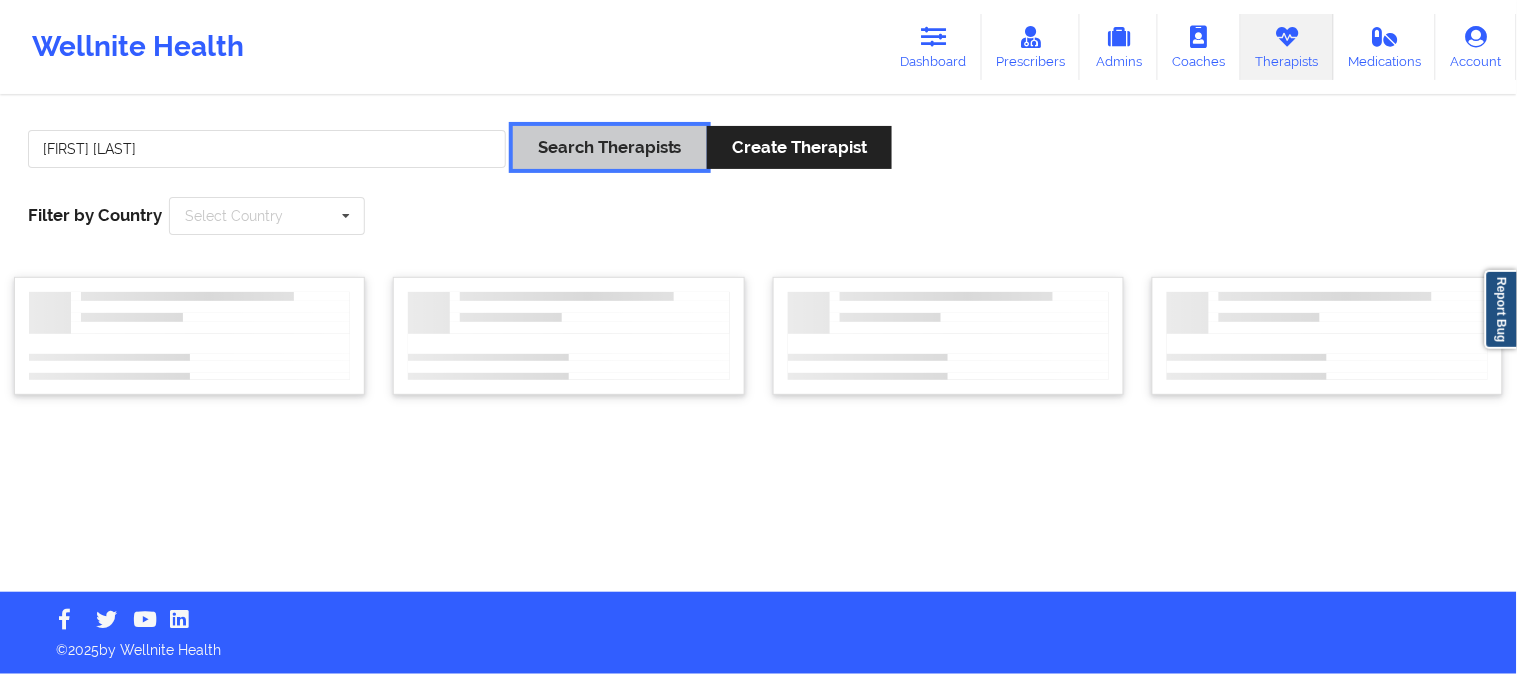 click on "Search Therapists" at bounding box center [610, 147] 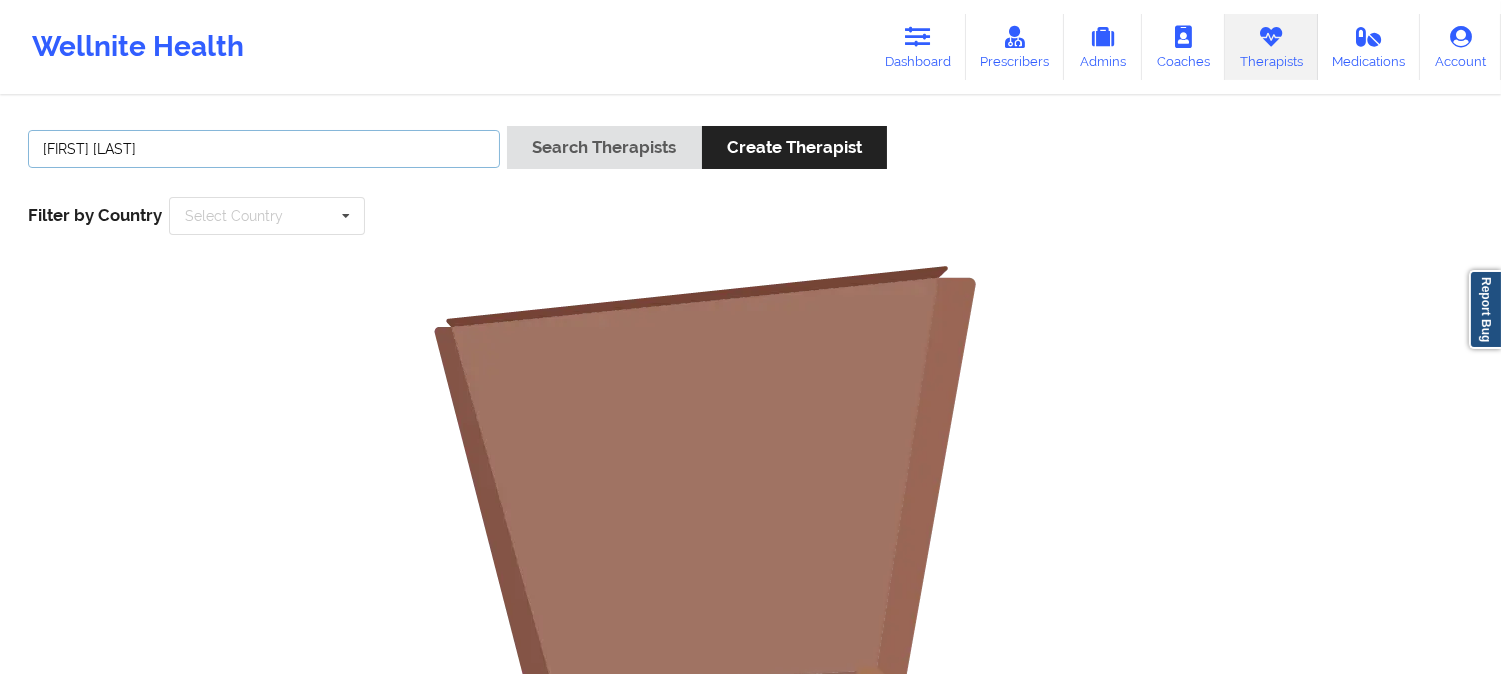 click on "Brianna Mclaguhlin" at bounding box center [264, 149] 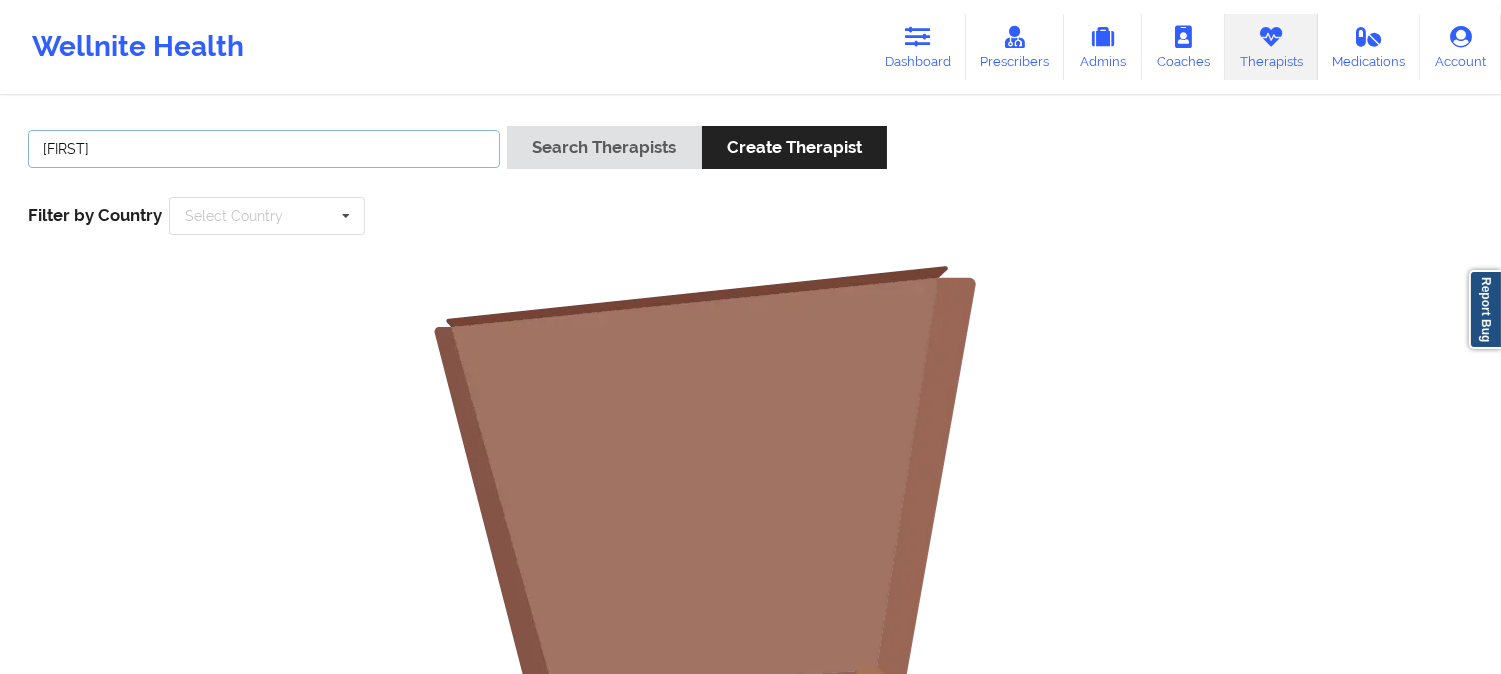 click on "Search Therapists" at bounding box center (604, 147) 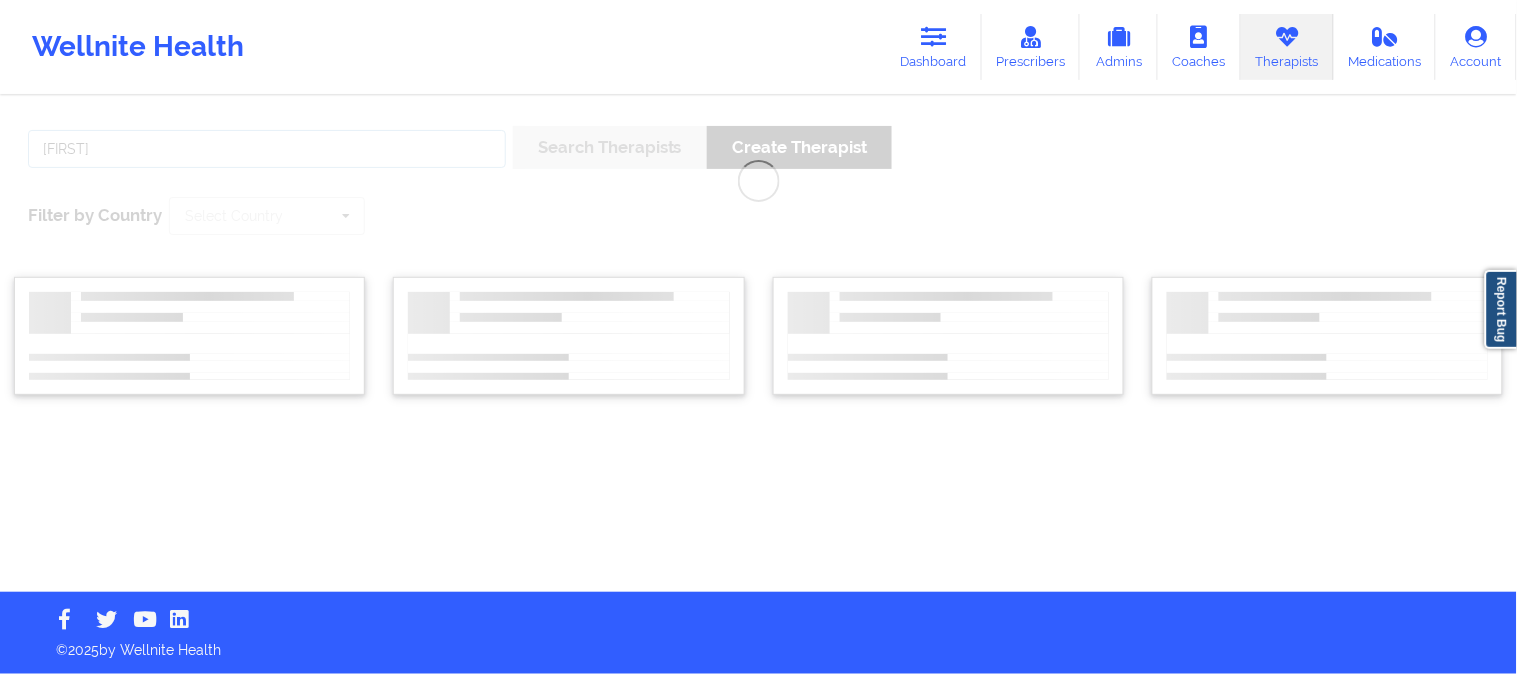 type on "Brianna Mclaughlin" 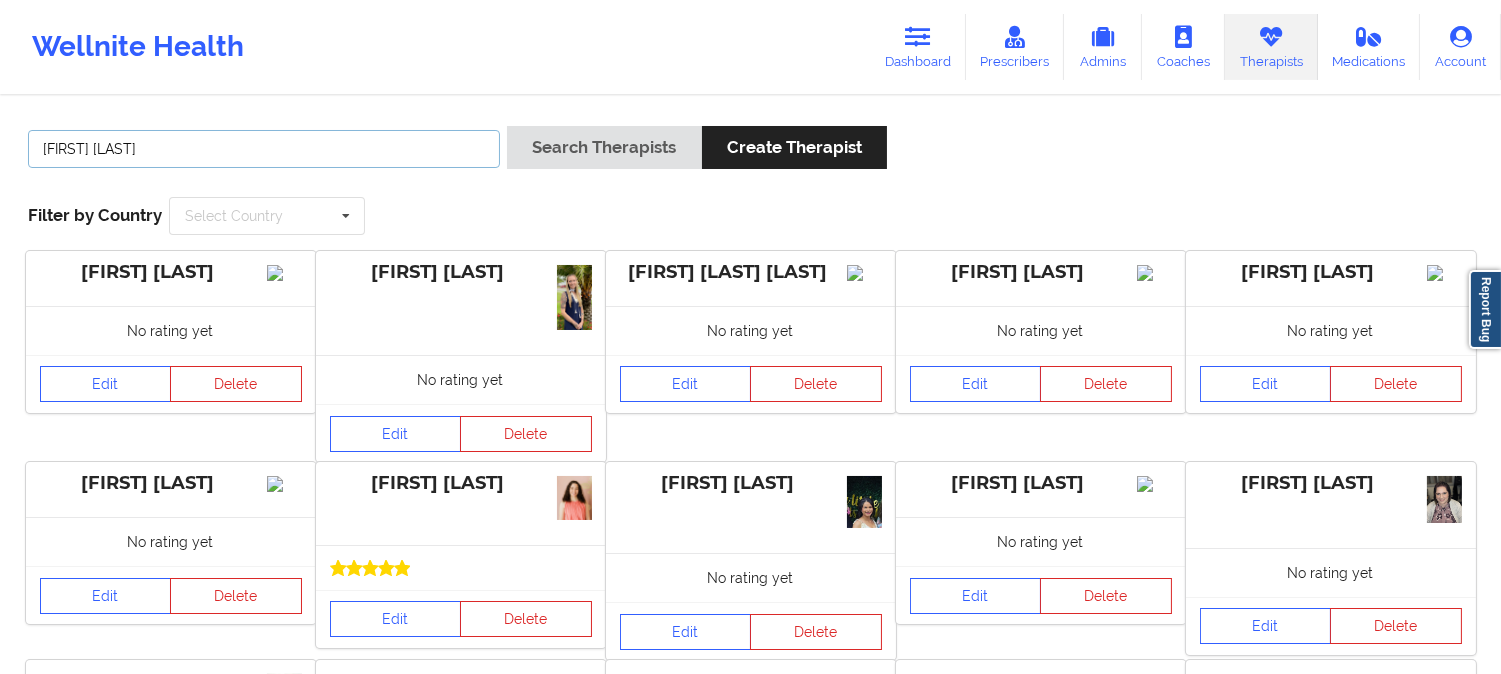 click on "Brianna Mclaughlin" at bounding box center (264, 149) 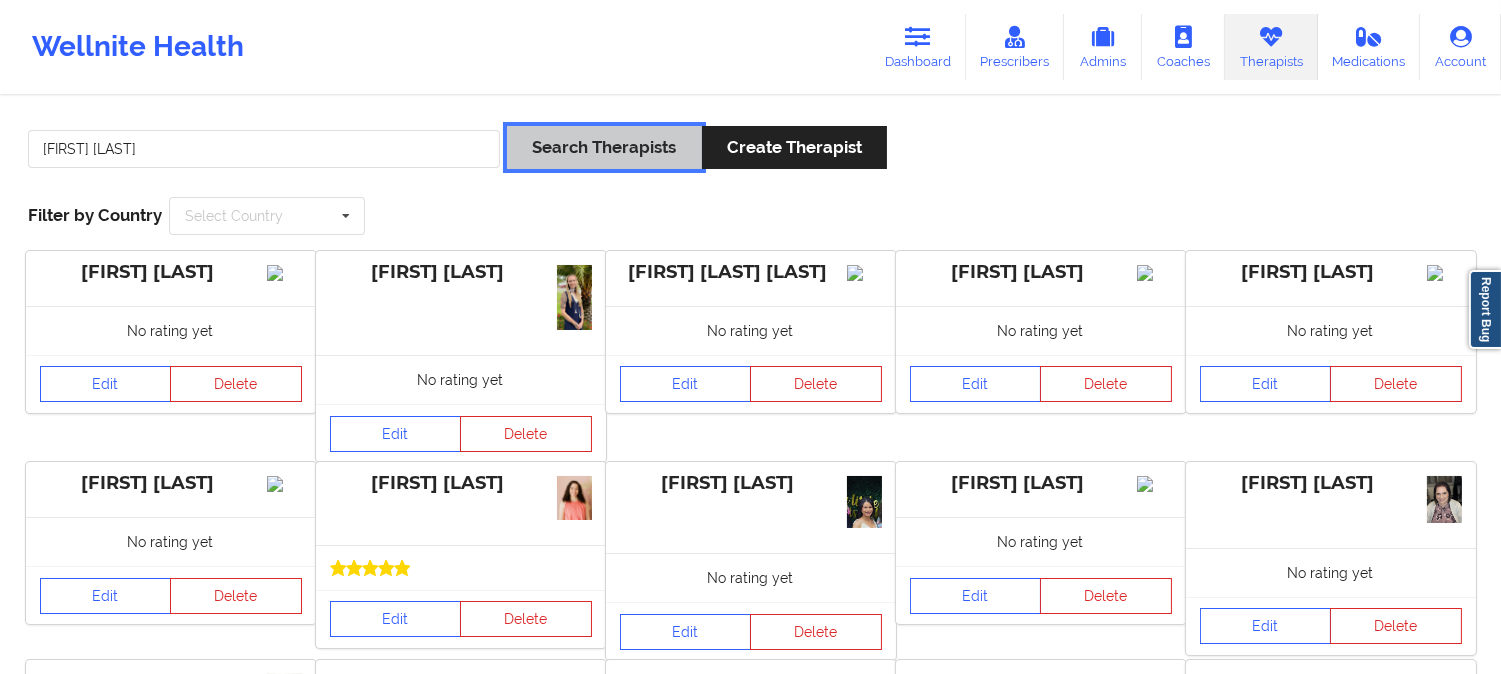 click on "Search Therapists" at bounding box center (604, 147) 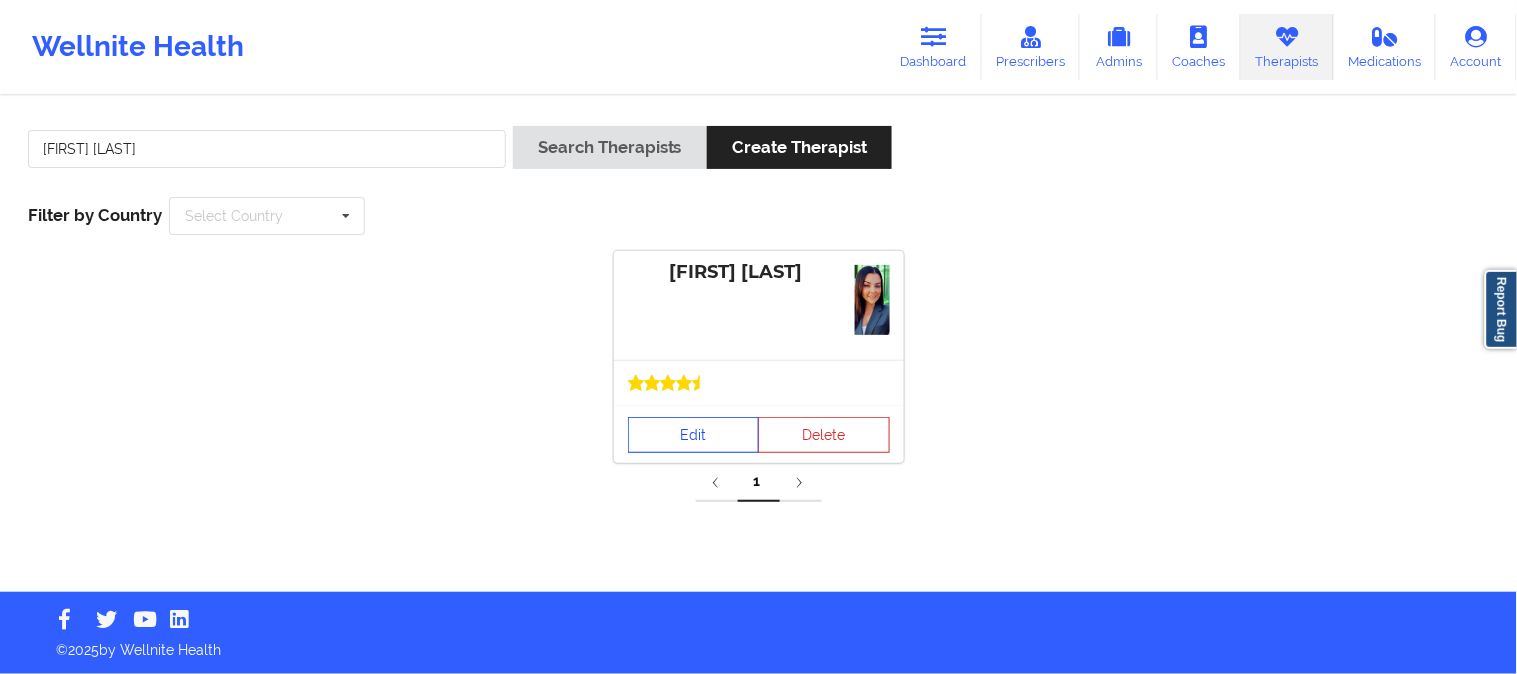 click on "Edit" at bounding box center [694, 435] 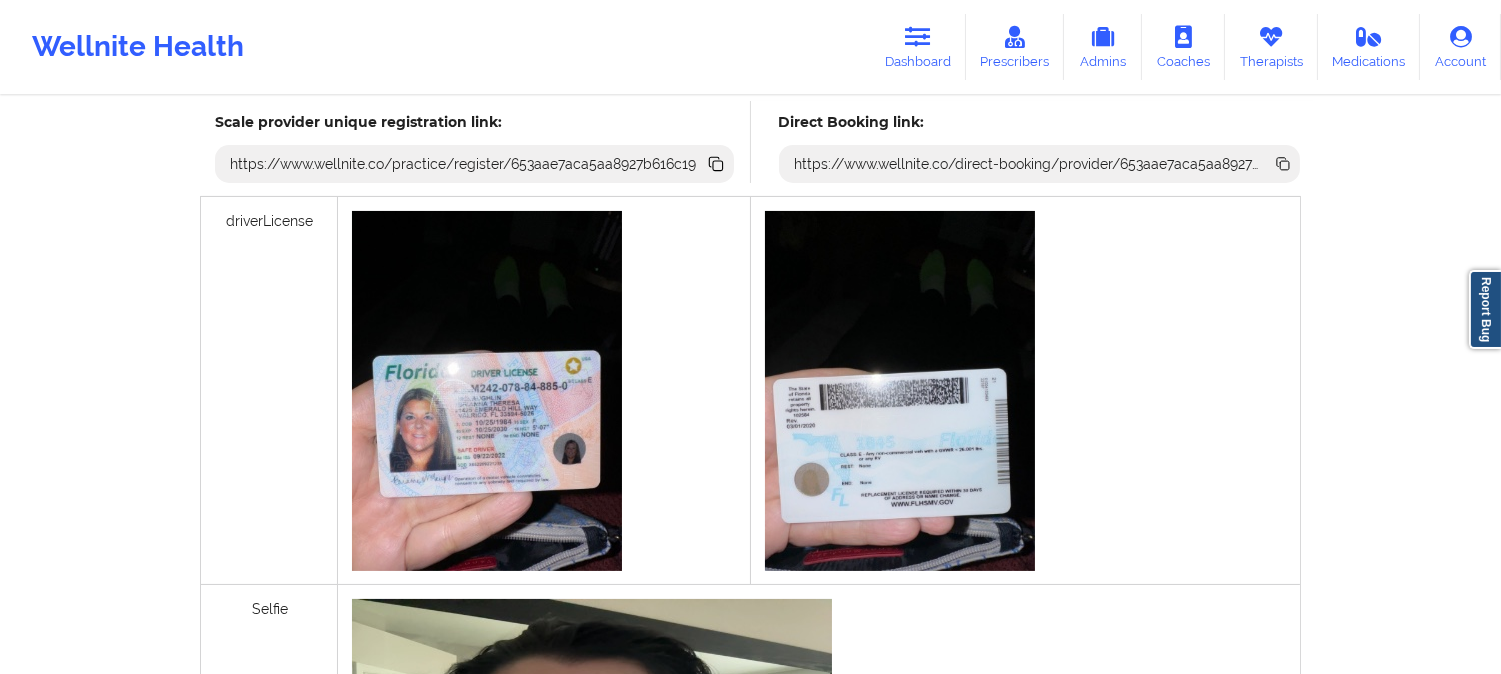 scroll, scrollTop: 555, scrollLeft: 0, axis: vertical 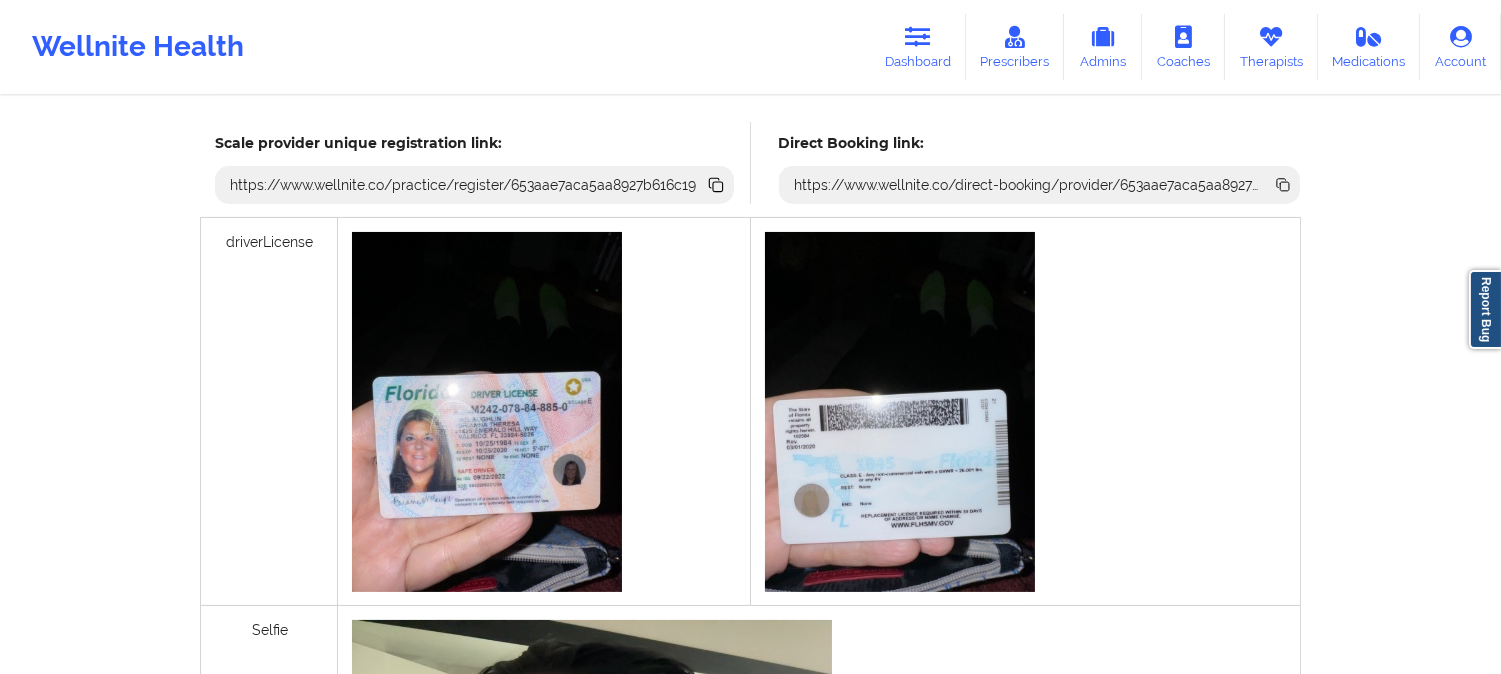 click 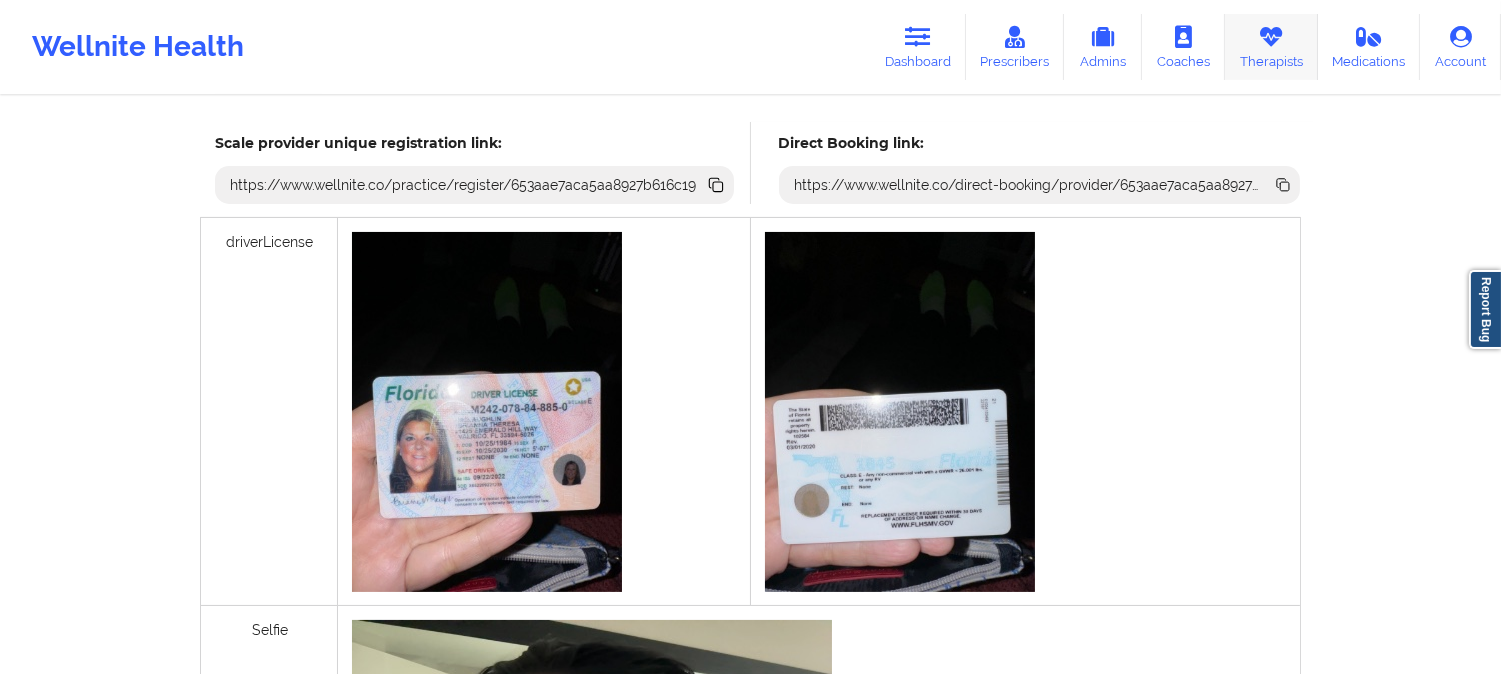 click at bounding box center (1271, 37) 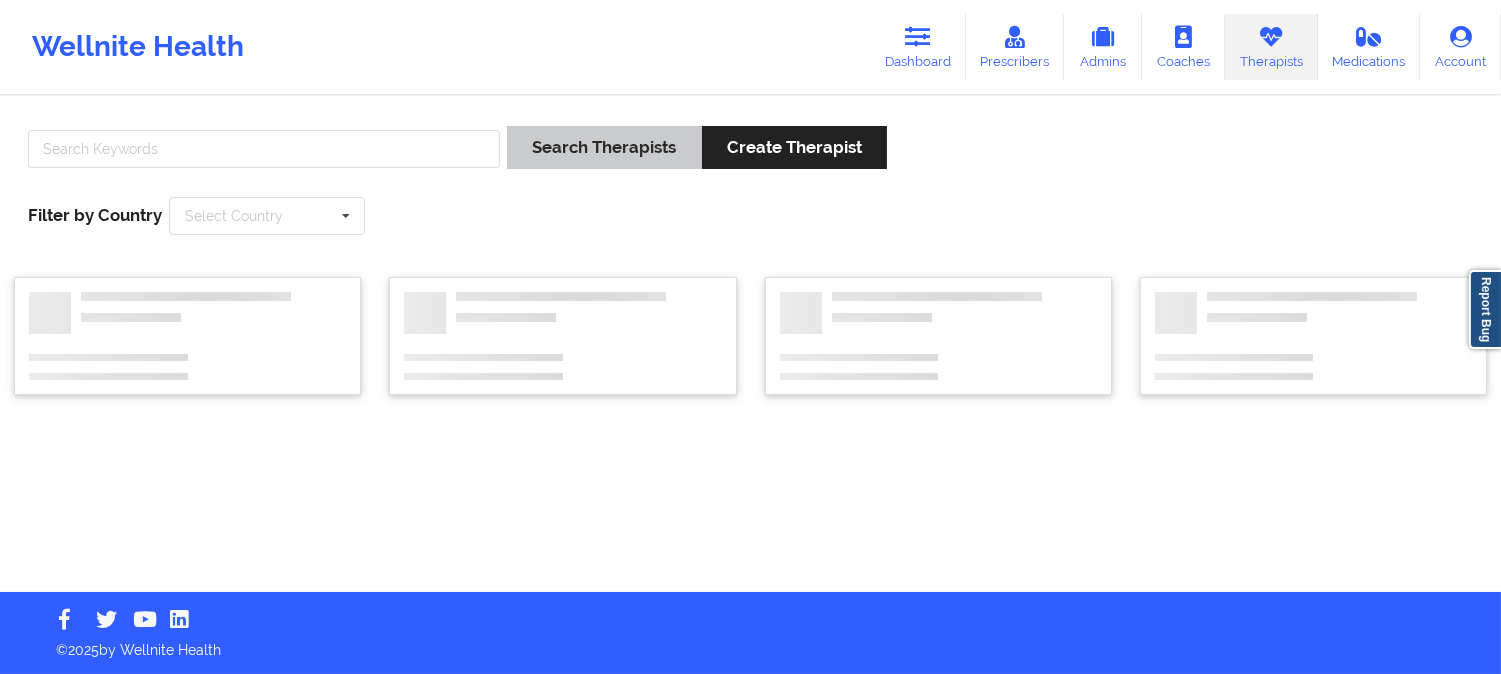 scroll, scrollTop: 0, scrollLeft: 0, axis: both 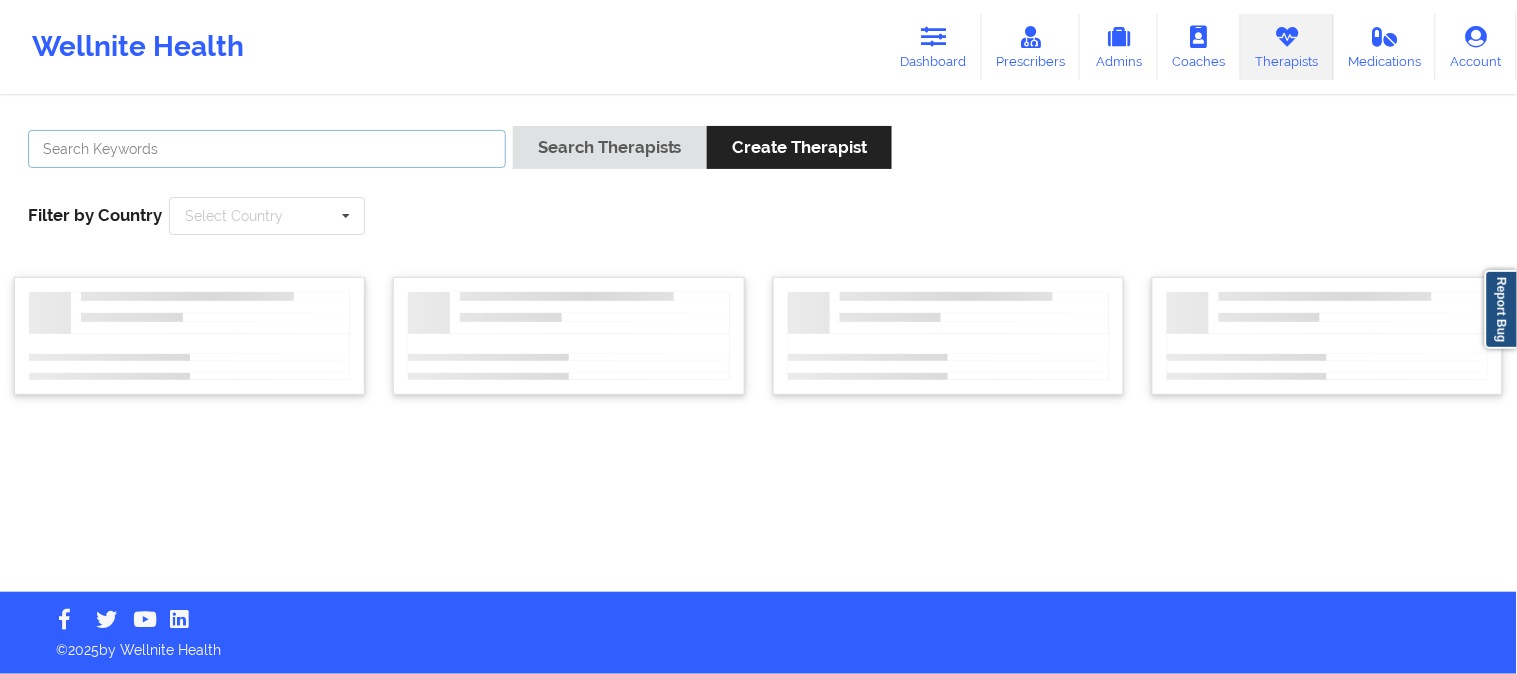 click at bounding box center [267, 149] 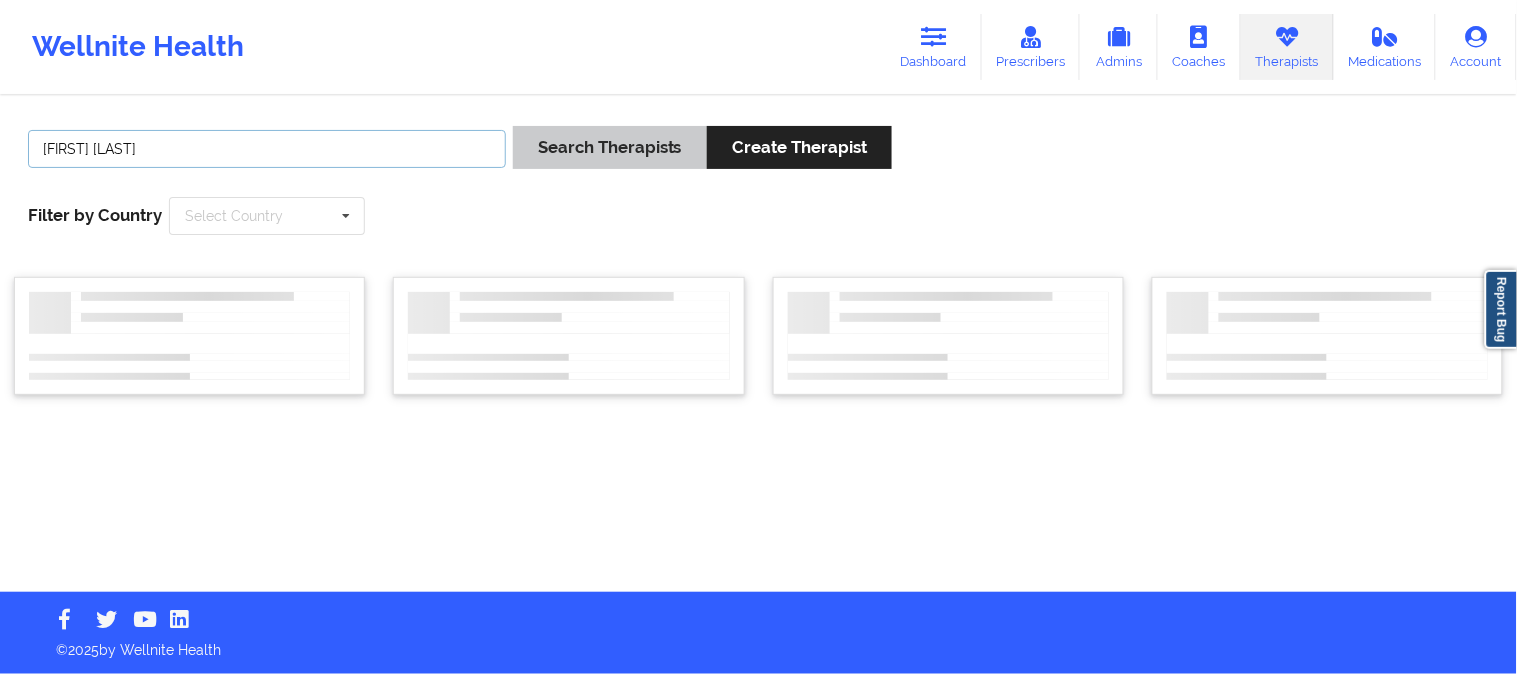 type on "Donna Cipriani" 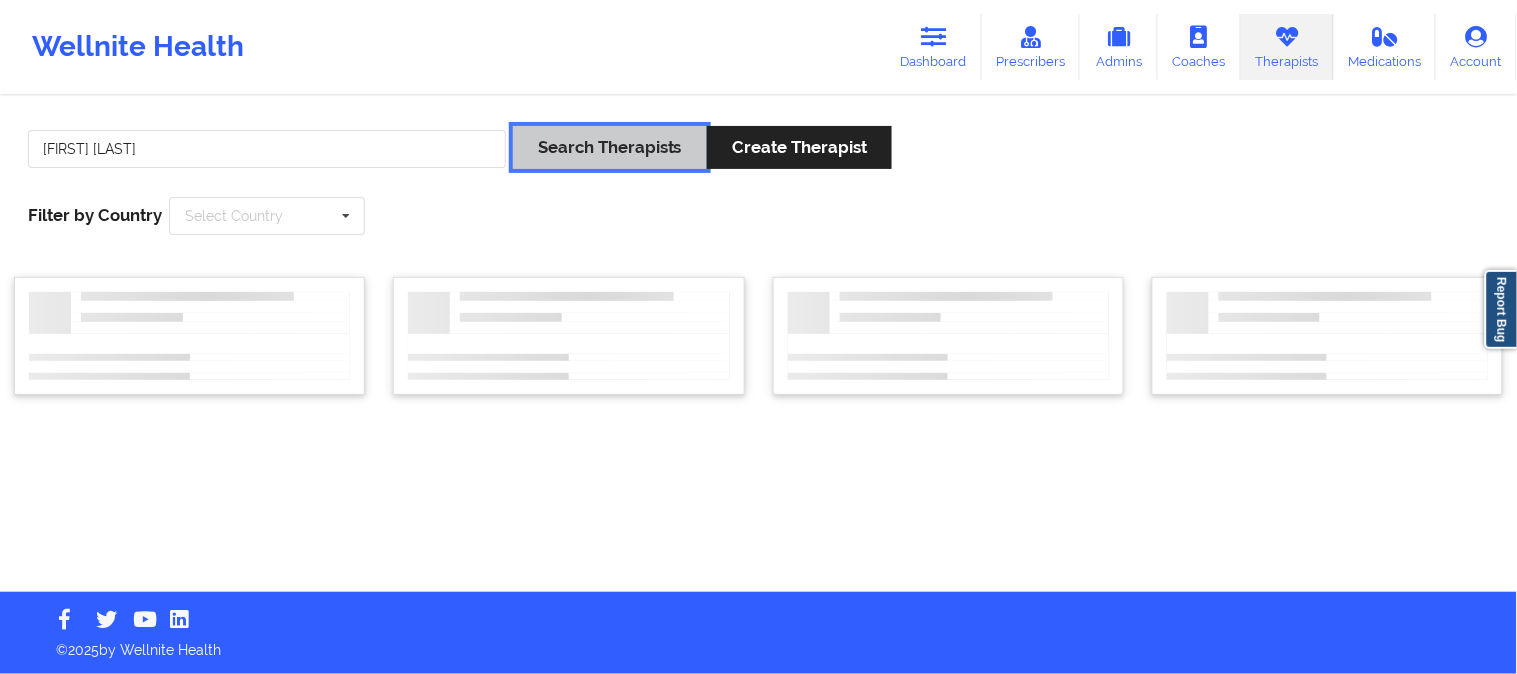 click on "Search Therapists" at bounding box center (610, 147) 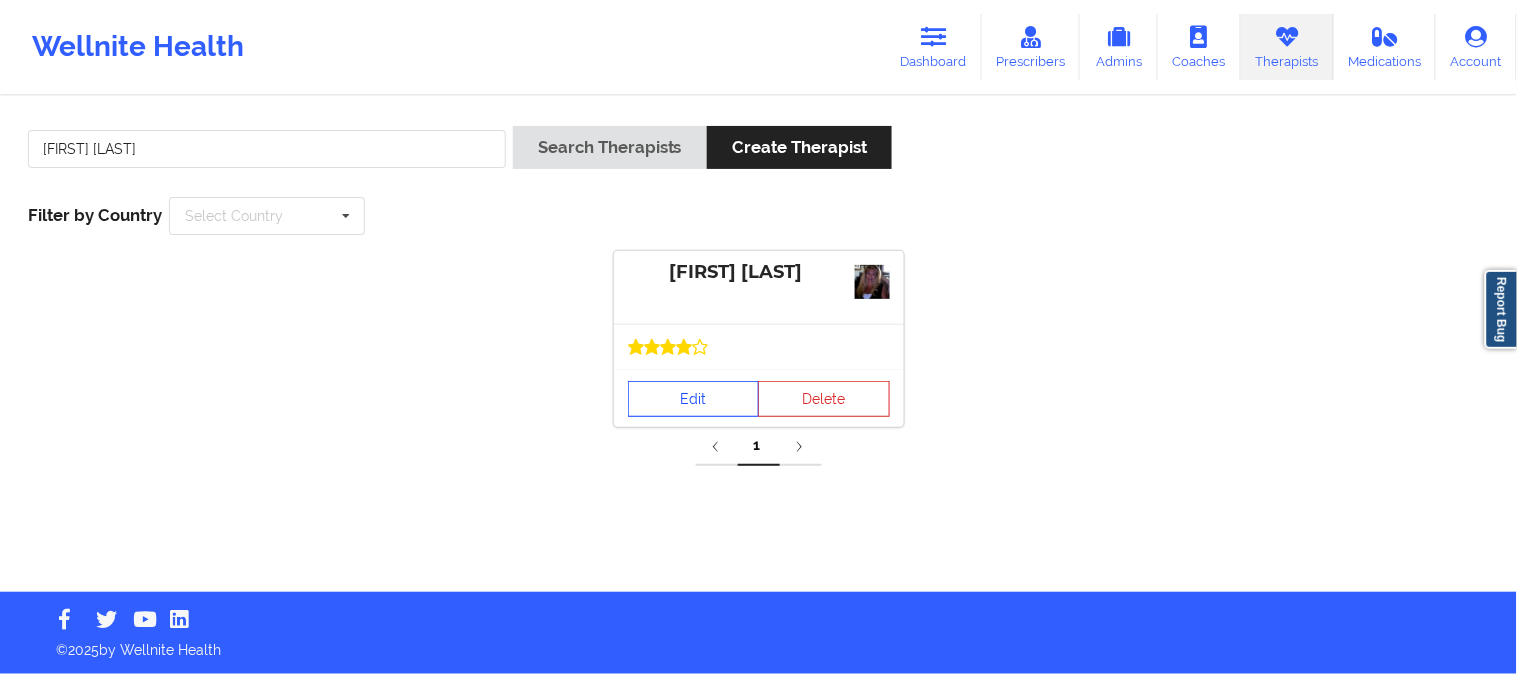 click on "Edit" at bounding box center [694, 399] 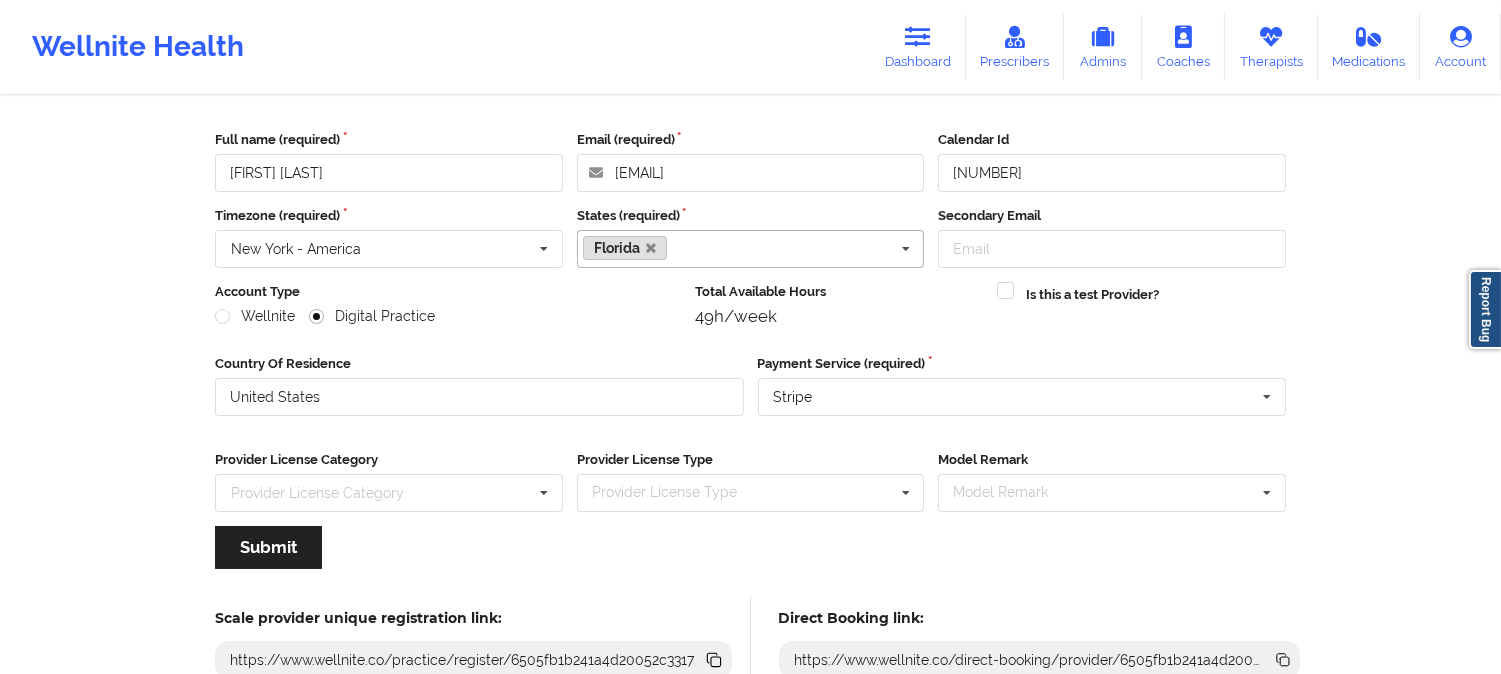 scroll, scrollTop: 223, scrollLeft: 0, axis: vertical 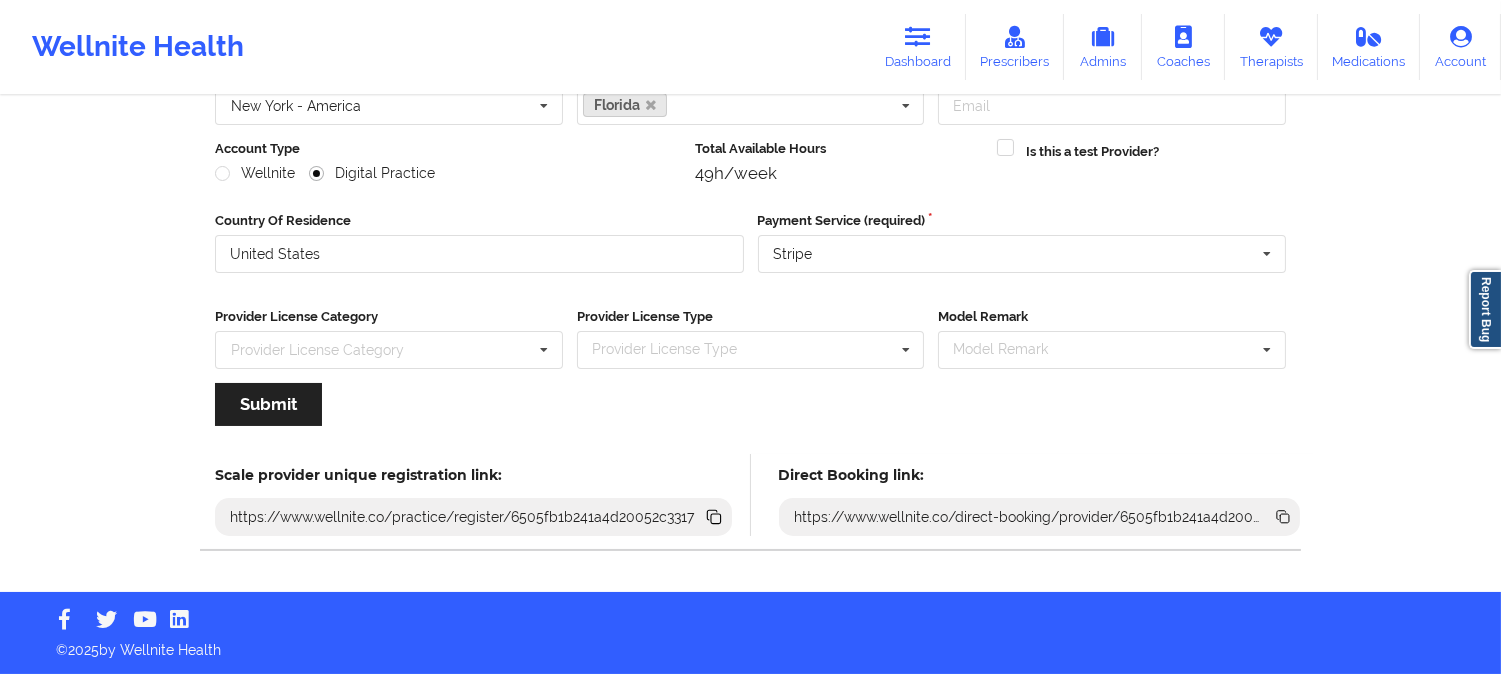 click 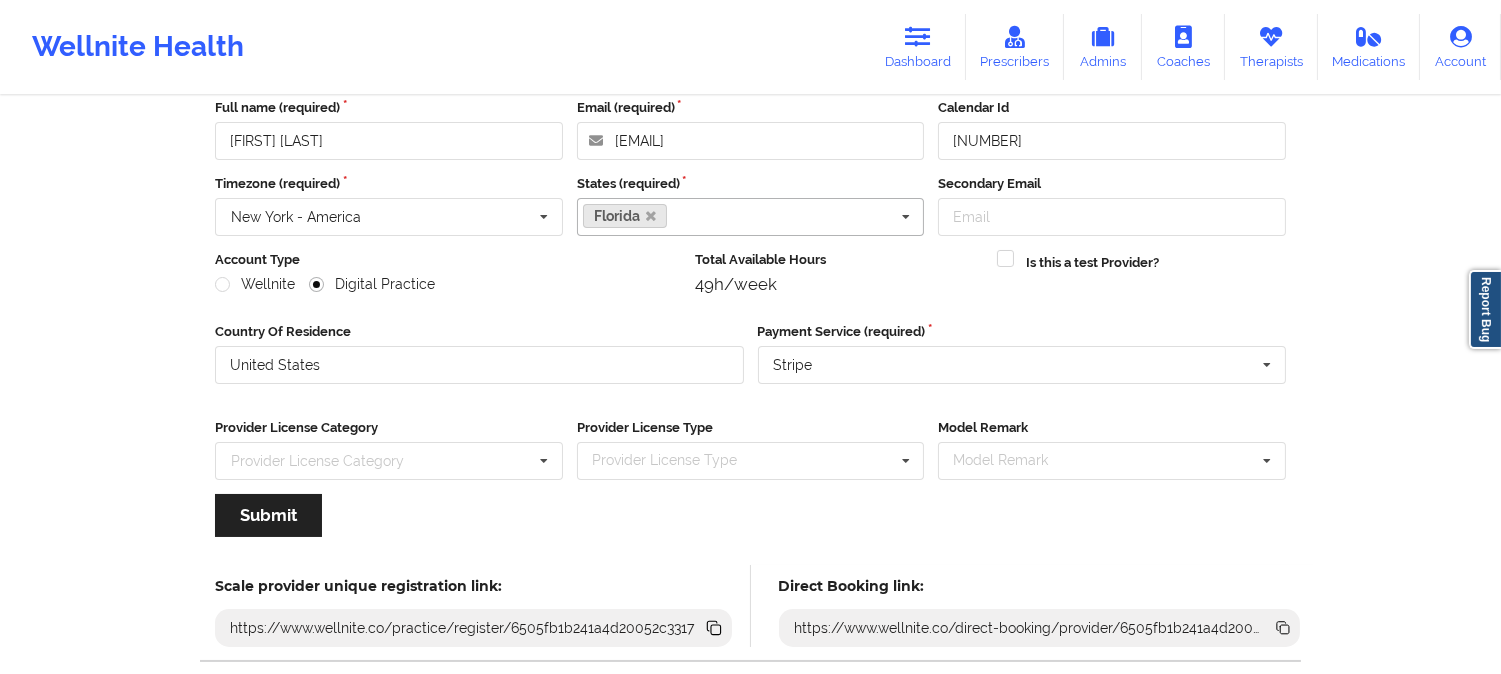 scroll, scrollTop: 1, scrollLeft: 0, axis: vertical 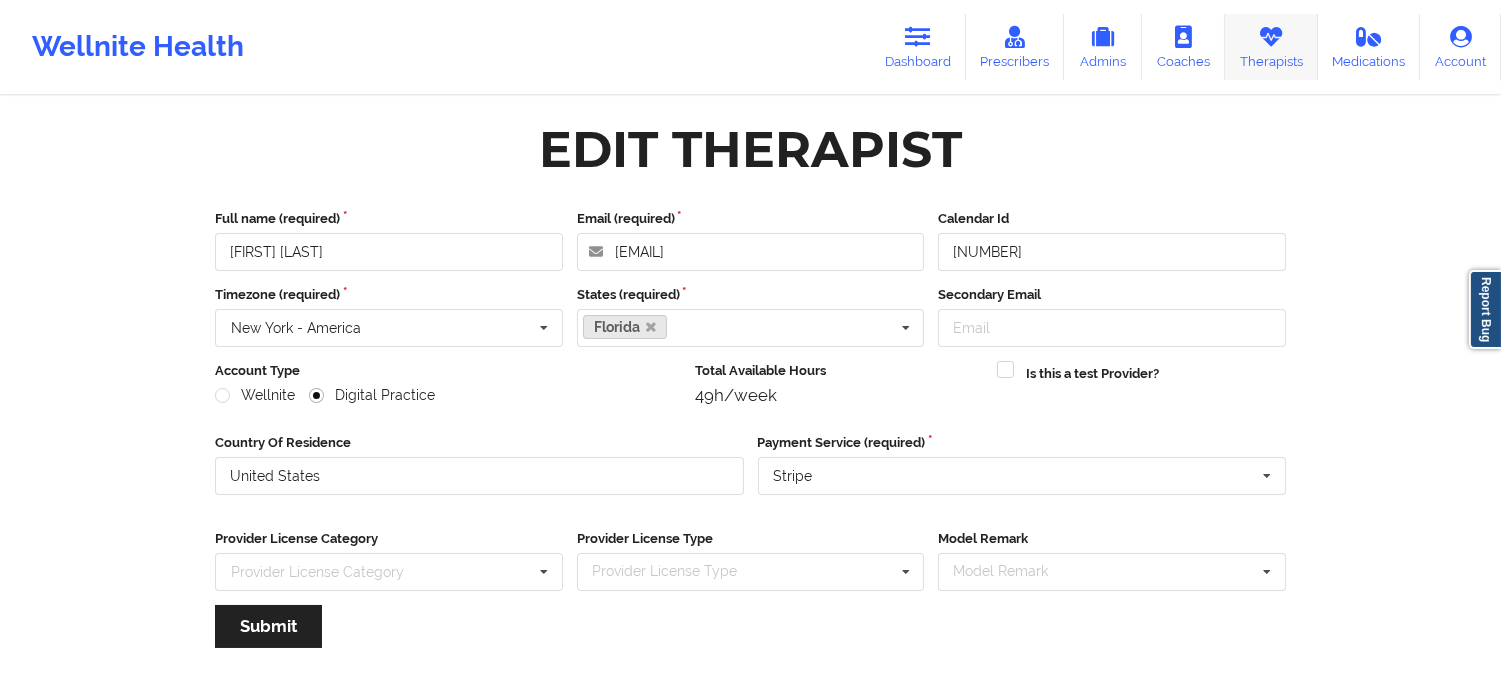click on "Therapists" at bounding box center (1271, 47) 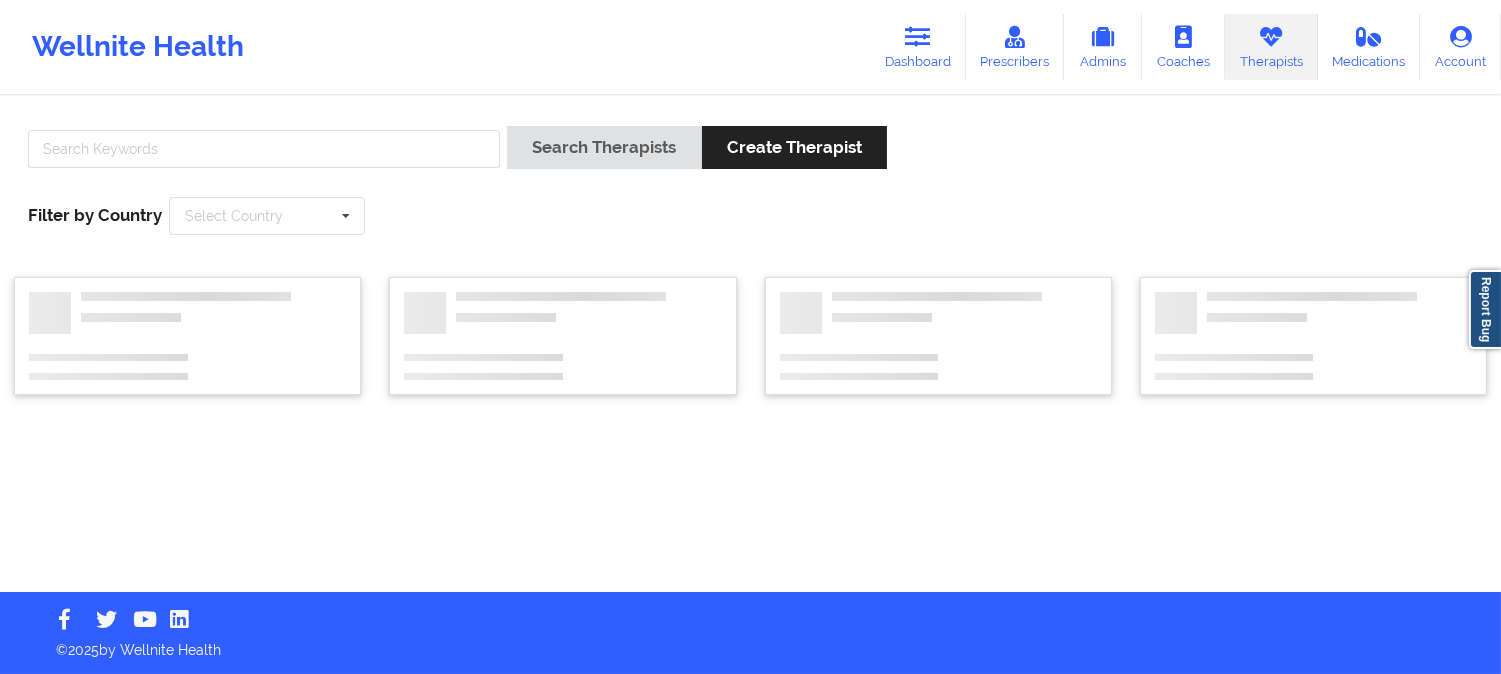 scroll, scrollTop: 0, scrollLeft: 0, axis: both 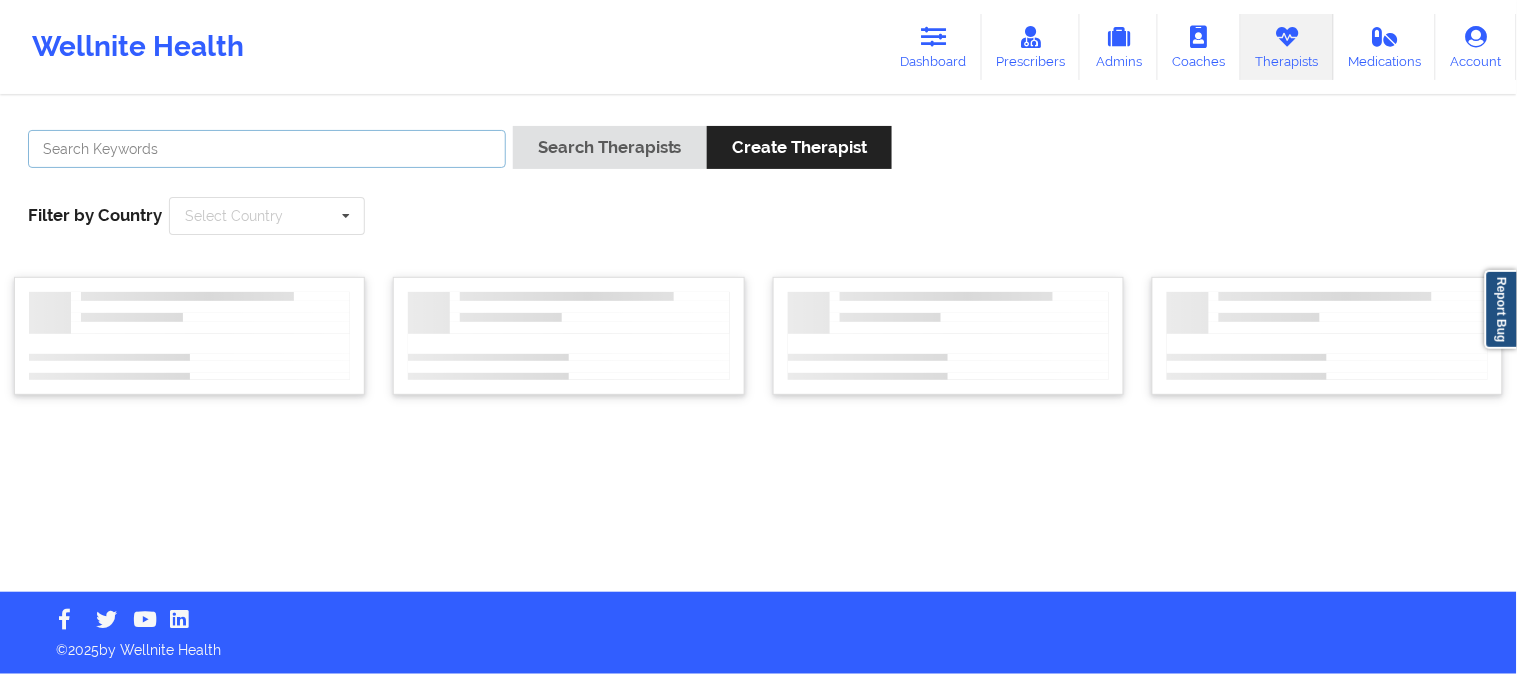 click at bounding box center [267, 149] 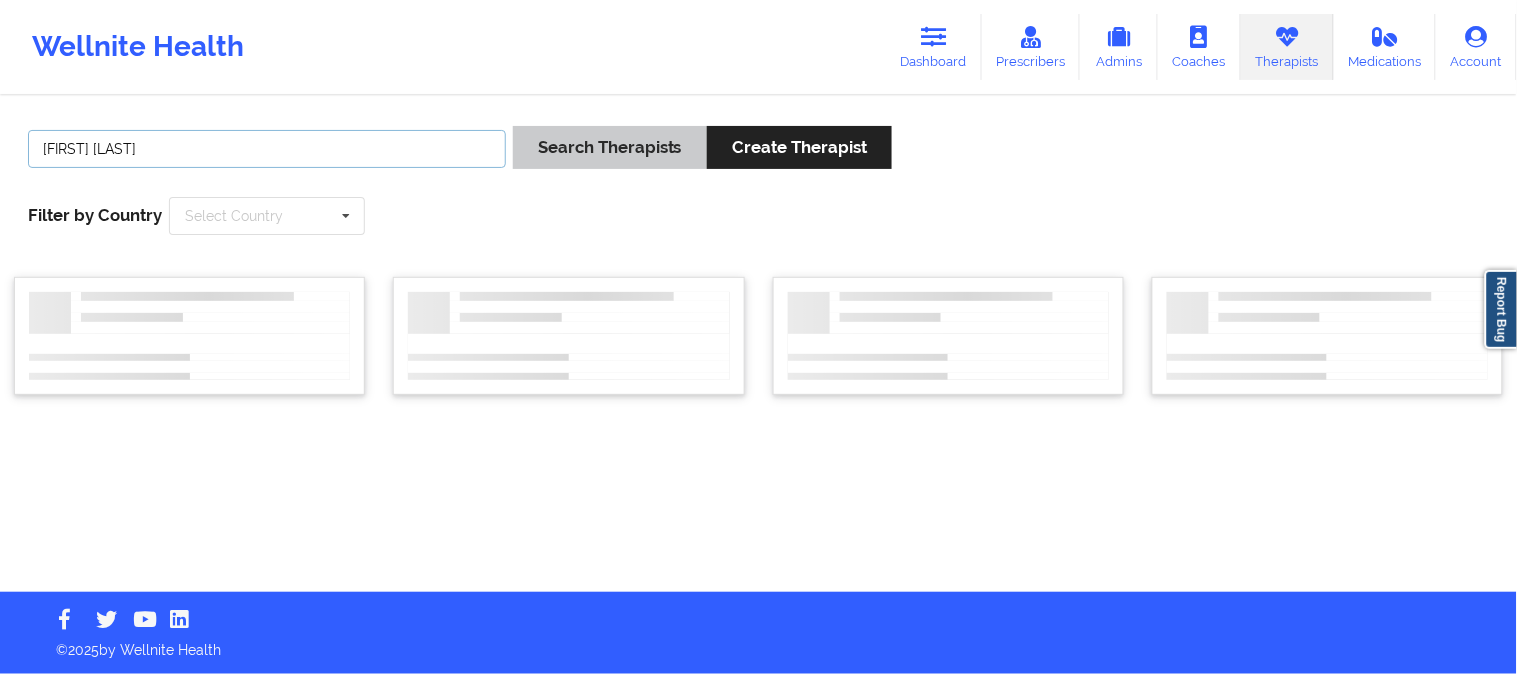 type on "Rochel Snipes" 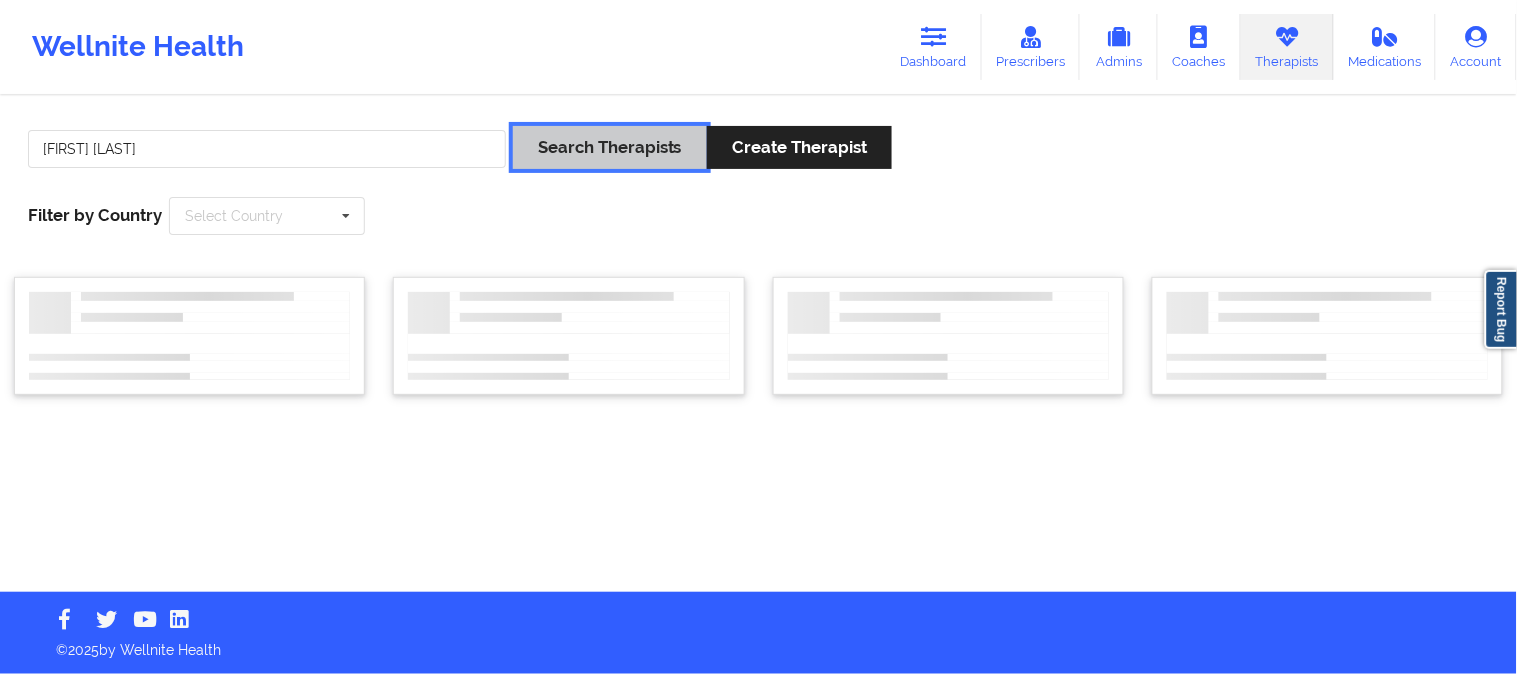 click on "Search Therapists" at bounding box center [610, 147] 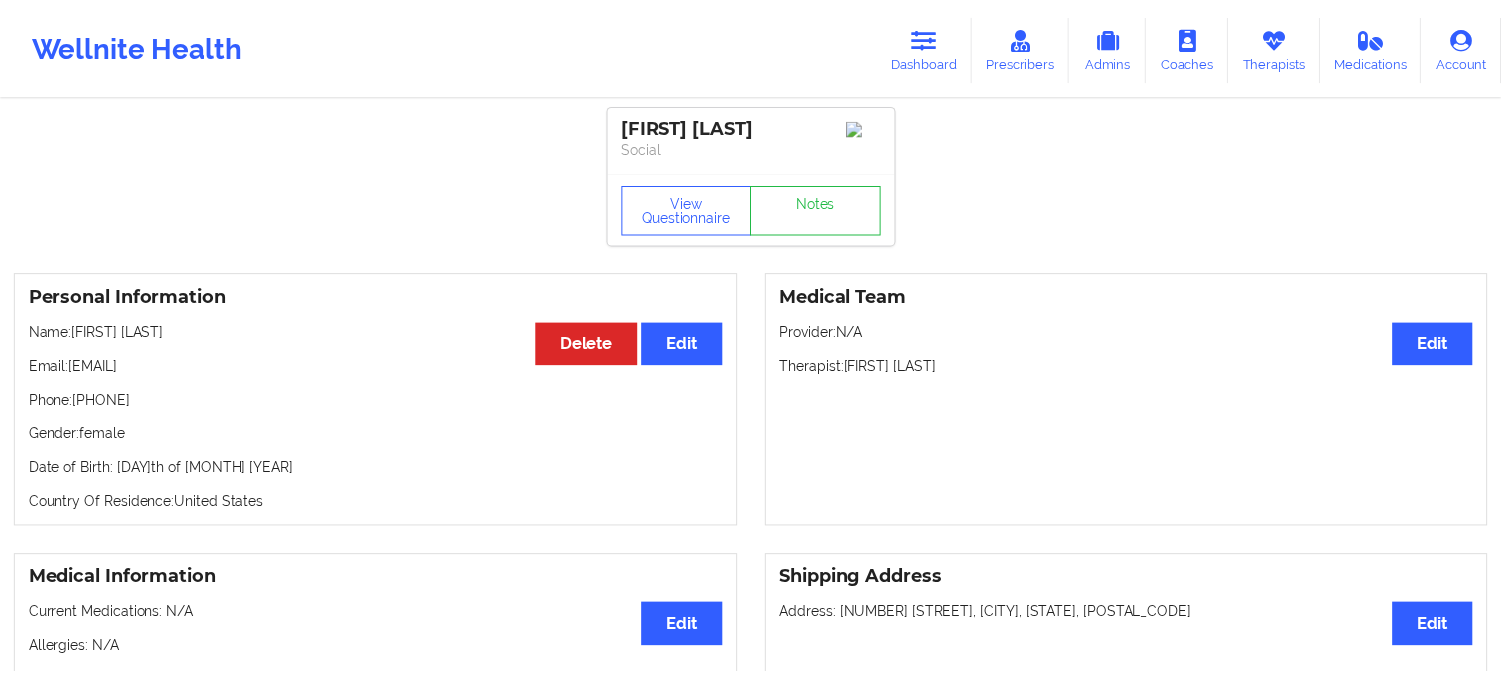 scroll, scrollTop: 0, scrollLeft: 0, axis: both 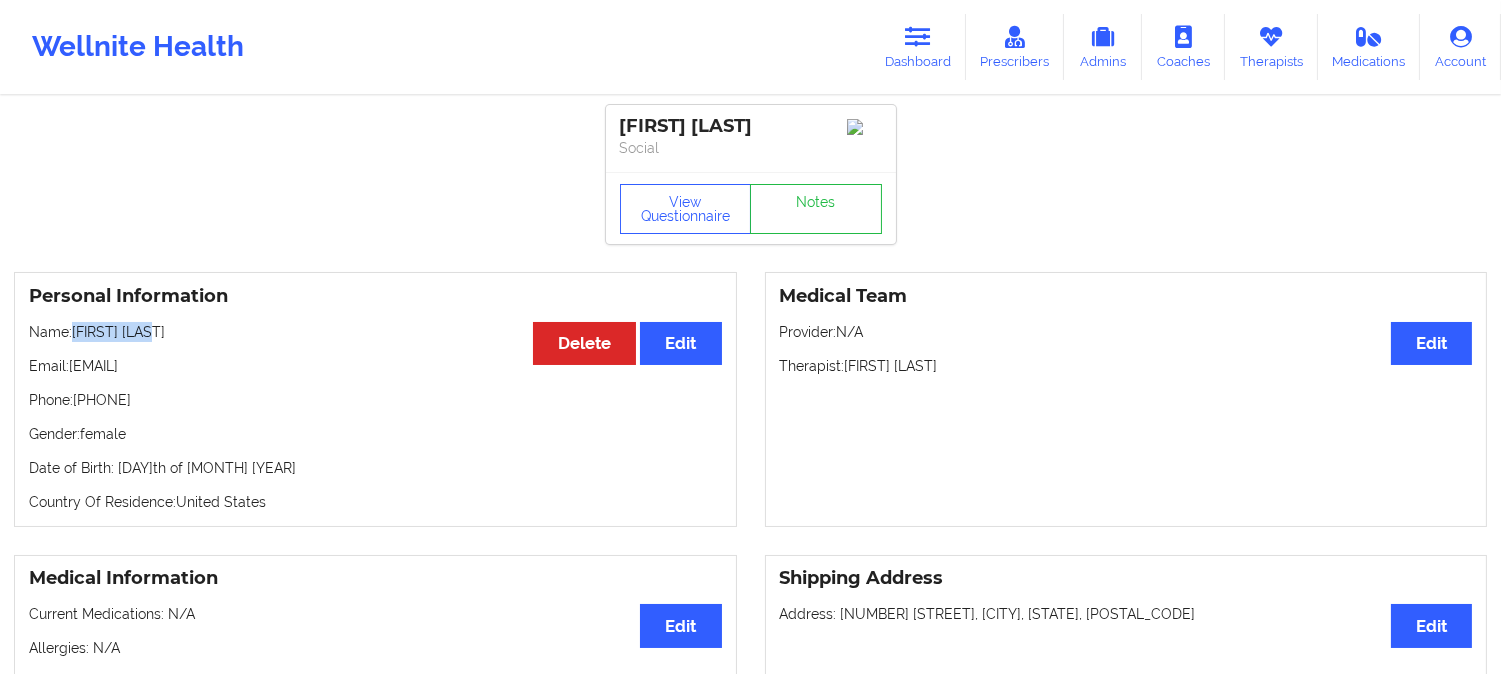 drag, startPoint x: 167, startPoint y: 345, endPoint x: 76, endPoint y: 345, distance: 91 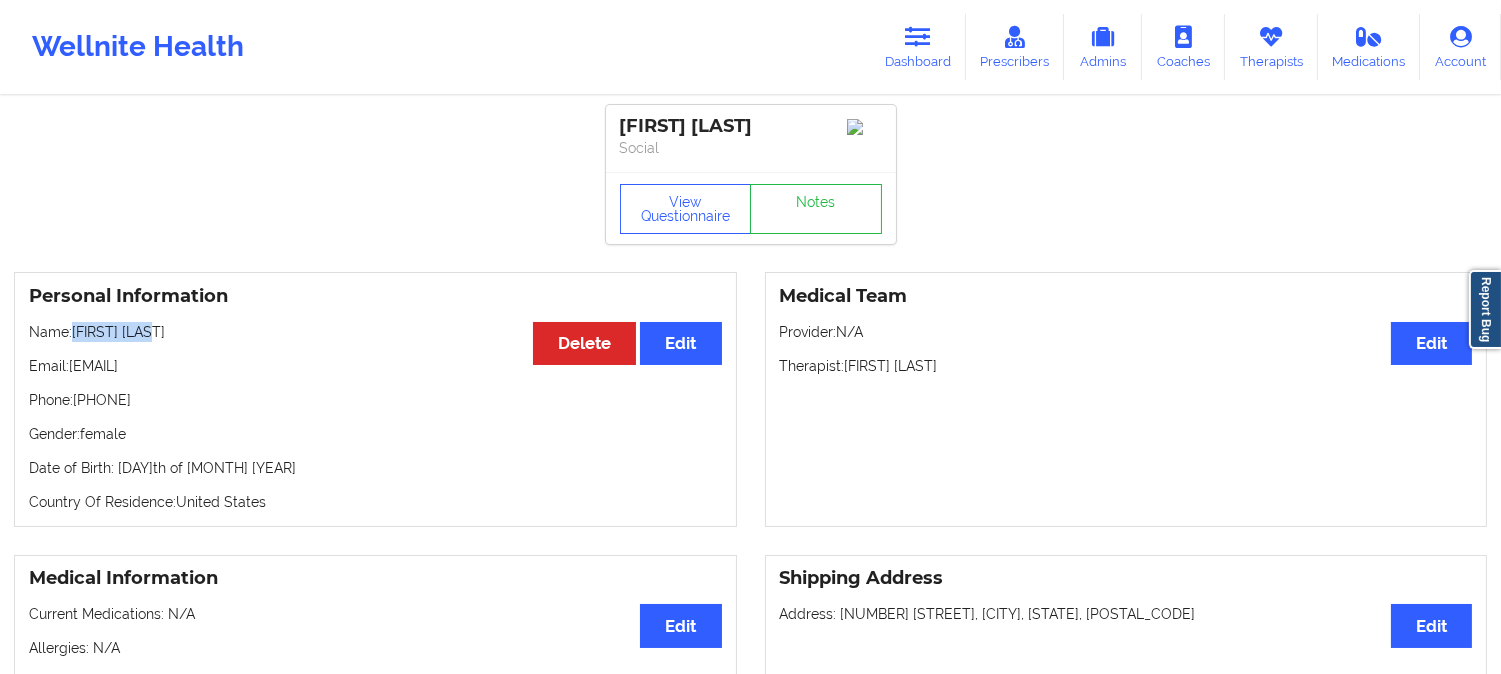drag, startPoint x: 193, startPoint y: 338, endPoint x: 78, endPoint y: 343, distance: 115.10864 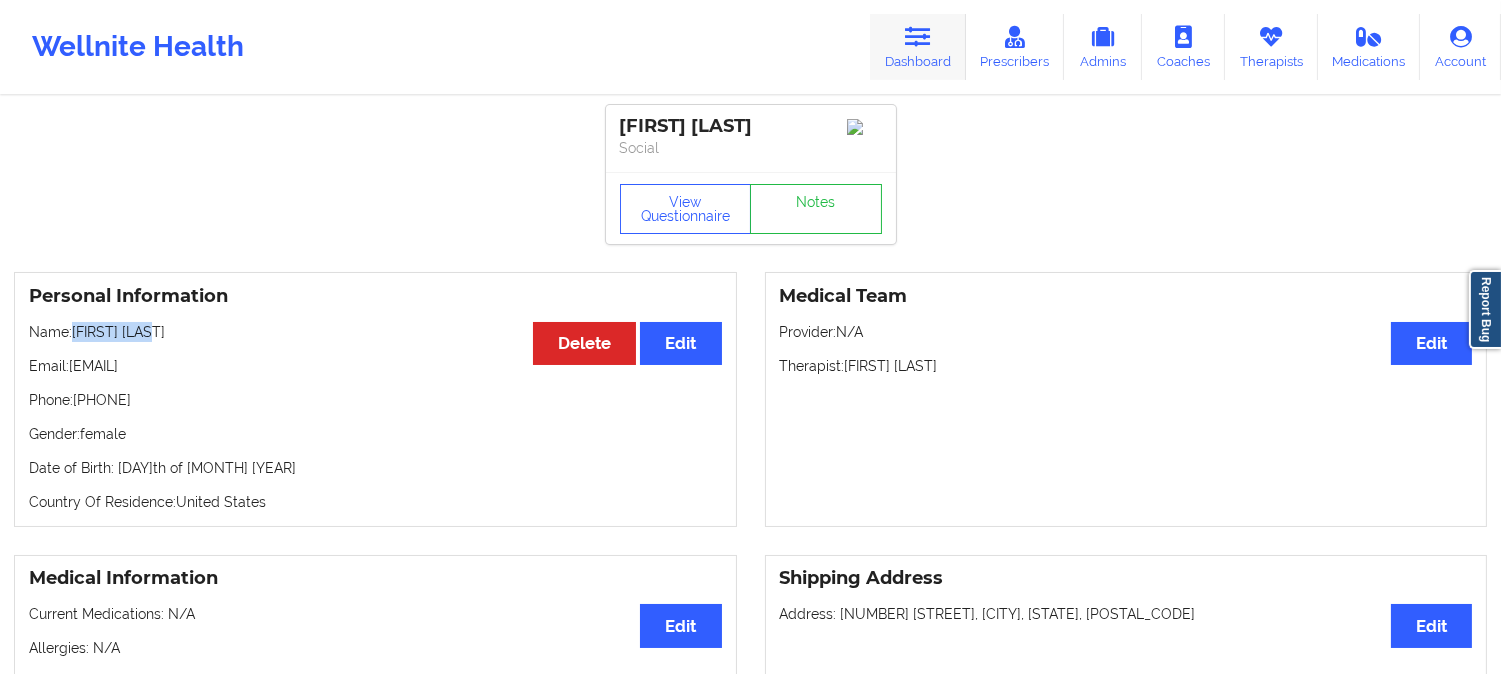 click at bounding box center (918, 37) 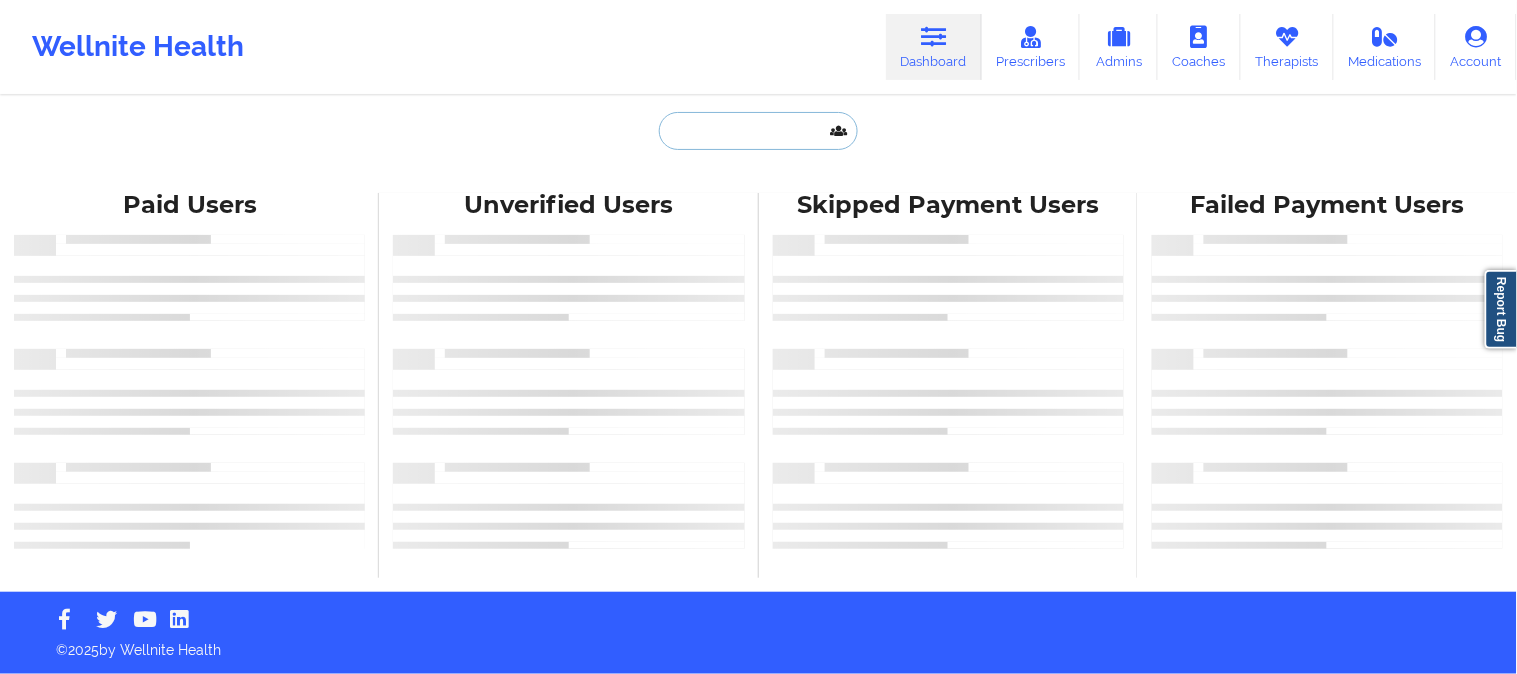 click at bounding box center [758, 131] 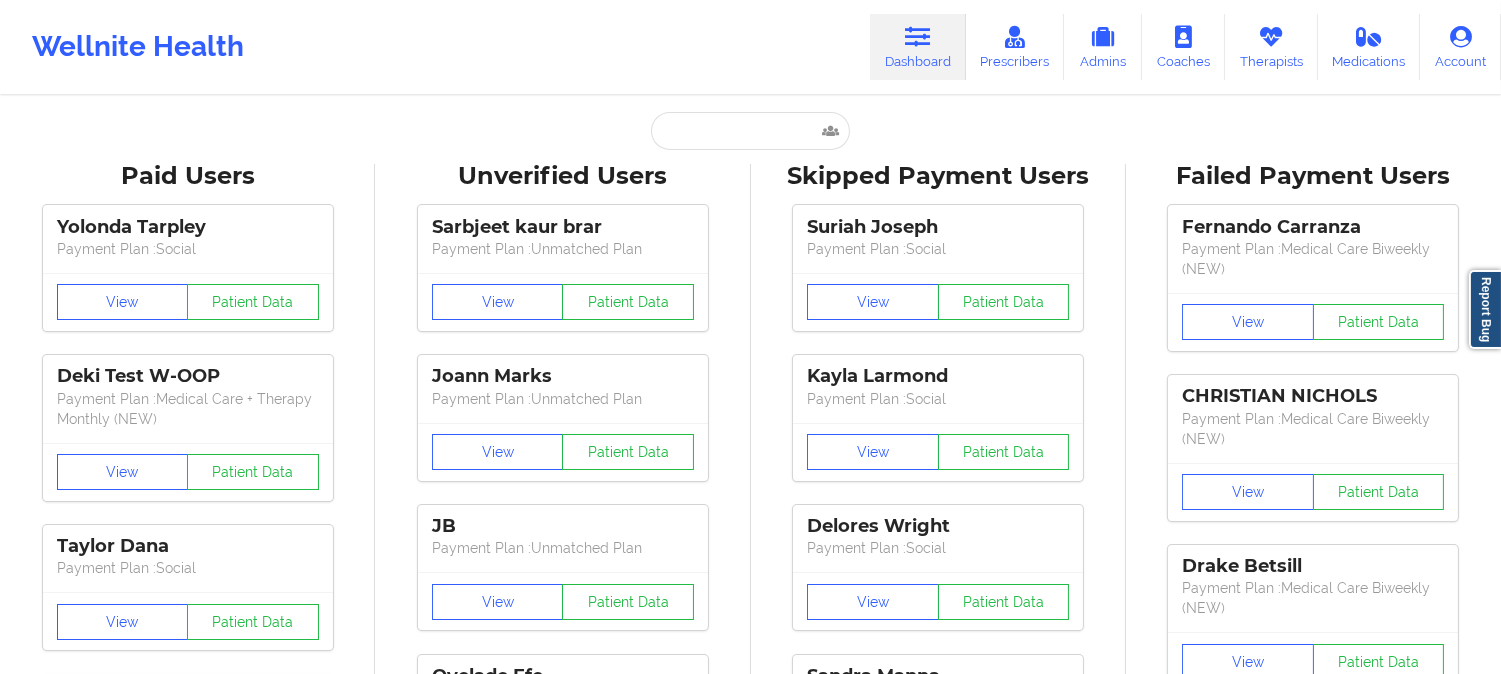 click on "Wellnite Health Dashboard Prescribers Admins Coaches Therapists Medications Account" at bounding box center (750, 47) 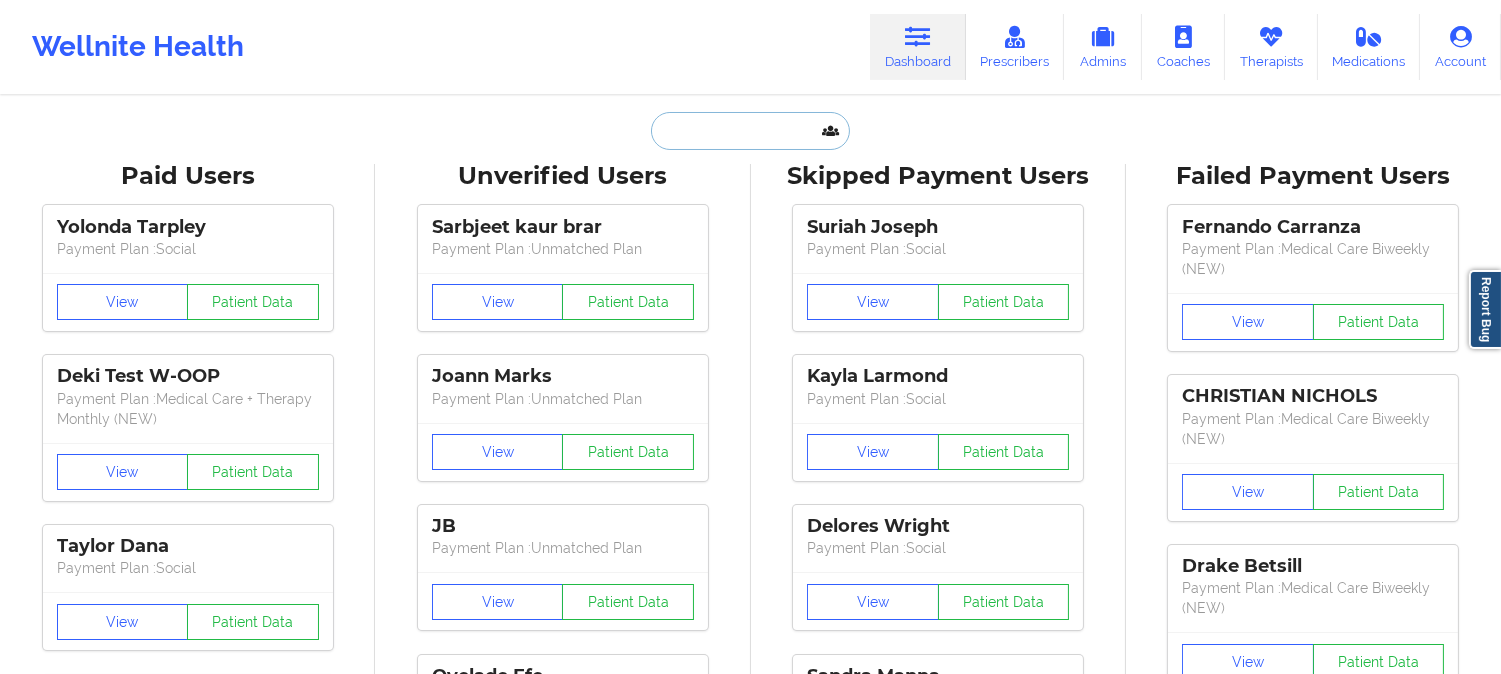 click at bounding box center (750, 131) 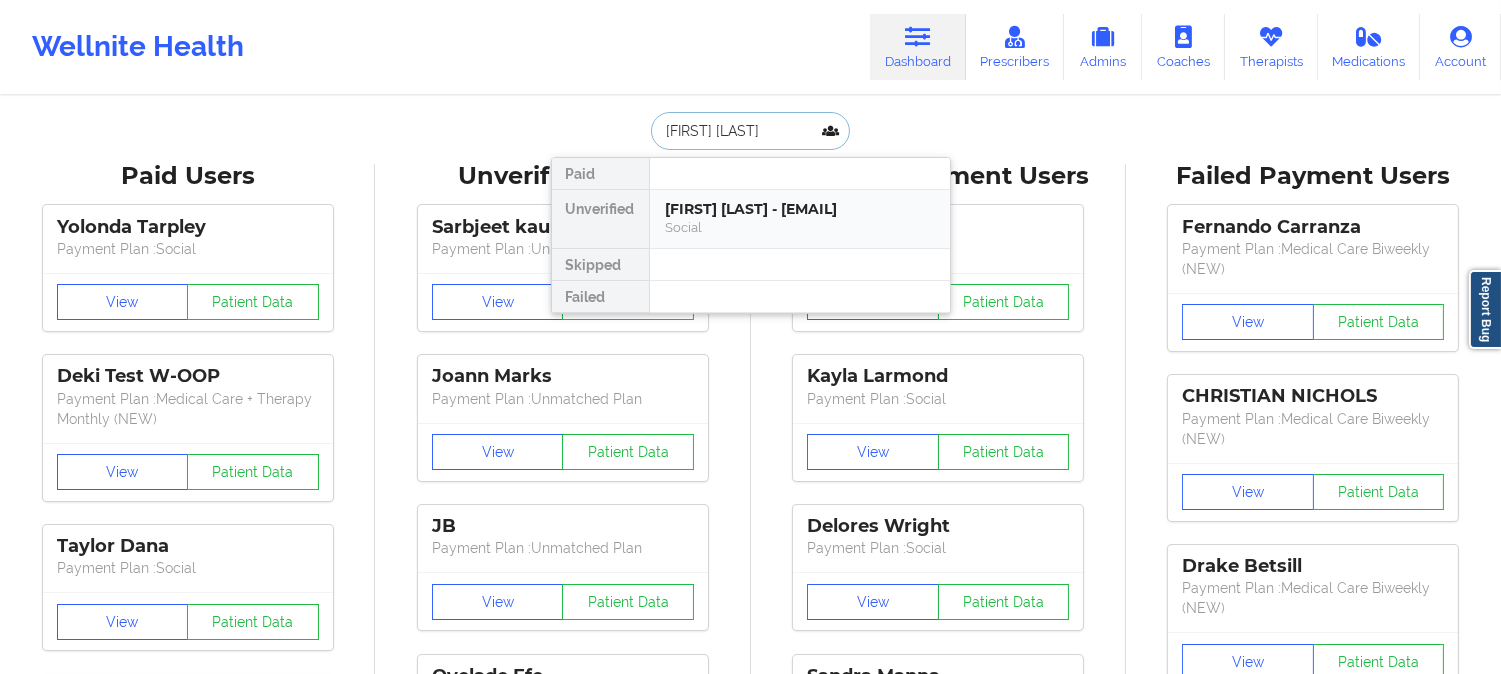 click on "Nolan thompson - nmtwashere@gmail.com" at bounding box center [800, 209] 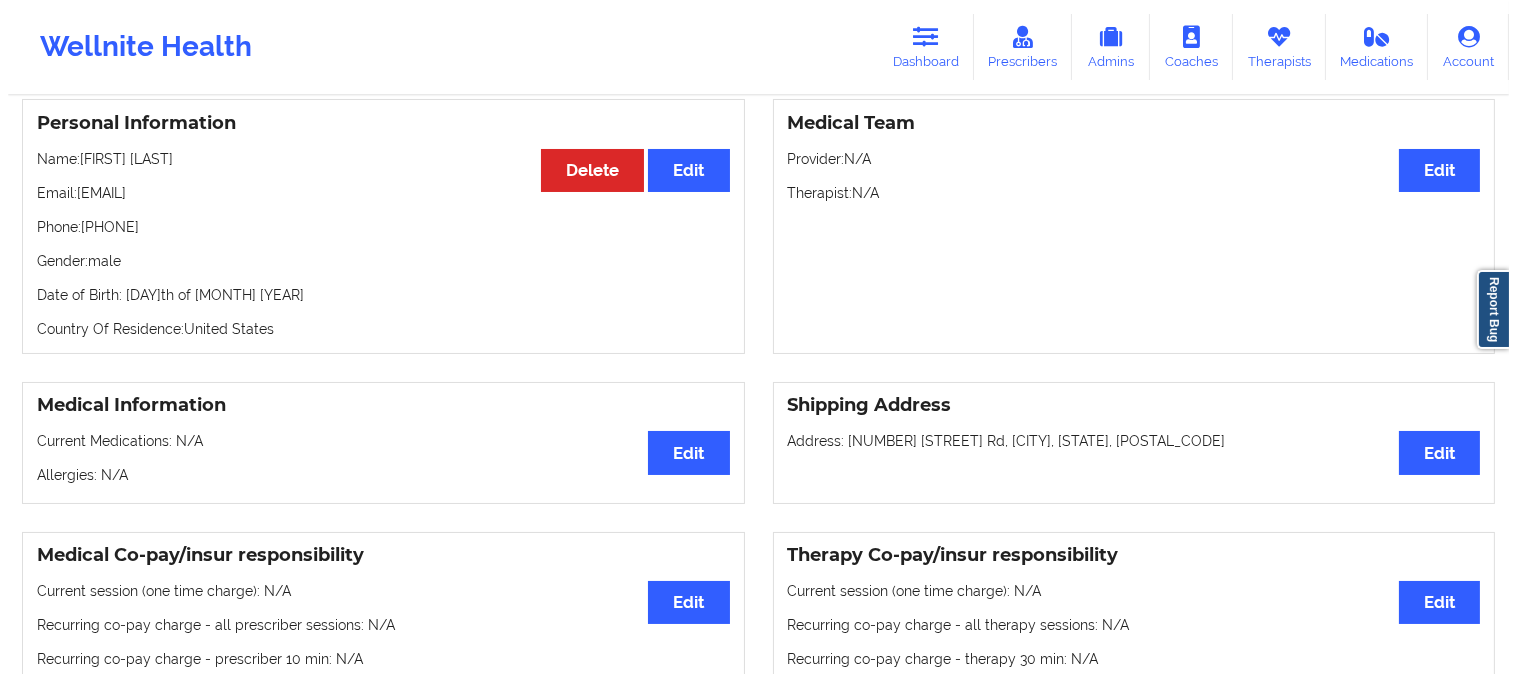 scroll, scrollTop: 0, scrollLeft: 0, axis: both 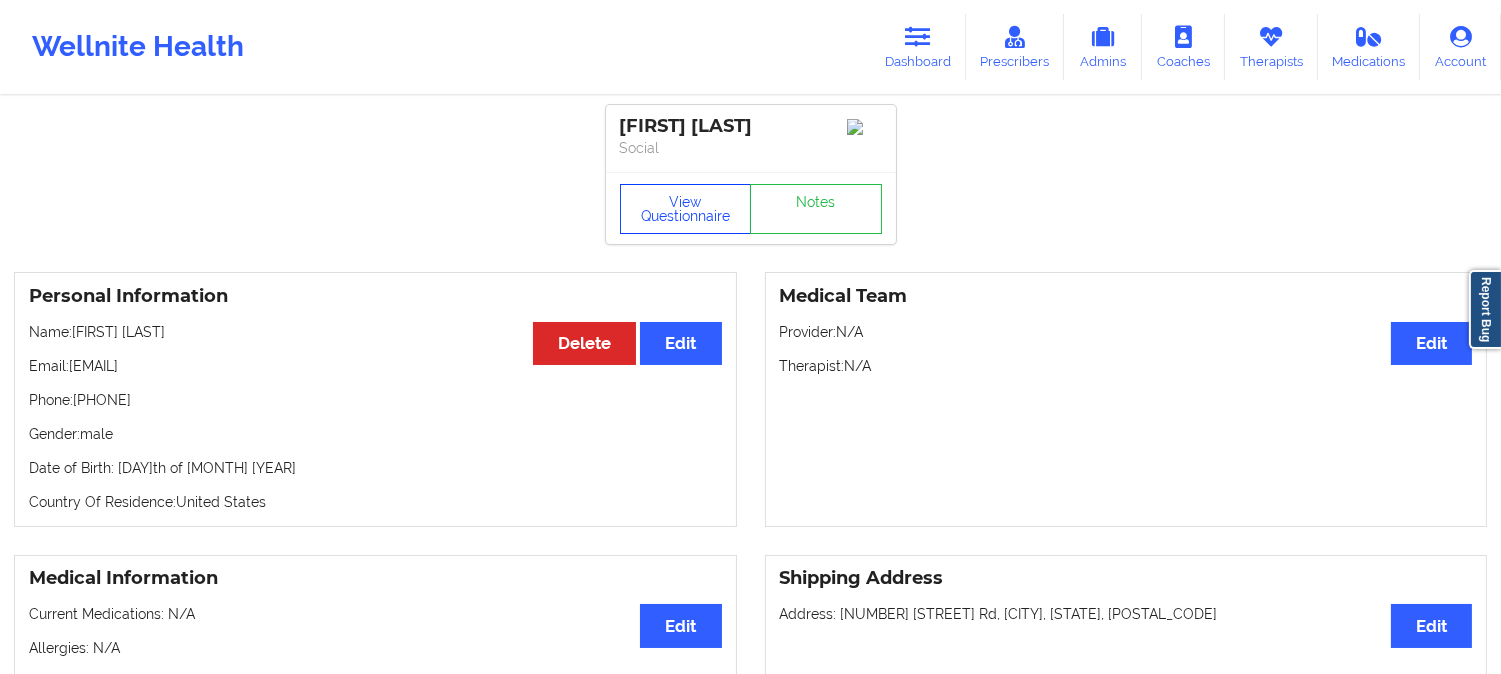 click on "View Questionnaire" at bounding box center [686, 209] 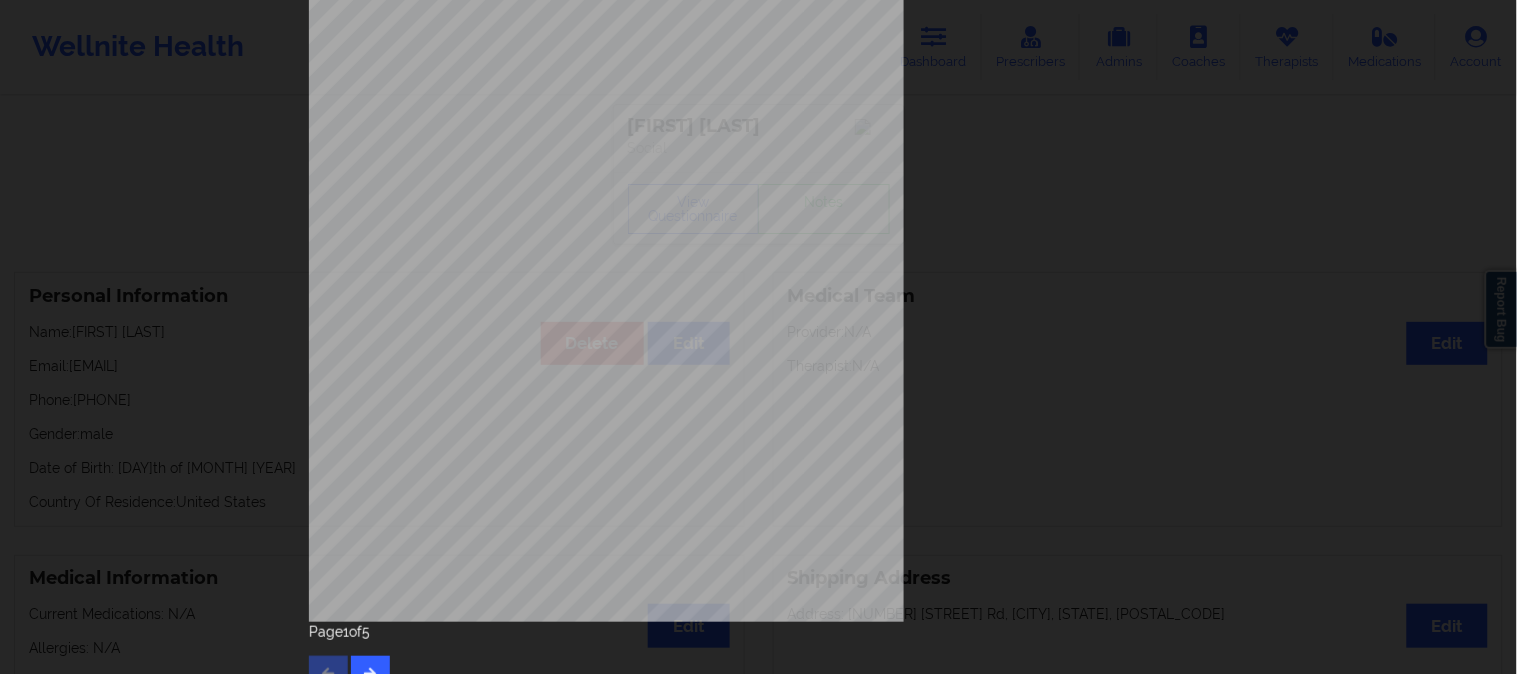 scroll, scrollTop: 280, scrollLeft: 0, axis: vertical 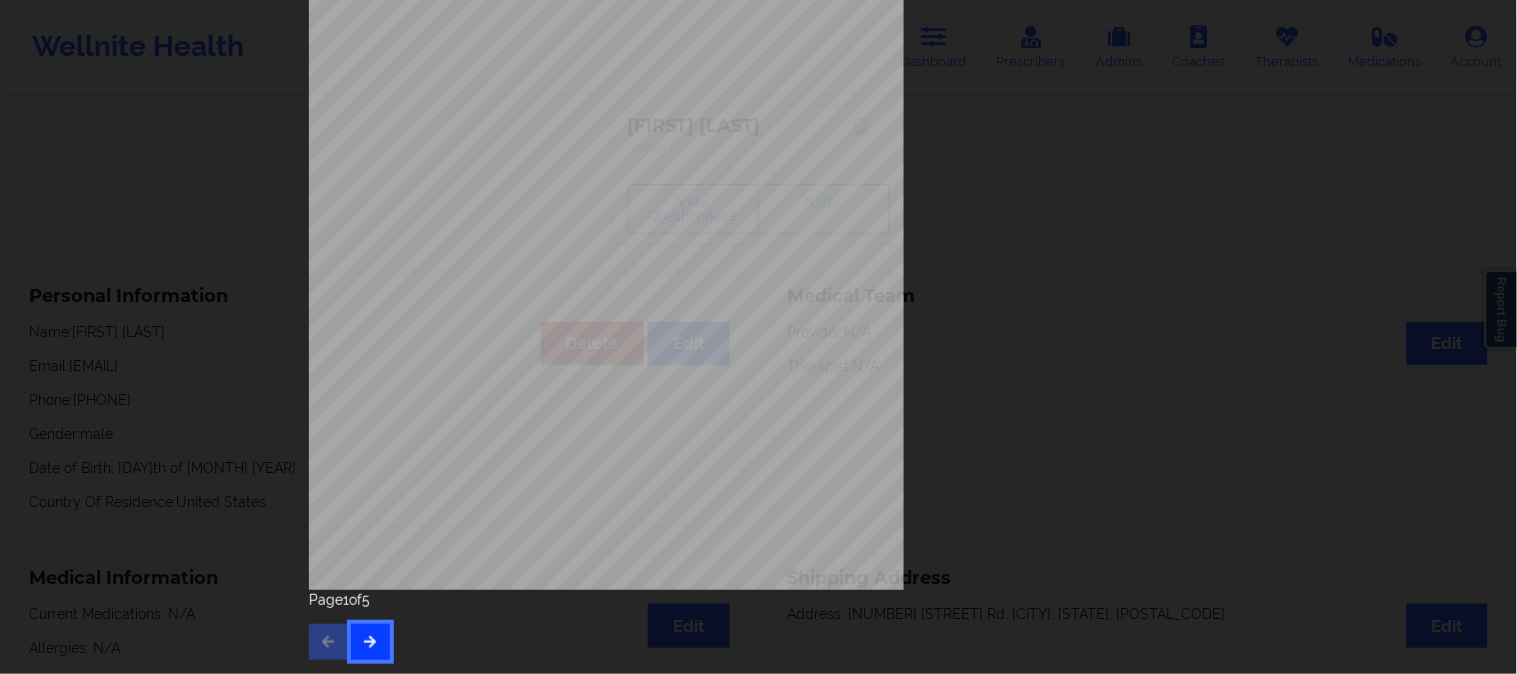 click at bounding box center (370, 641) 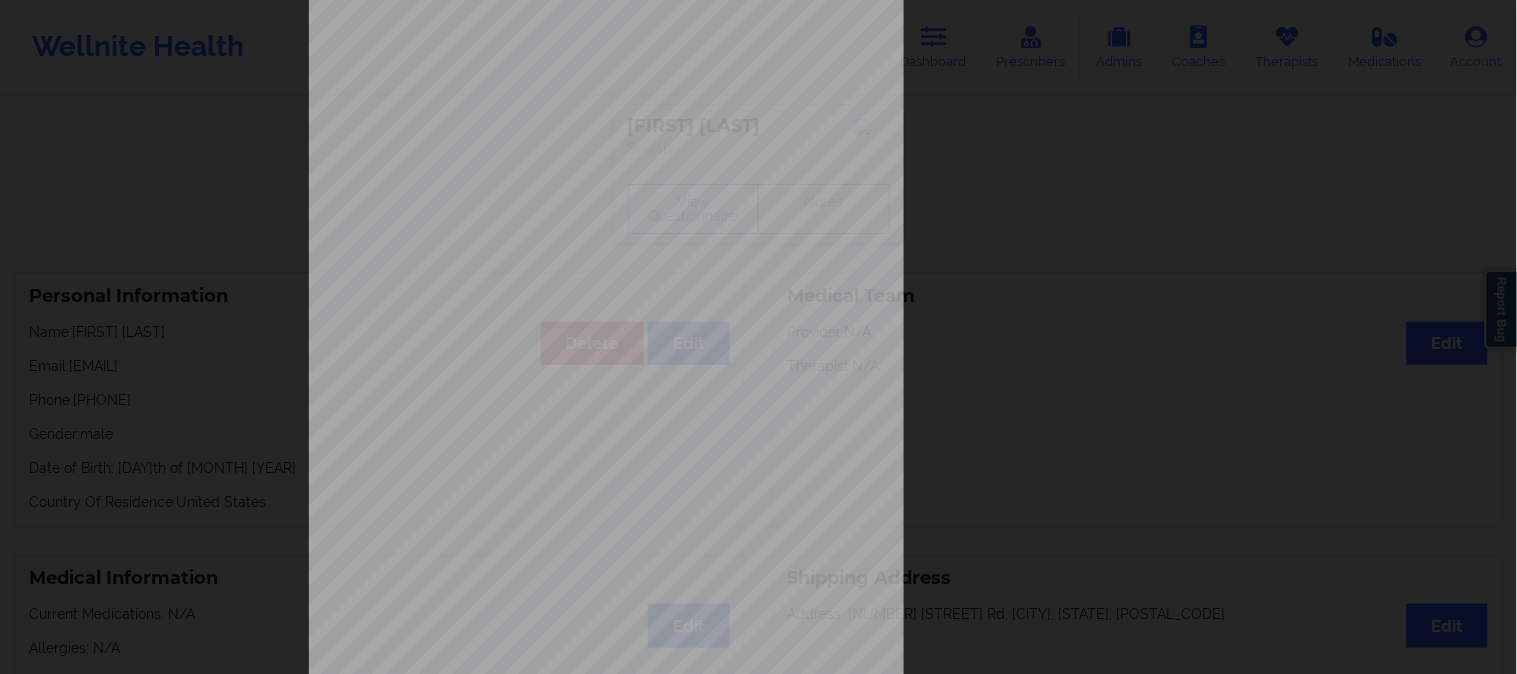 scroll, scrollTop: 280, scrollLeft: 0, axis: vertical 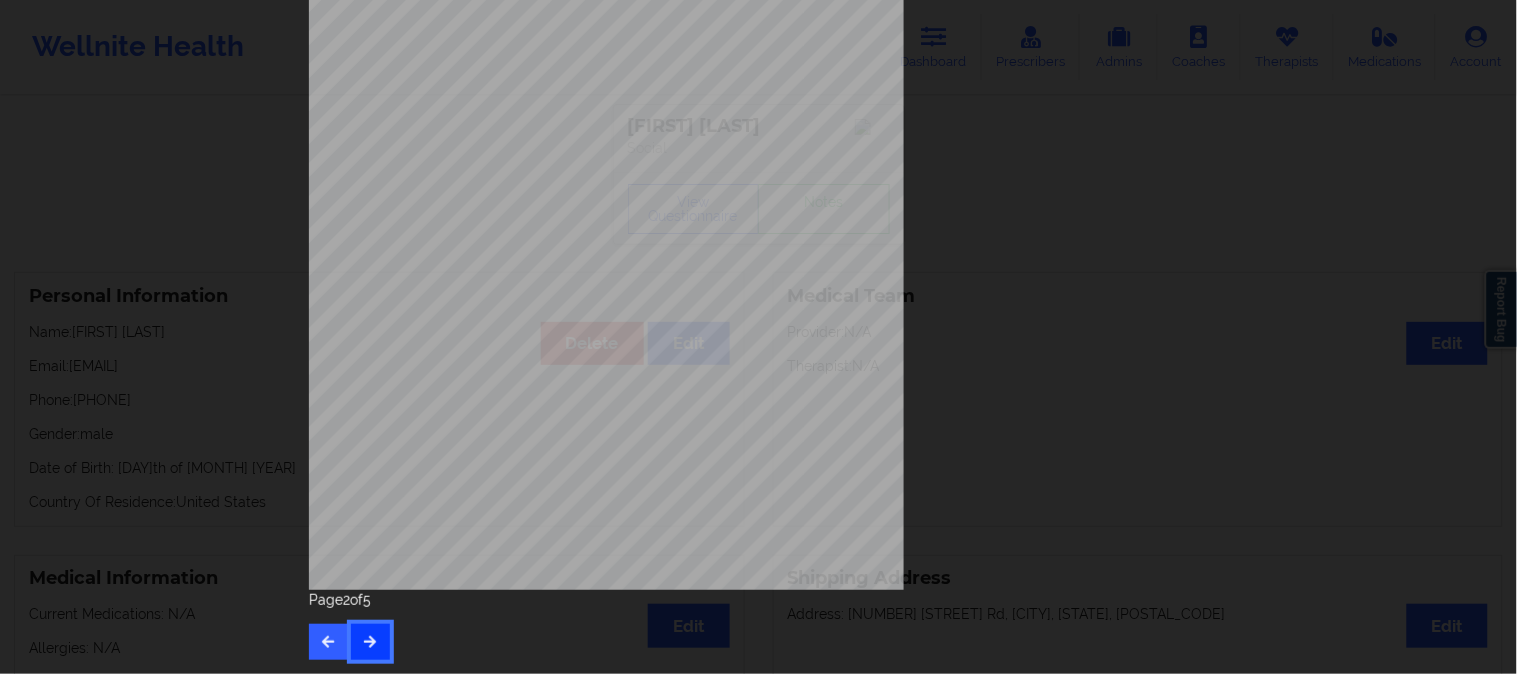 click at bounding box center [370, 641] 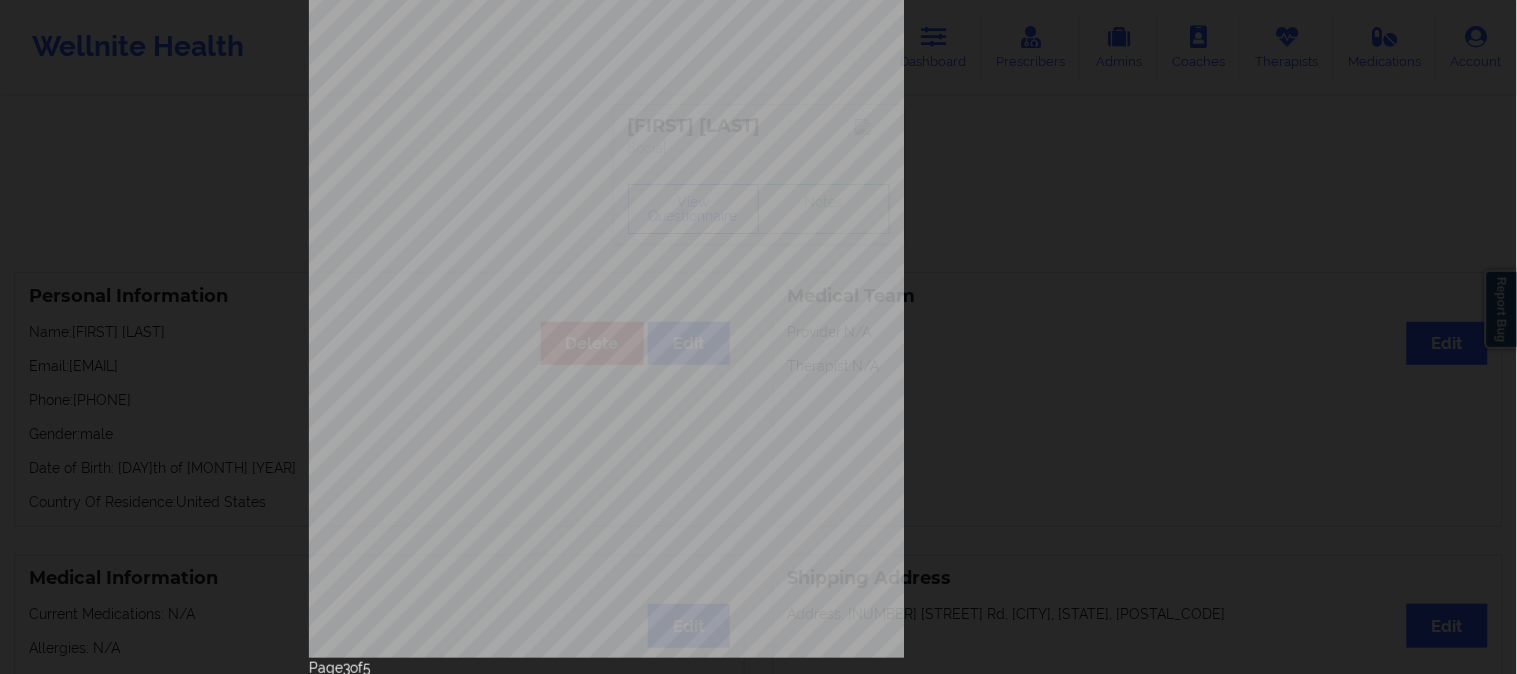 scroll, scrollTop: 280, scrollLeft: 0, axis: vertical 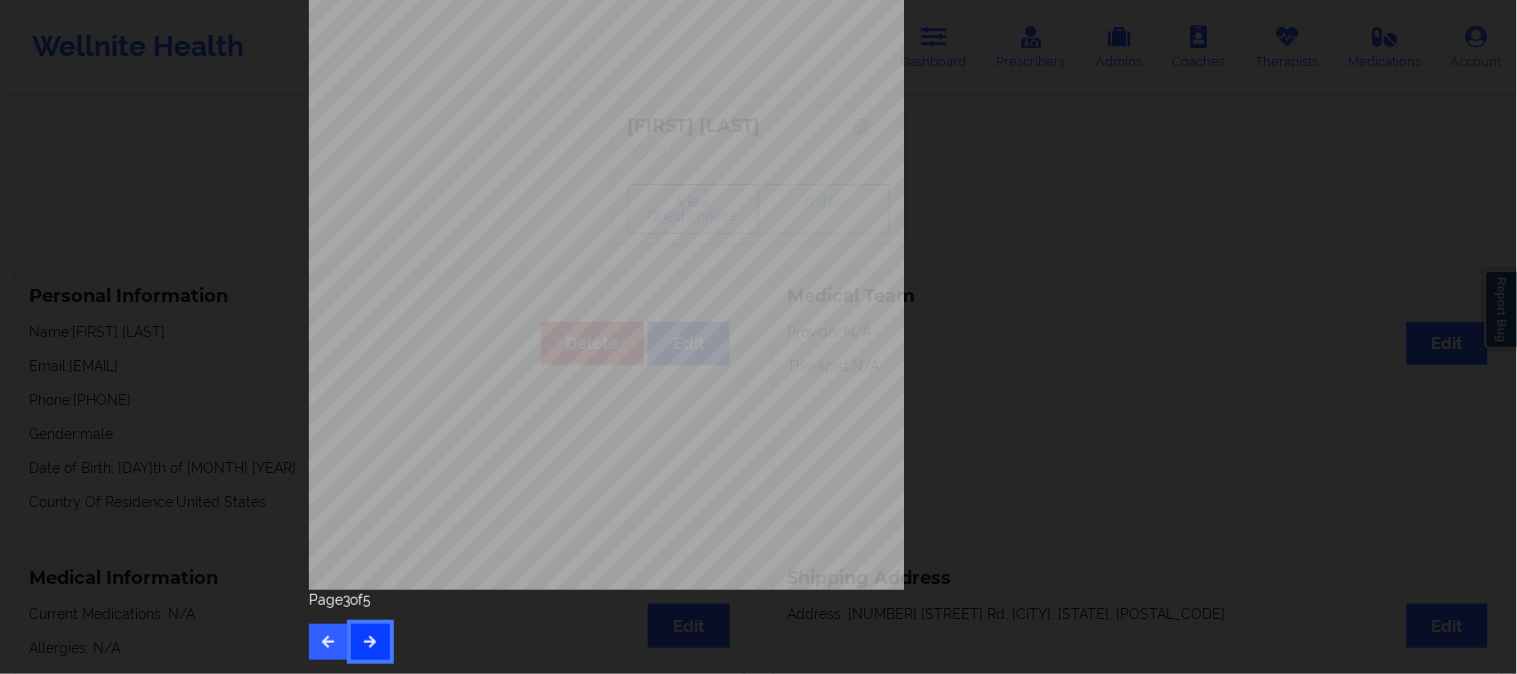 click at bounding box center (370, 642) 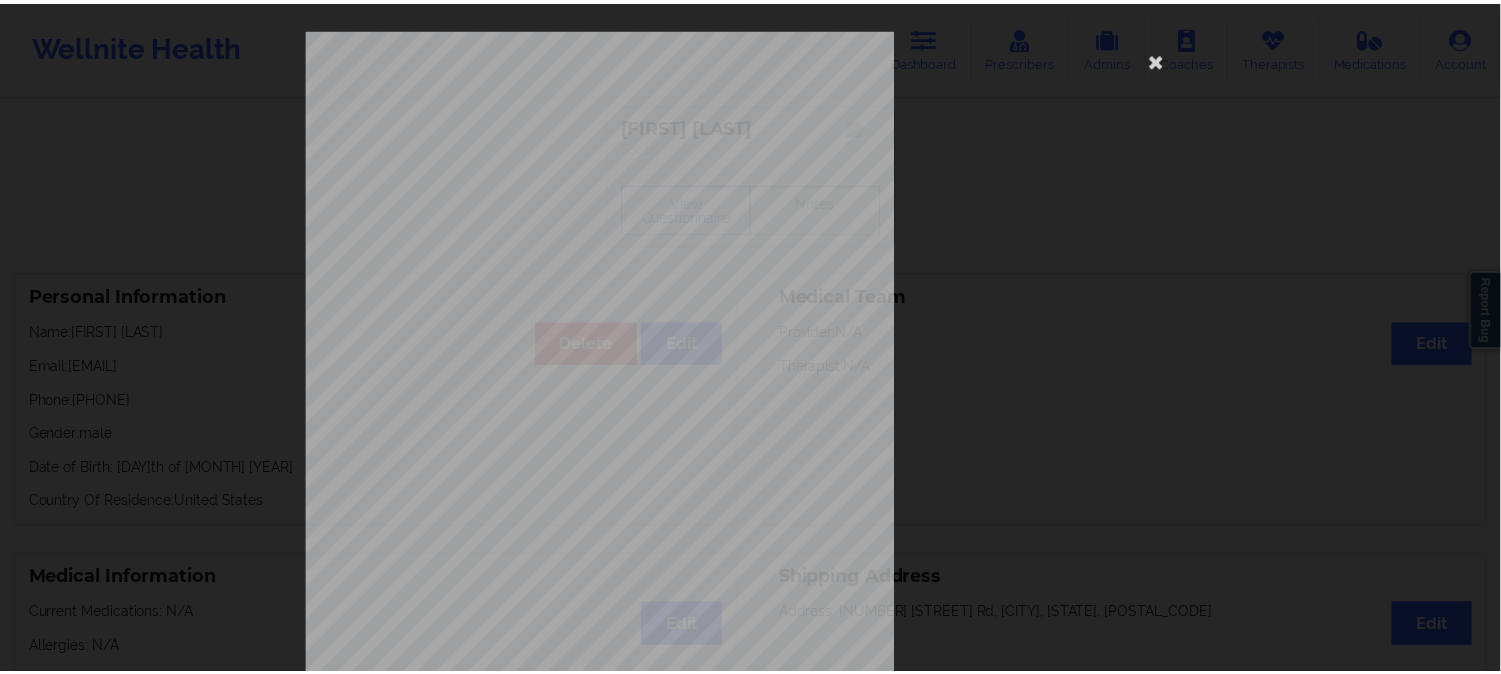 scroll, scrollTop: 111, scrollLeft: 0, axis: vertical 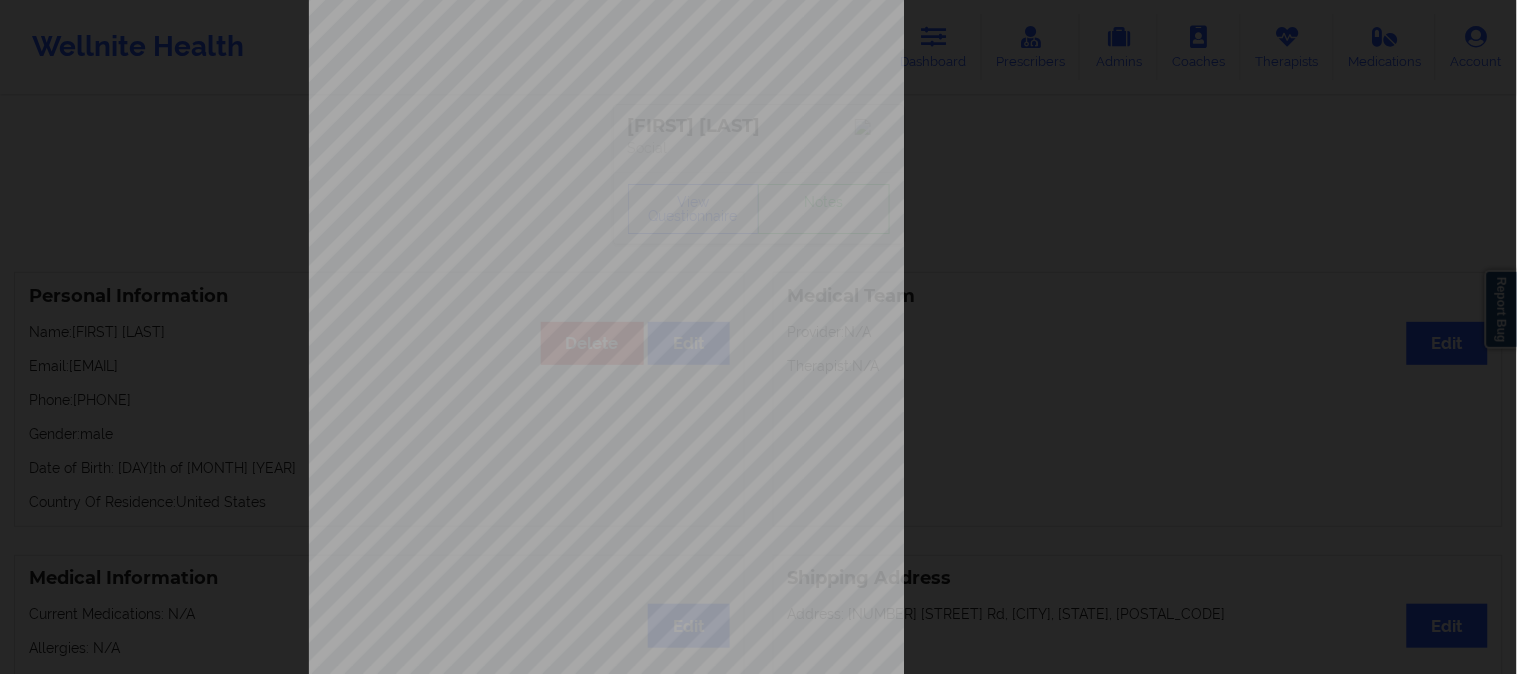click on "Insurance company type details by patient commercial Insurance Member ID for patient 1262207060 Insurance company name details by patient Tricare W est CA Insurance Company Identity number by patient Tricare W est CA Insurance dependency status details by patient Own coverage Payment plan chosen by patient together Currently Suicidal Page  4  of  5" at bounding box center [758, 337] 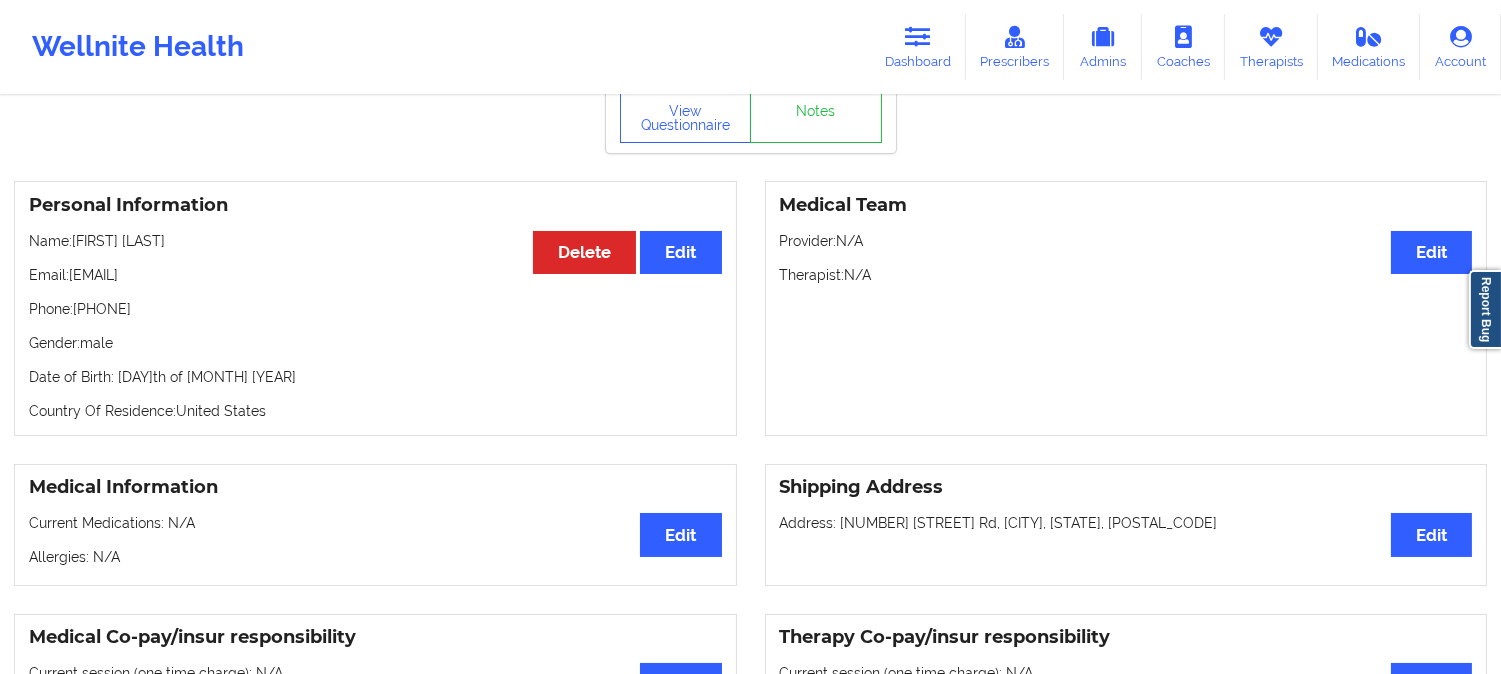 scroll, scrollTop: 0, scrollLeft: 0, axis: both 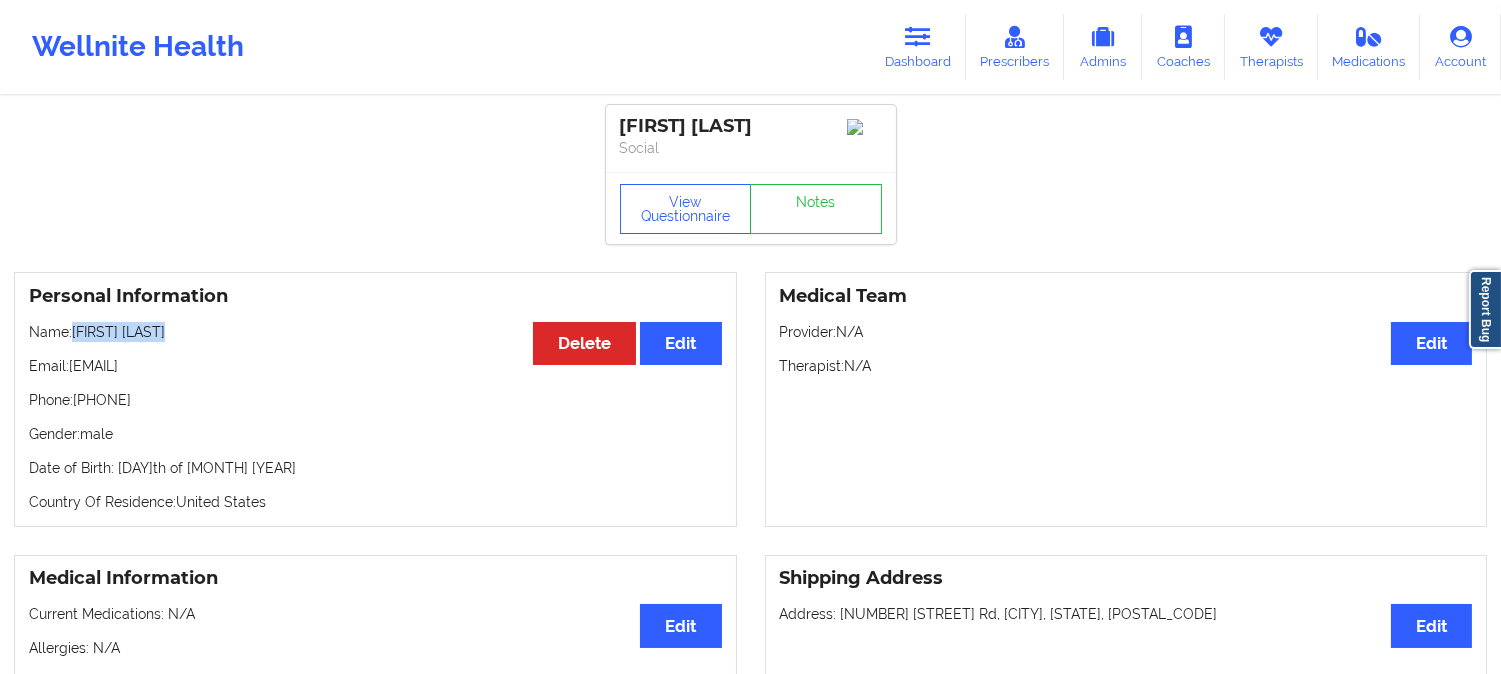 drag, startPoint x: 190, startPoint y: 345, endPoint x: 77, endPoint y: 343, distance: 113.0177 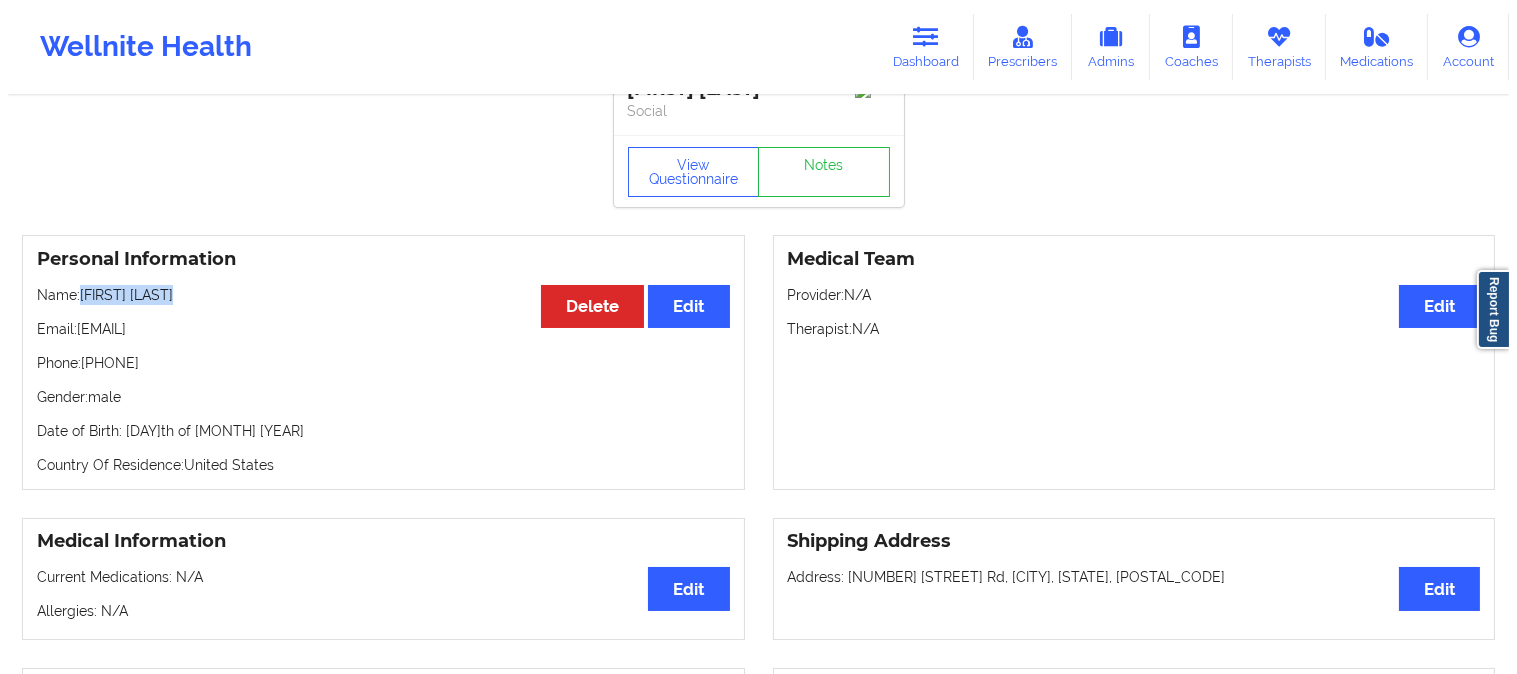 scroll, scrollTop: 0, scrollLeft: 0, axis: both 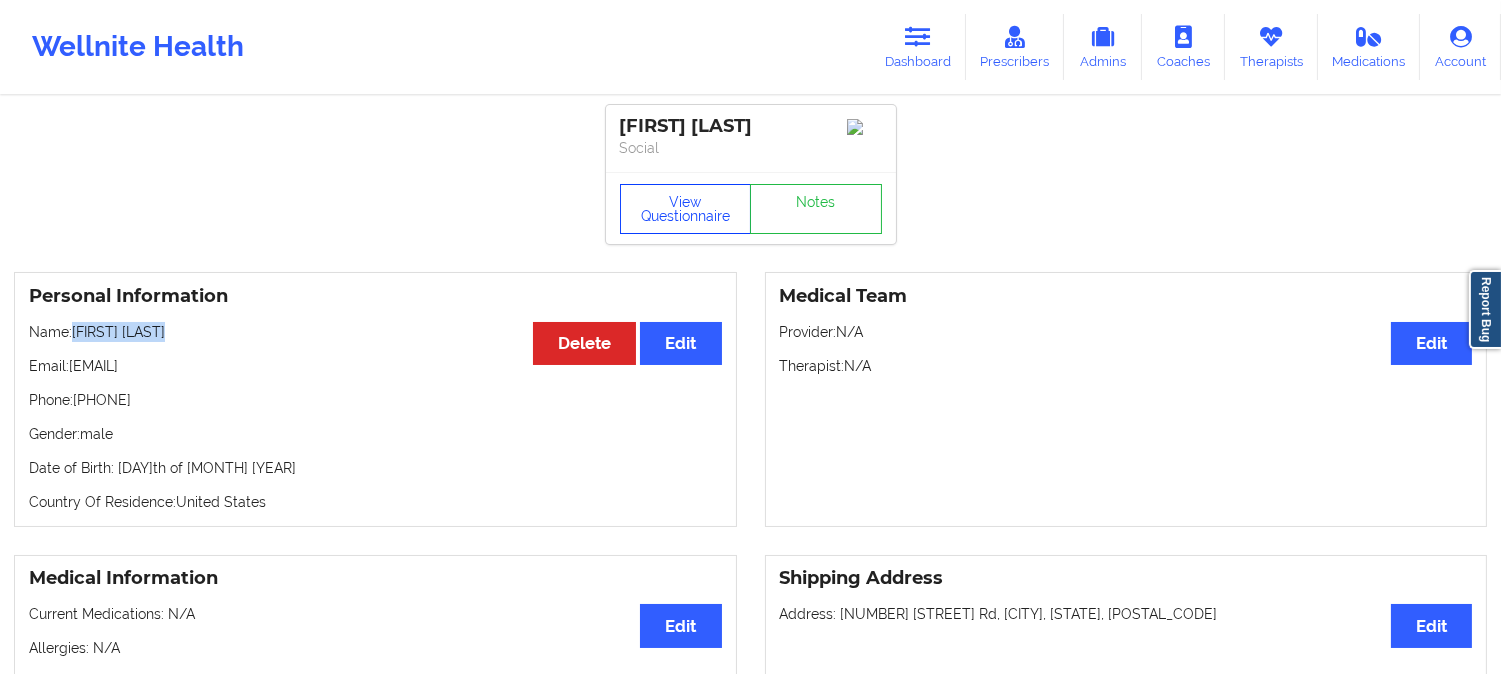 click on "View Questionnaire" at bounding box center [686, 209] 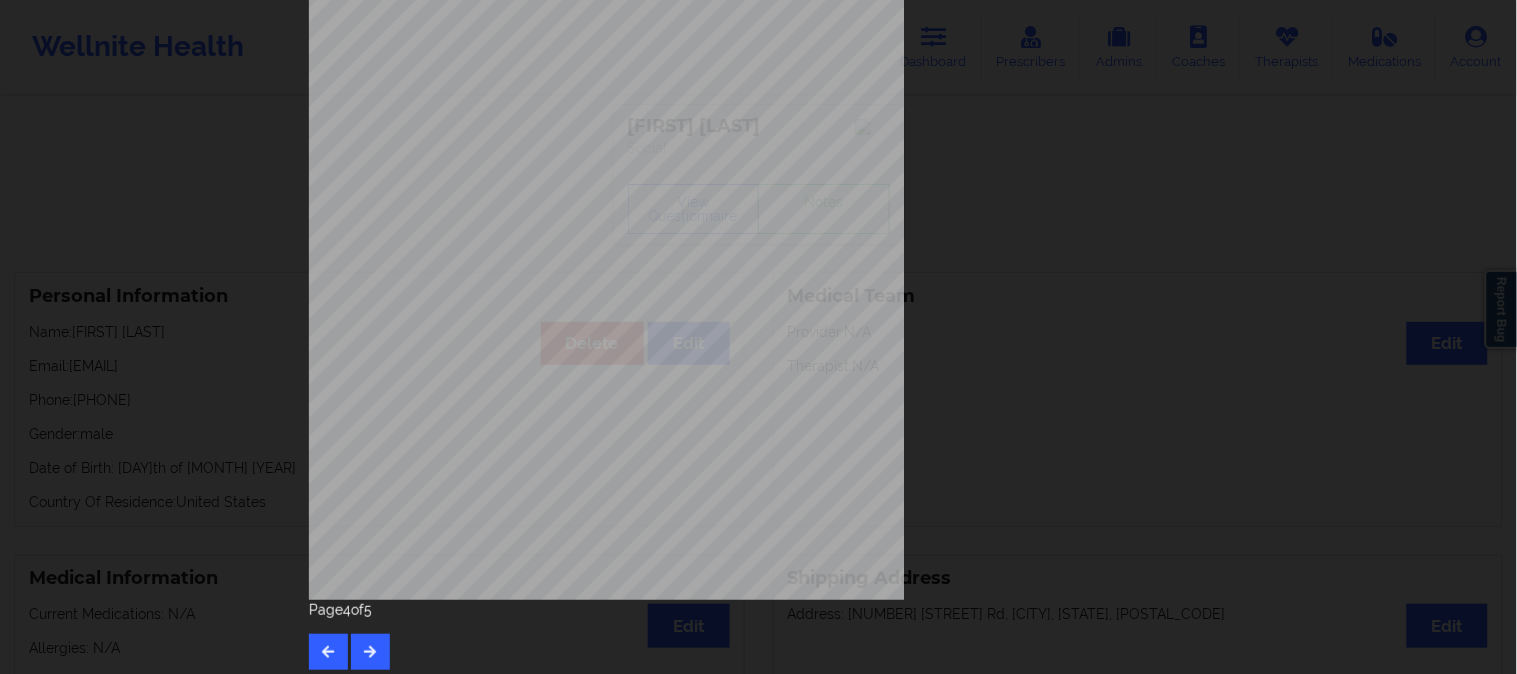 scroll, scrollTop: 280, scrollLeft: 0, axis: vertical 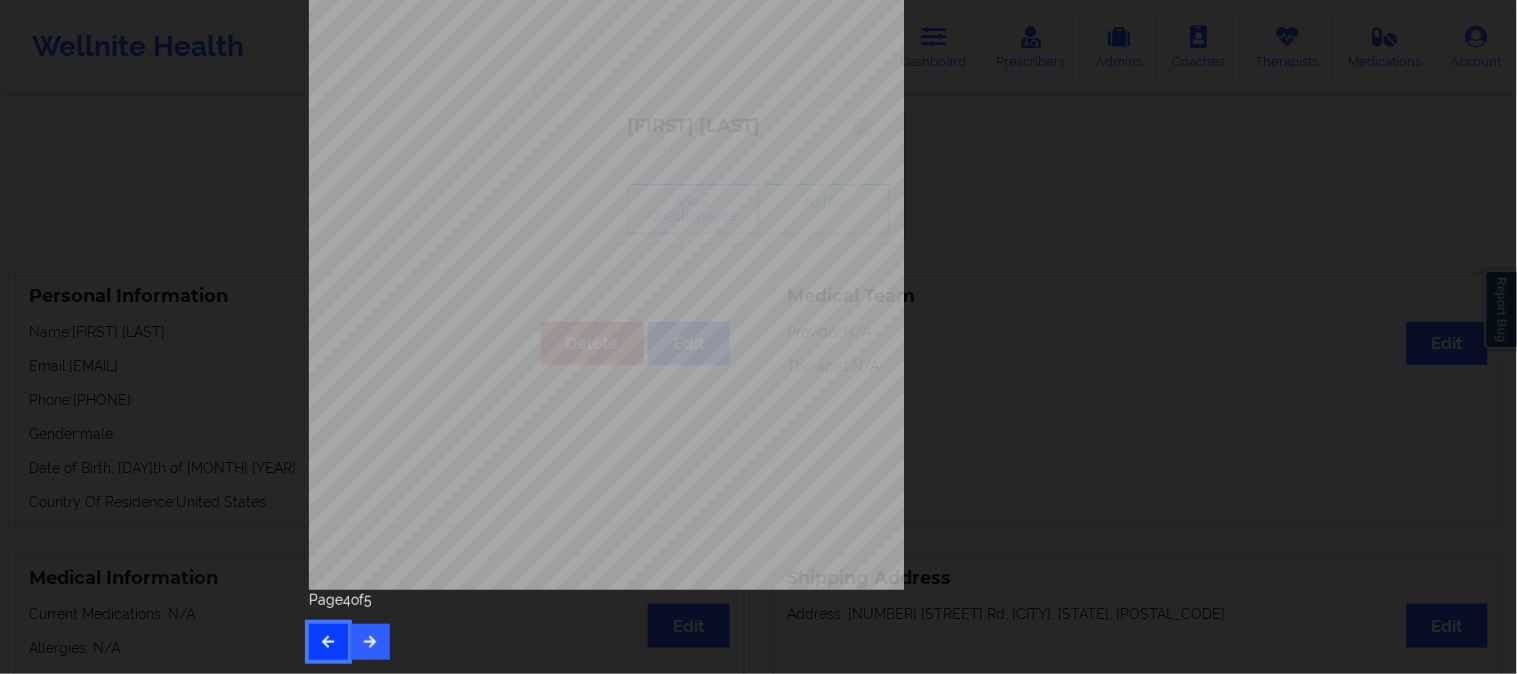 click at bounding box center [328, 642] 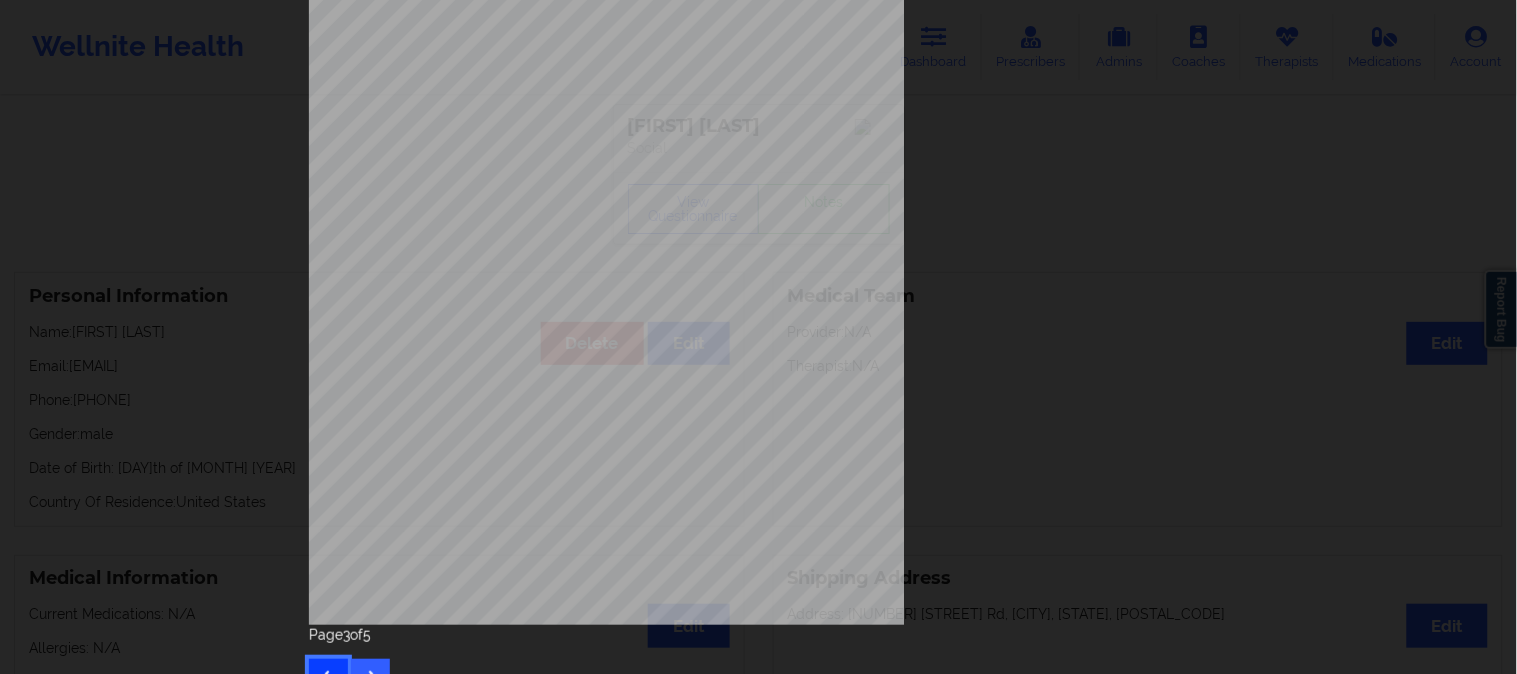 scroll, scrollTop: 280, scrollLeft: 0, axis: vertical 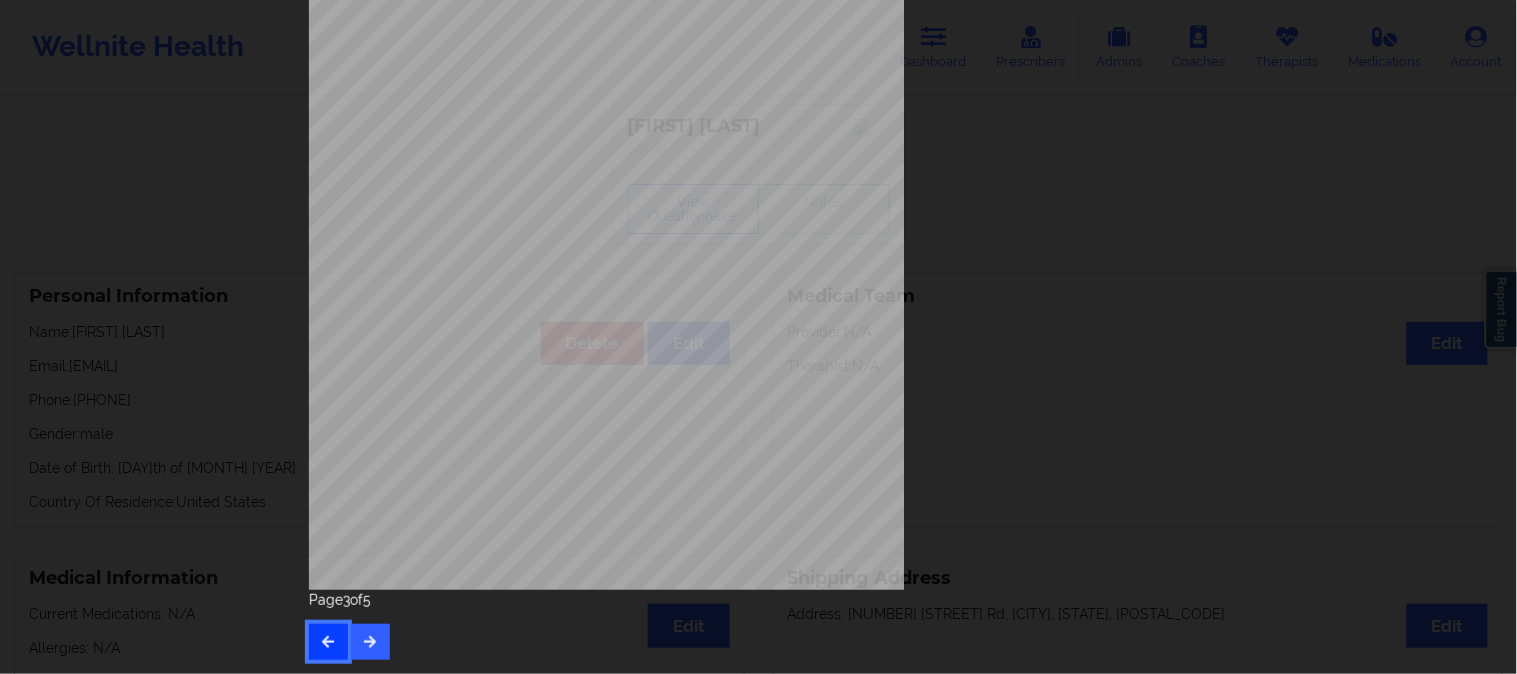 click at bounding box center (328, 641) 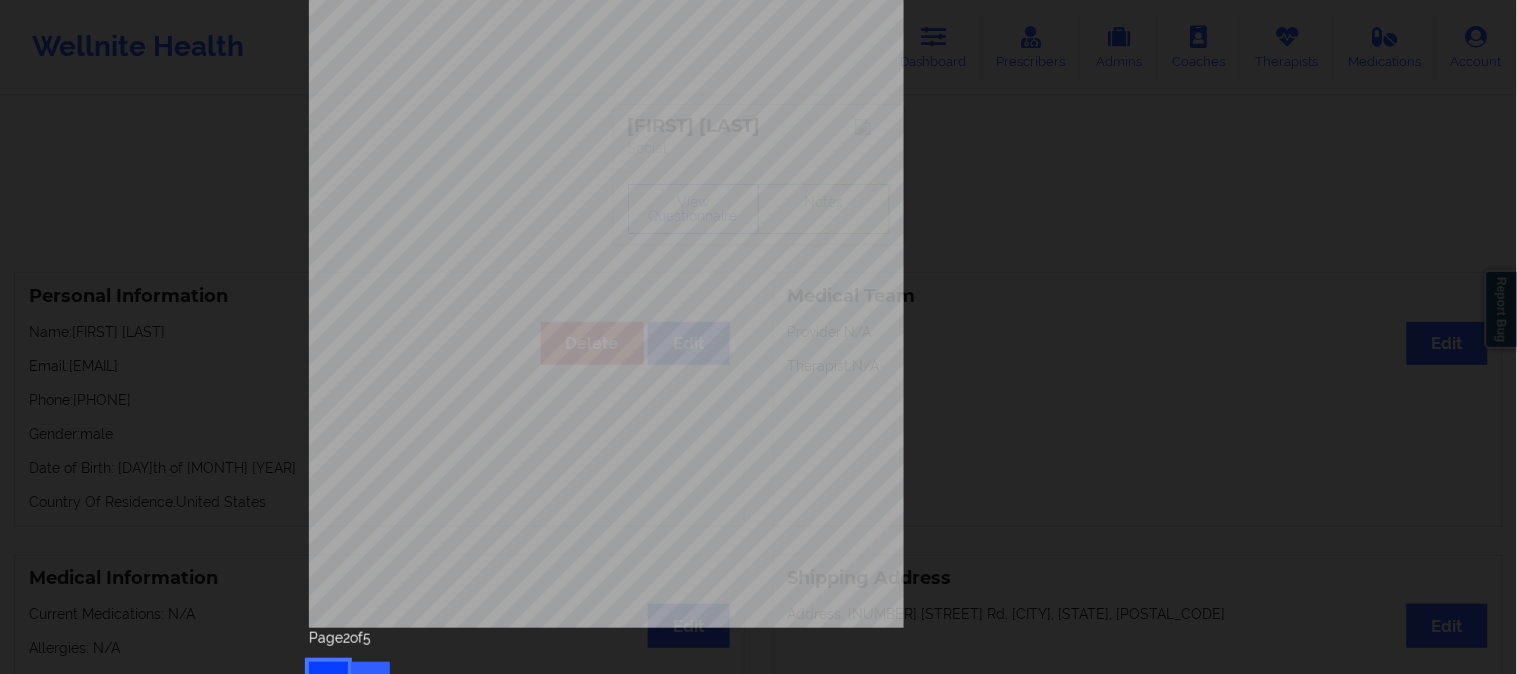 scroll, scrollTop: 280, scrollLeft: 0, axis: vertical 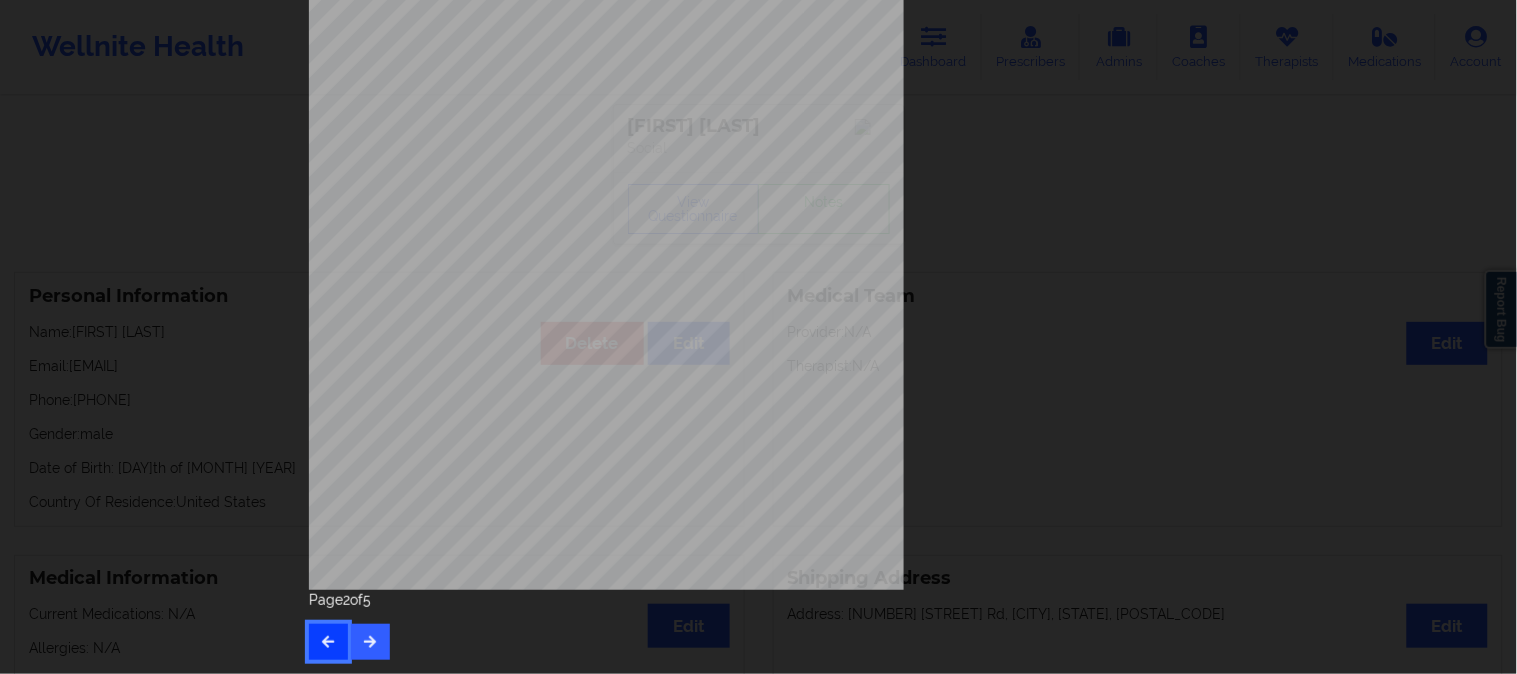 click at bounding box center [328, 641] 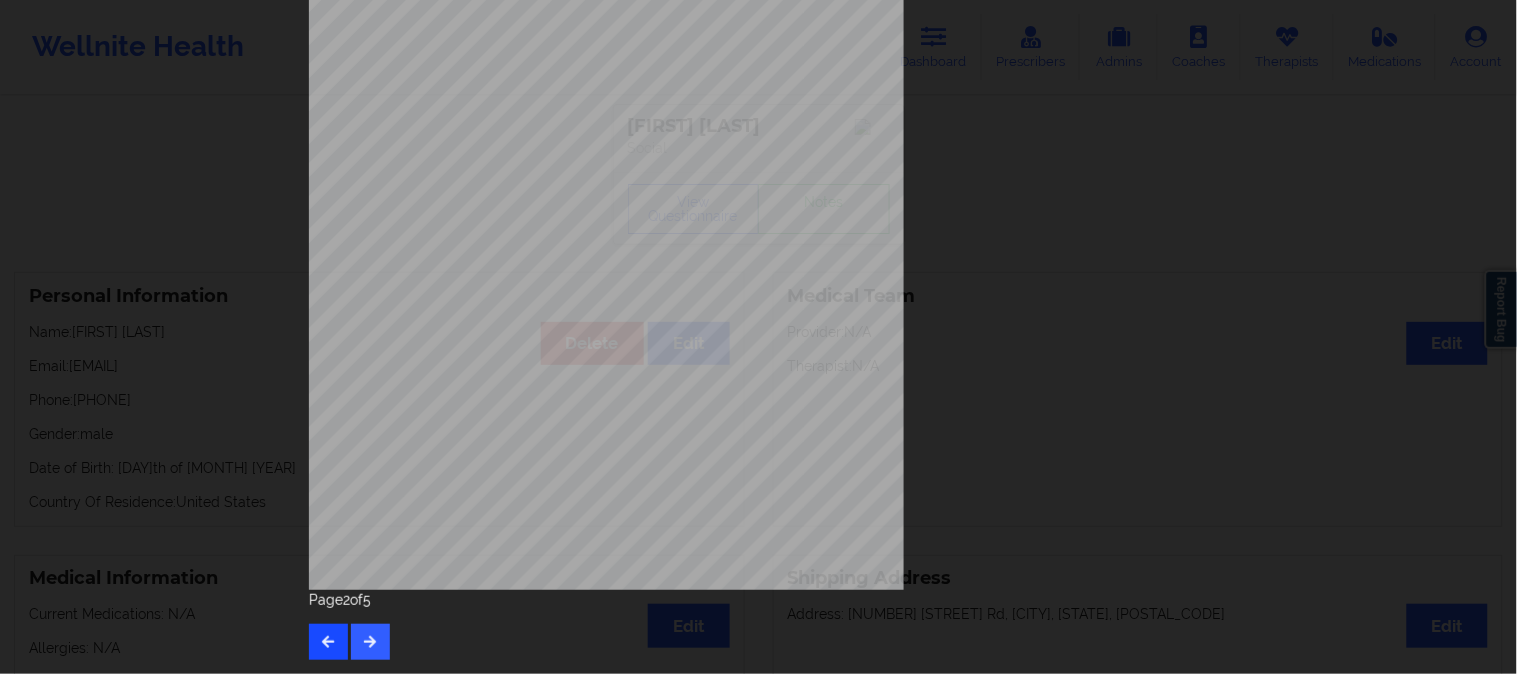 scroll, scrollTop: 0, scrollLeft: 0, axis: both 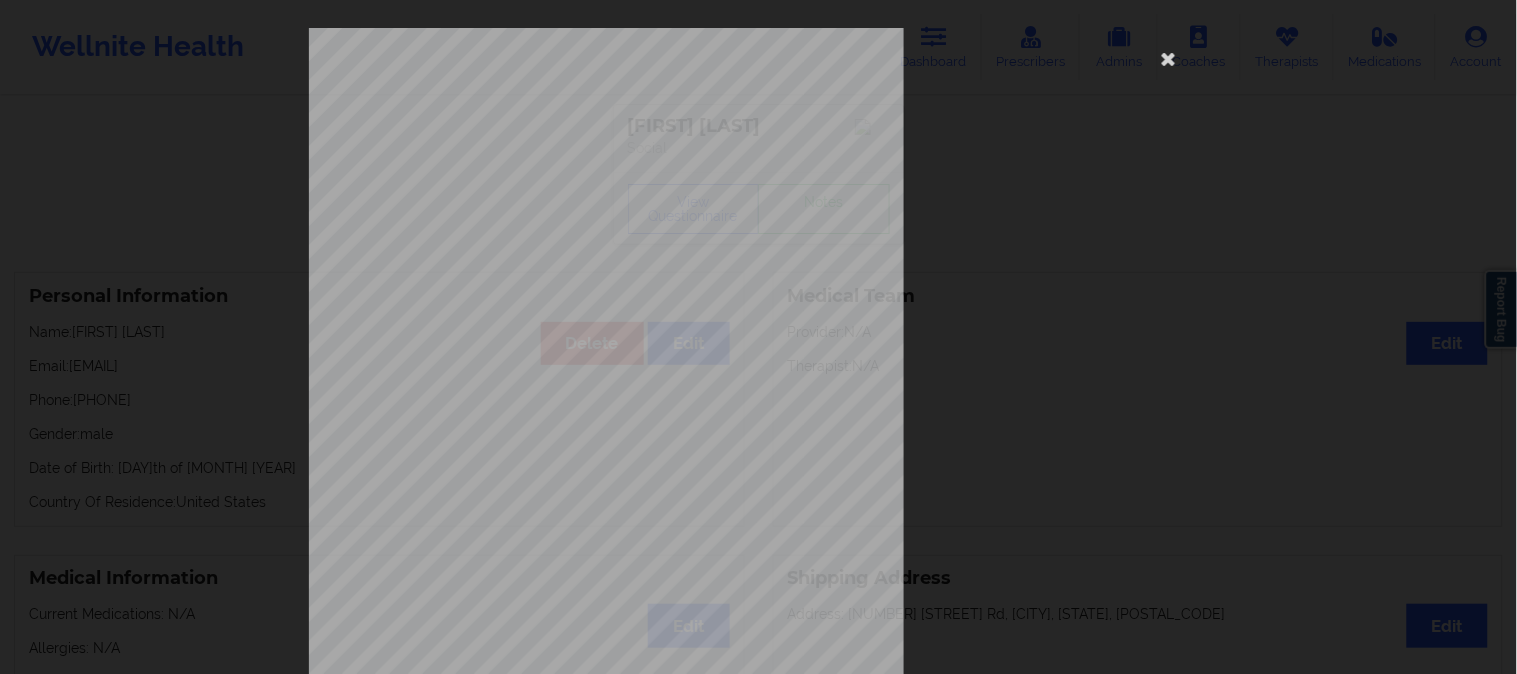 click on "1161 Mission St San Francisco, CA, 94103 What state do you live in ? California Full Name Nolan thompson Date of Birth 11/18/1998 Gender male Are you pregnant, breastfeeding or postnatal ? (Check all that apply) None Do you have any drug allergies ? None Please list all of your drug allergies. None Please tell us your shipping address Street  Address City State Postal Code Country Have you seen a Psychiatrist or Doctor for depression/anxiety ? Have you been diagnosed with any of the following conditions ? (Choose all that apply) Are you currently taking medication for depression and/or anxiety ? Please list all of your current medications, including prescriptions and over-the-counter supplements. Are you here for depression or anxiety ? How often have you been bothered by the following , over the past 2 weeks ? Page  1  of  5" at bounding box center (758, 337) 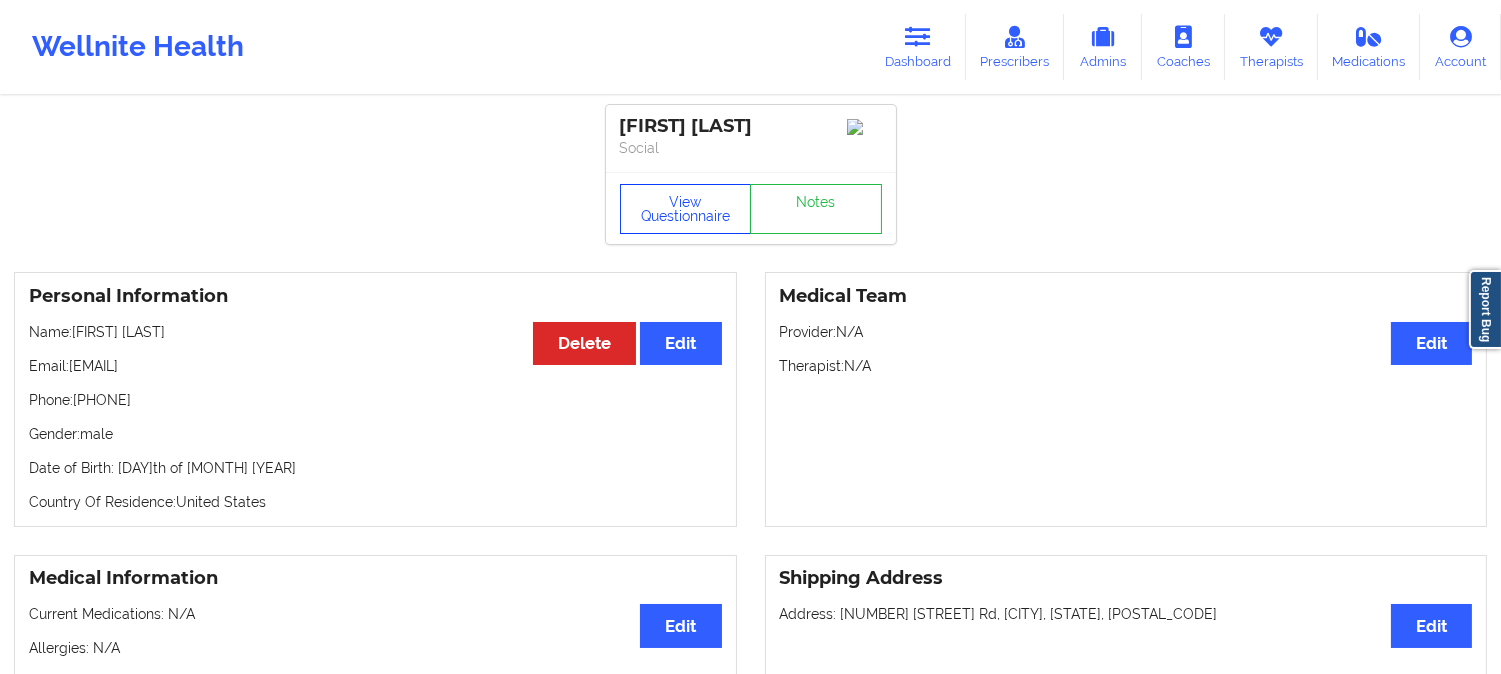 click on "View Questionnaire" at bounding box center [686, 209] 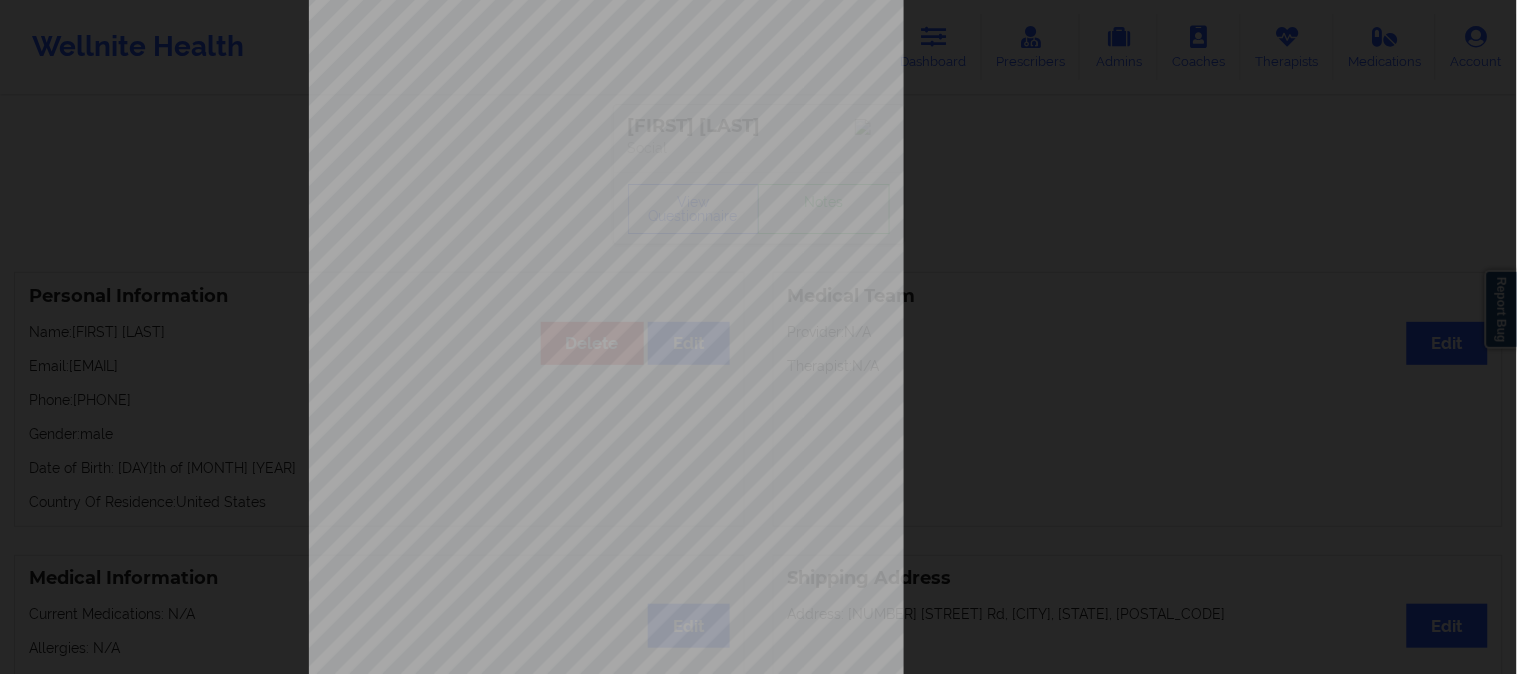scroll, scrollTop: 280, scrollLeft: 0, axis: vertical 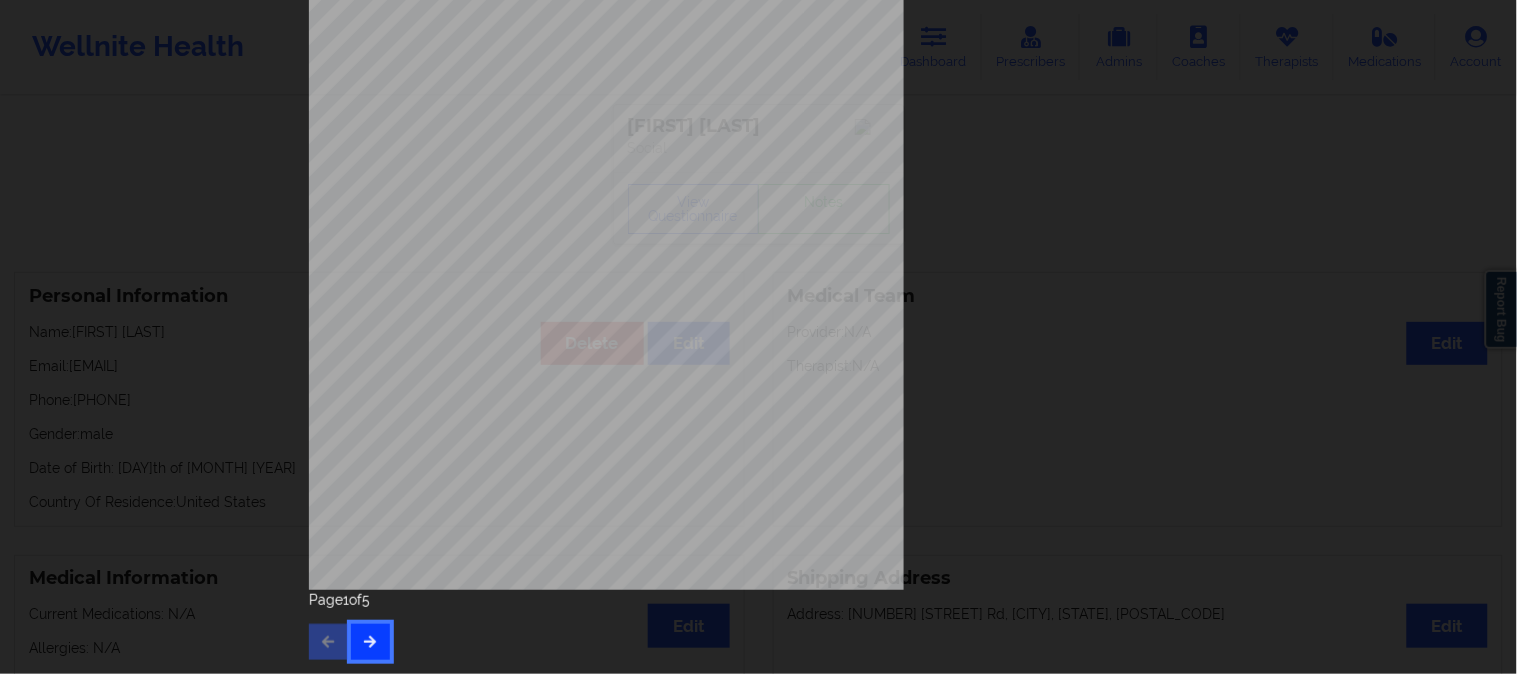 click at bounding box center (370, 641) 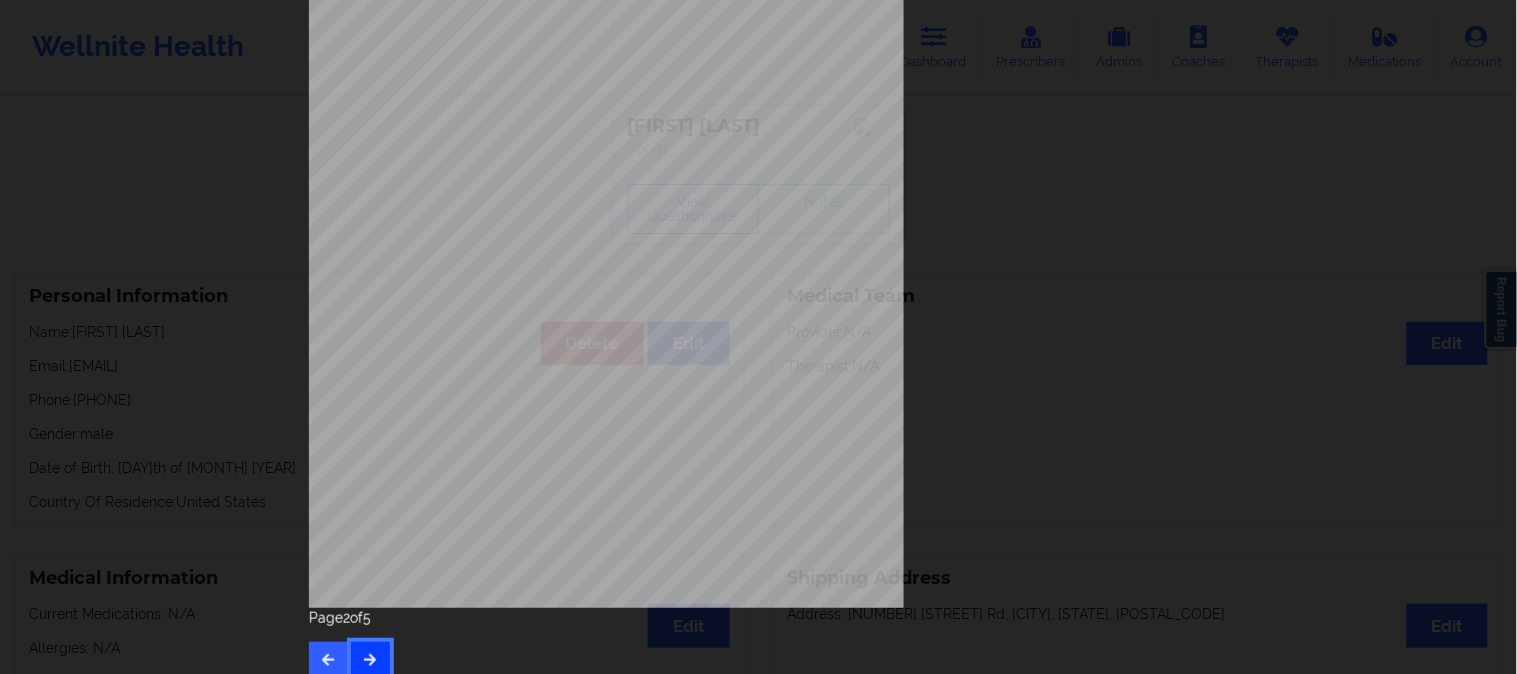 scroll, scrollTop: 280, scrollLeft: 0, axis: vertical 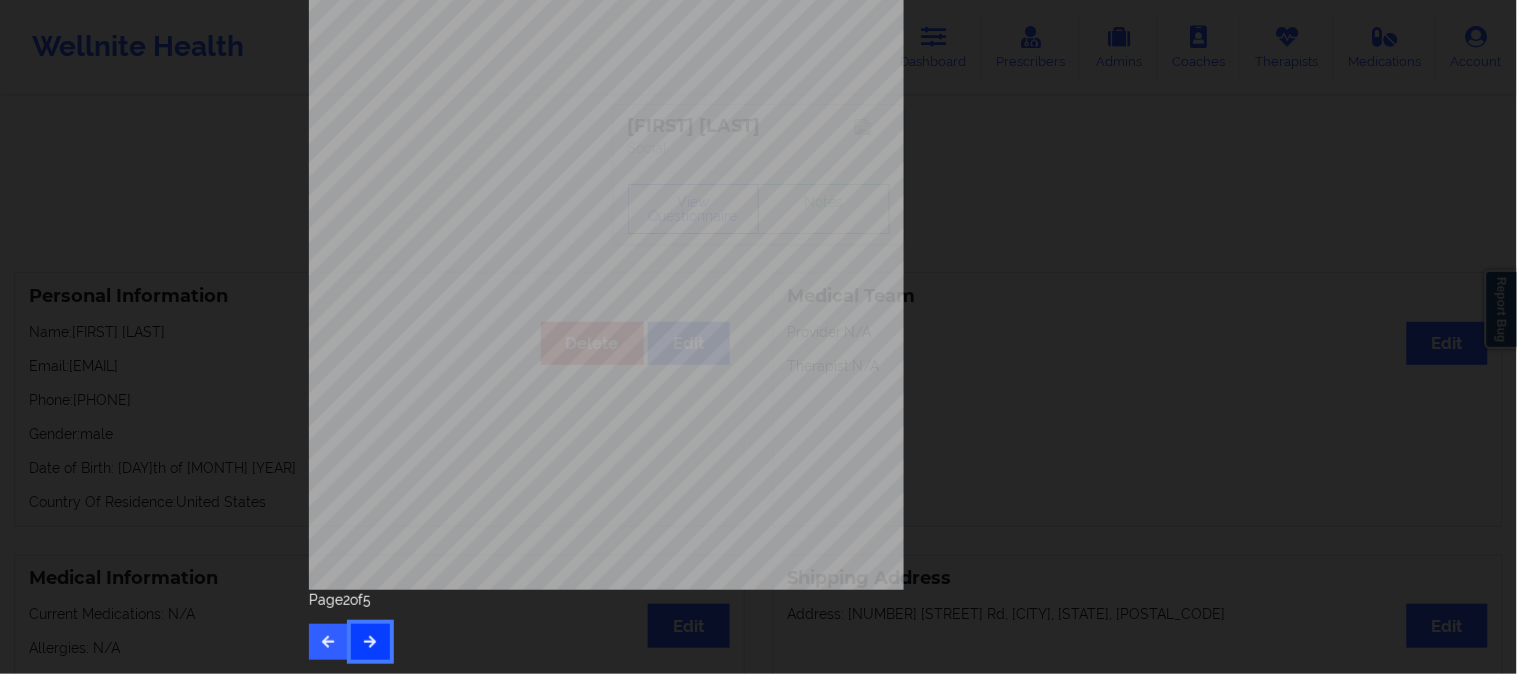 click at bounding box center [370, 641] 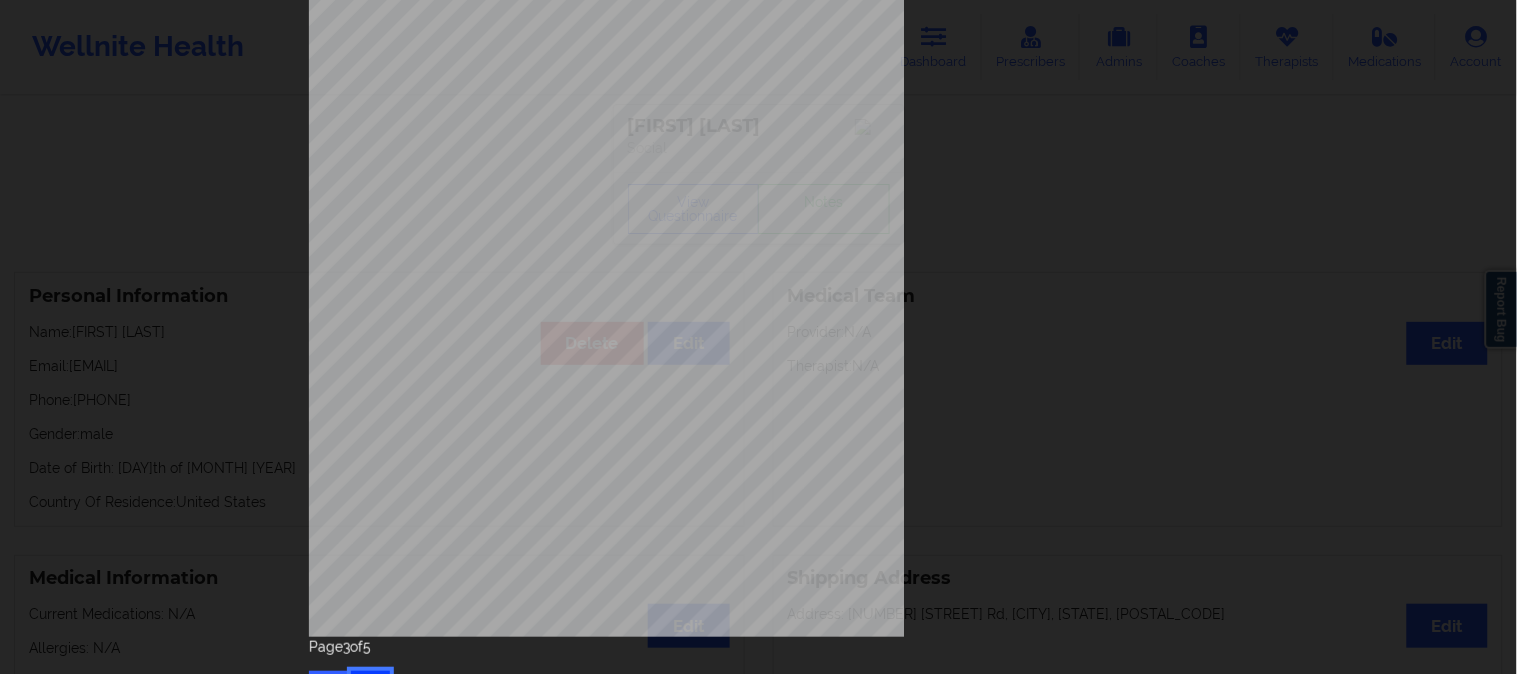 scroll, scrollTop: 280, scrollLeft: 0, axis: vertical 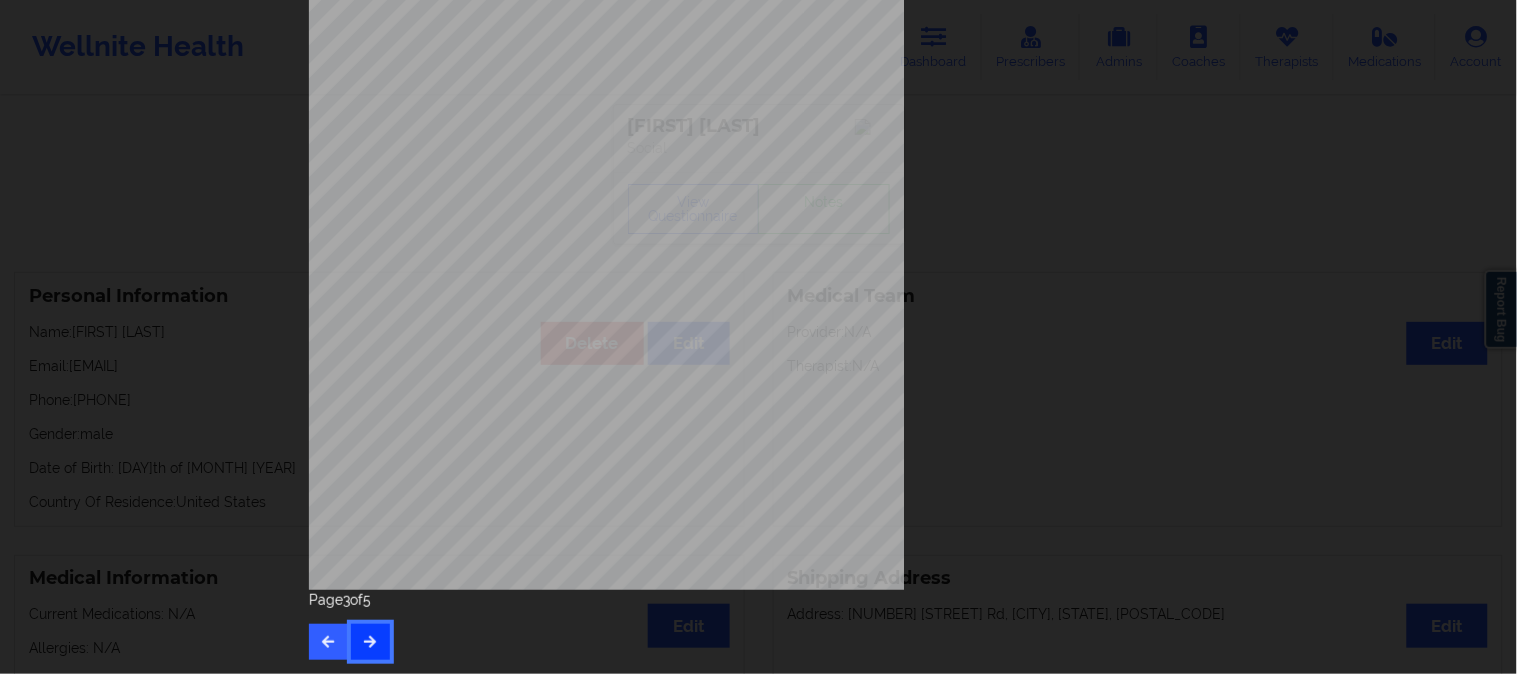 click at bounding box center (370, 641) 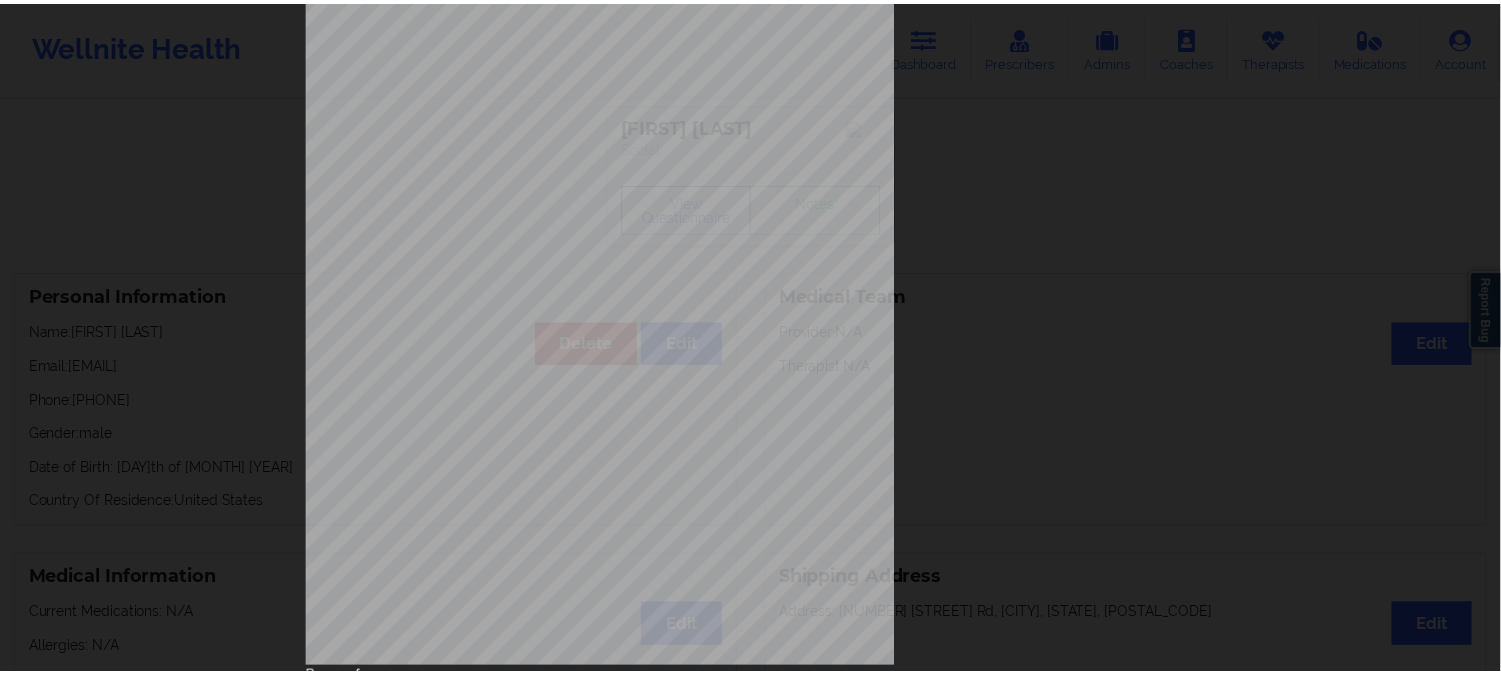 scroll, scrollTop: 280, scrollLeft: 0, axis: vertical 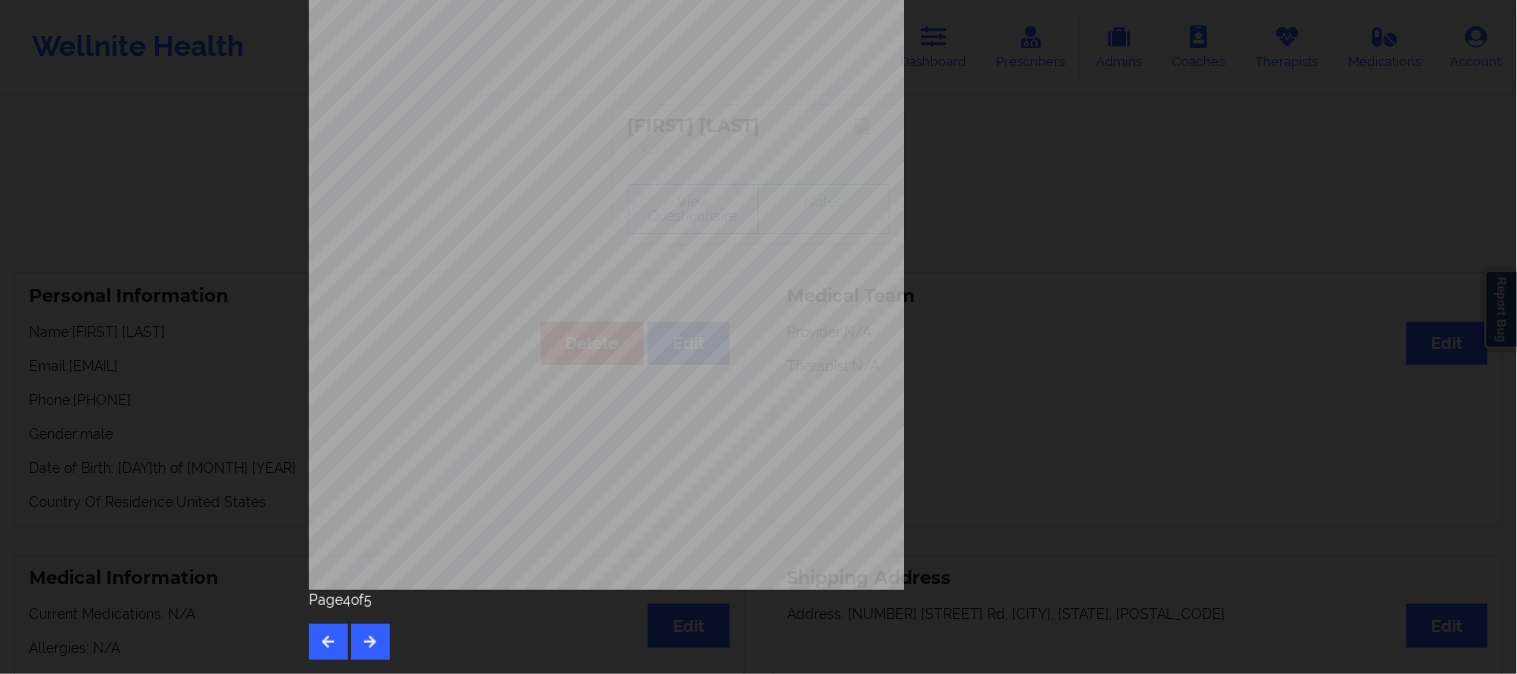 click on "Insurance company type details by patient commercial Insurance Member ID for patient 1262207060 Insurance company name details by patient Tricare W est CA Insurance Company Identity number by patient Tricare W est CA Insurance dependency status details by patient Own coverage Payment plan chosen by patient together Currently Suicidal Page  4  of  5" at bounding box center [758, 337] 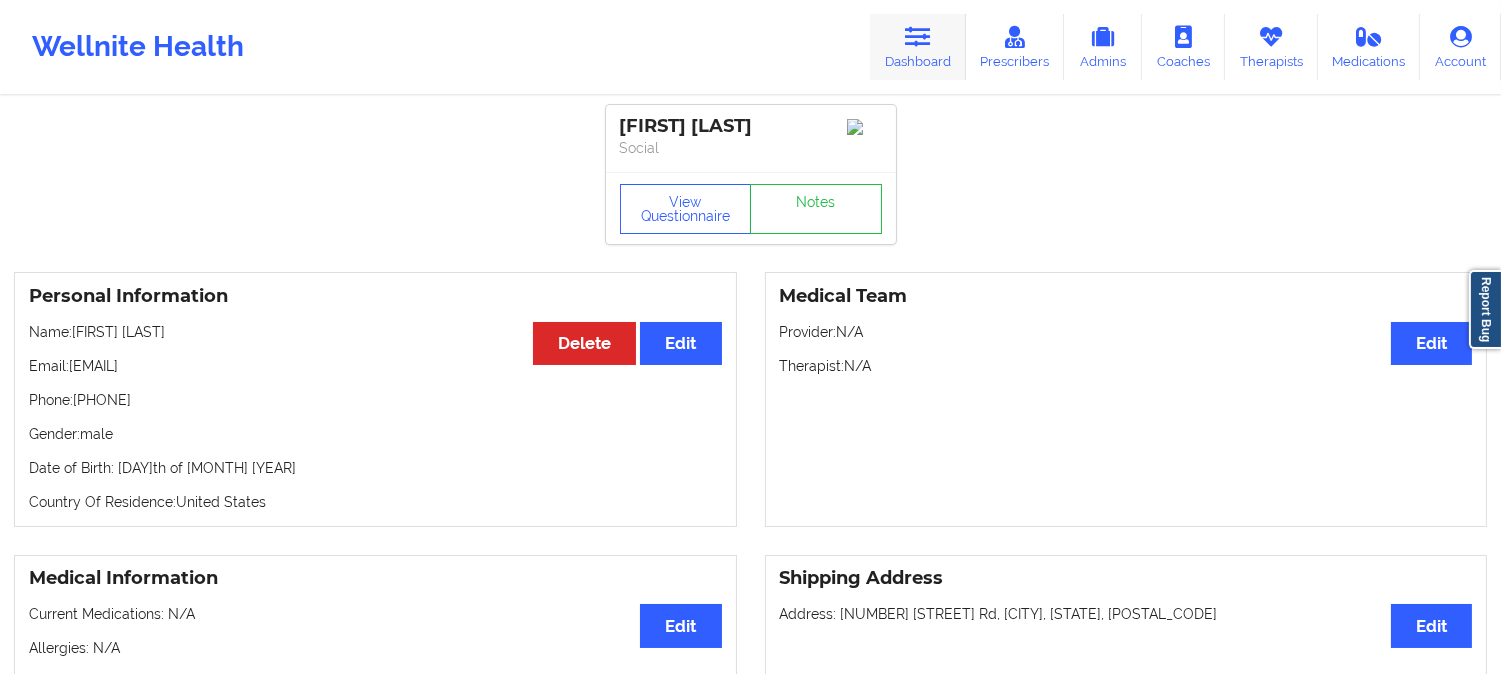 click on "Dashboard" at bounding box center (918, 47) 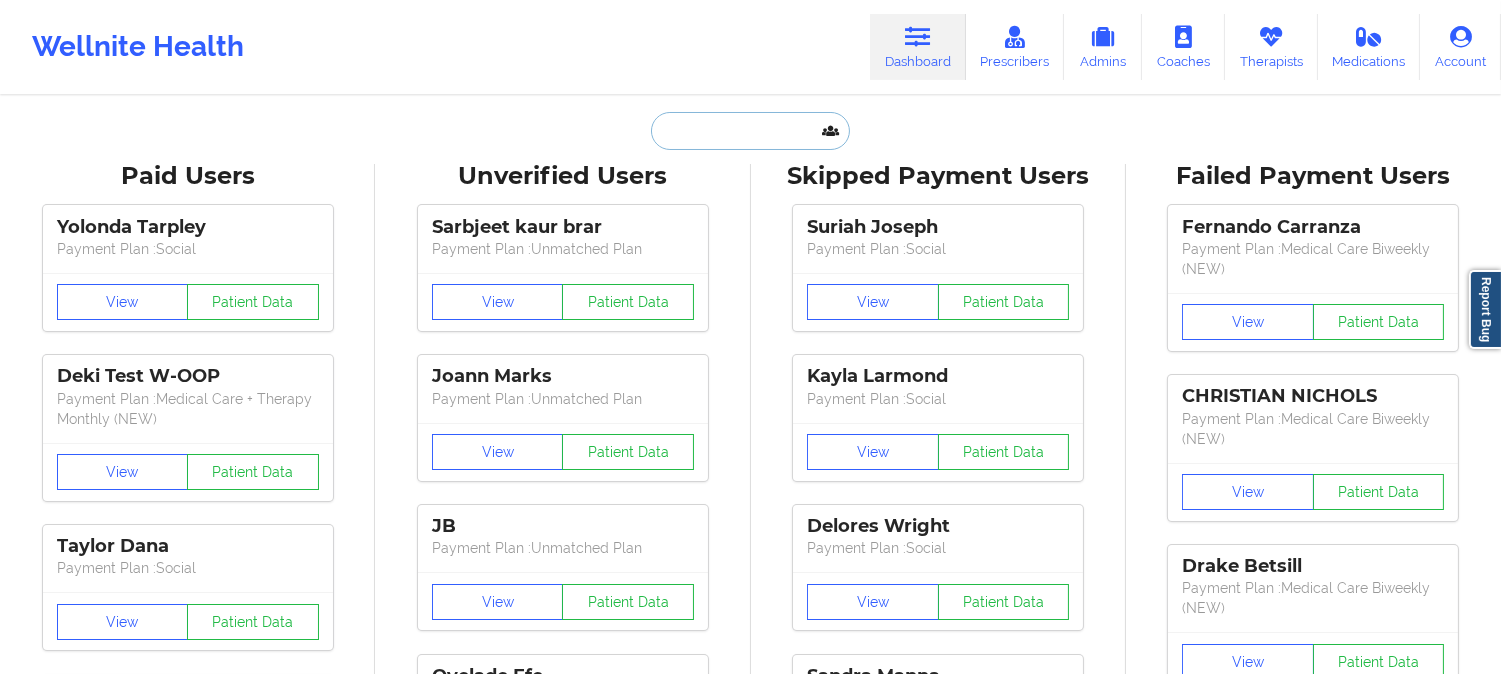 click at bounding box center (750, 131) 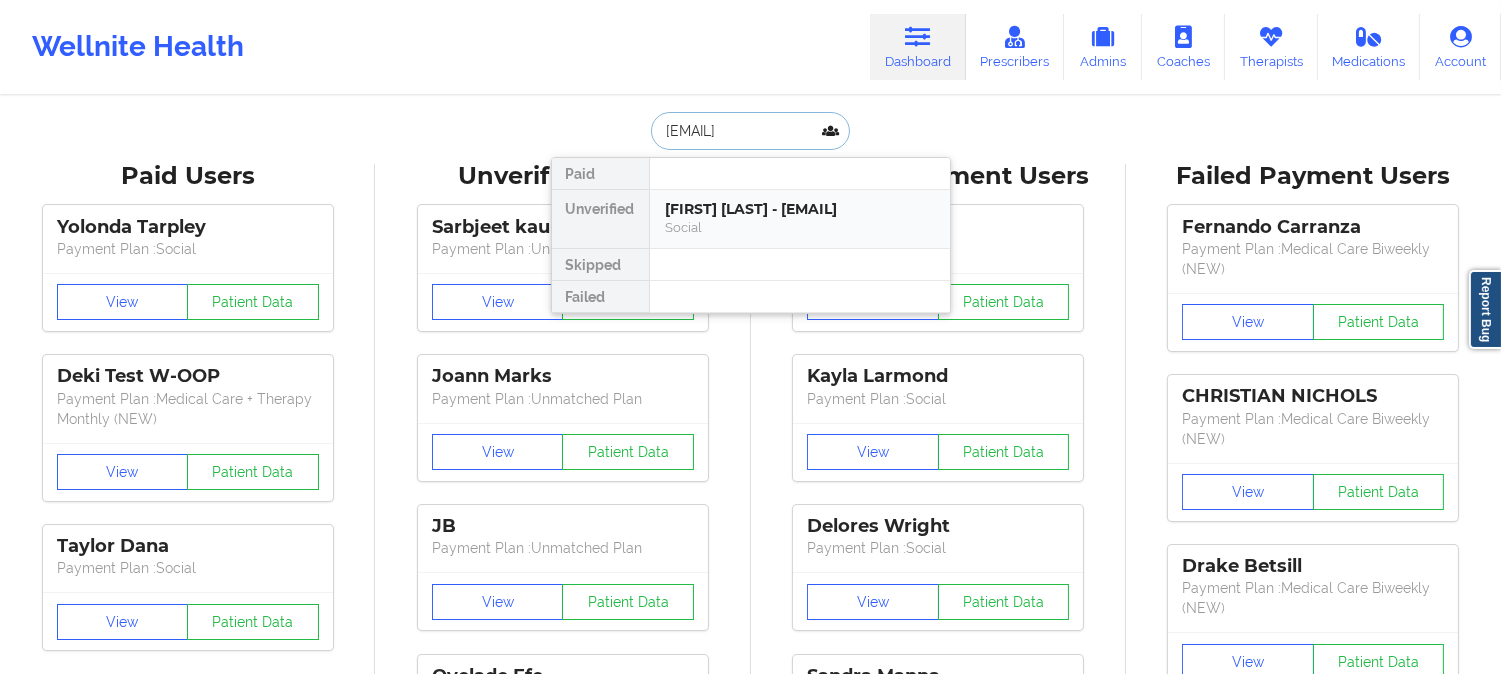 click on "Mario Nieves  - supermn42@yahoo.com" at bounding box center [800, 209] 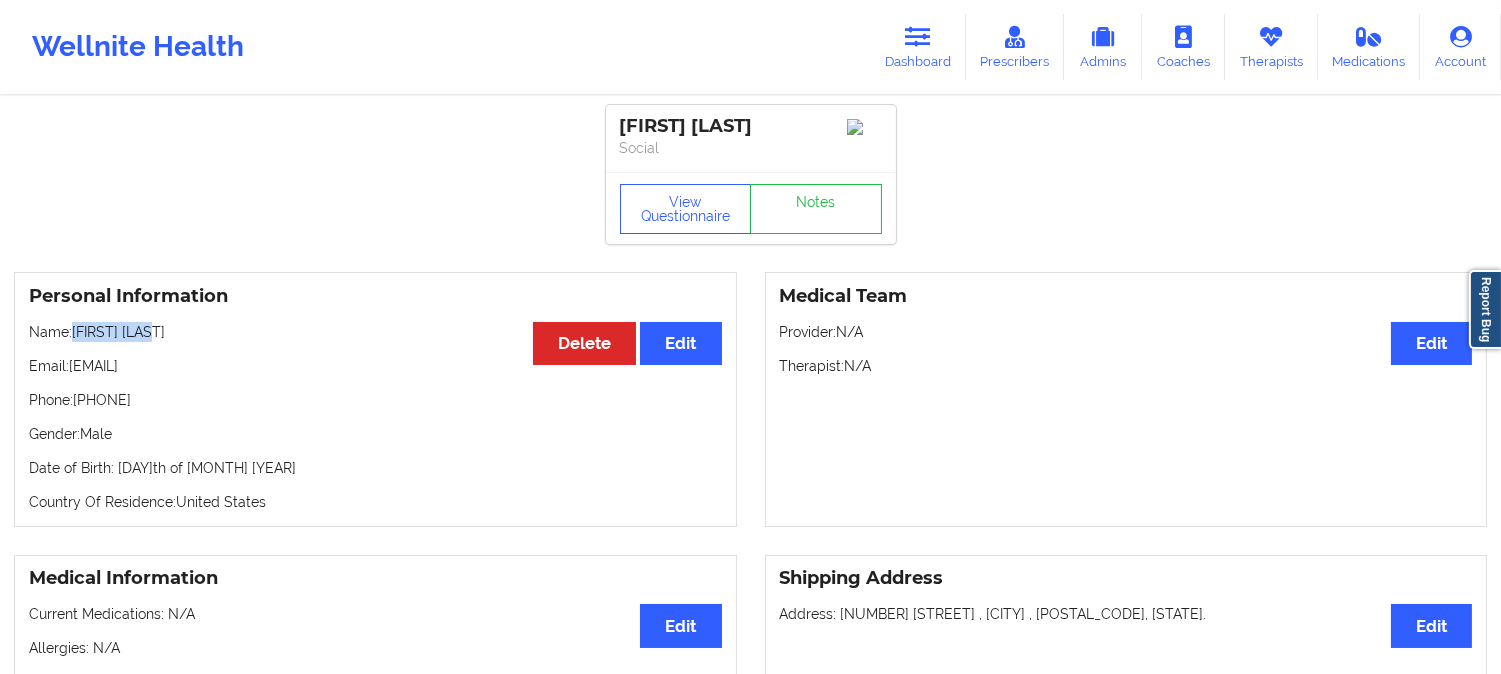 drag, startPoint x: 163, startPoint y: 342, endPoint x: 76, endPoint y: 340, distance: 87.02299 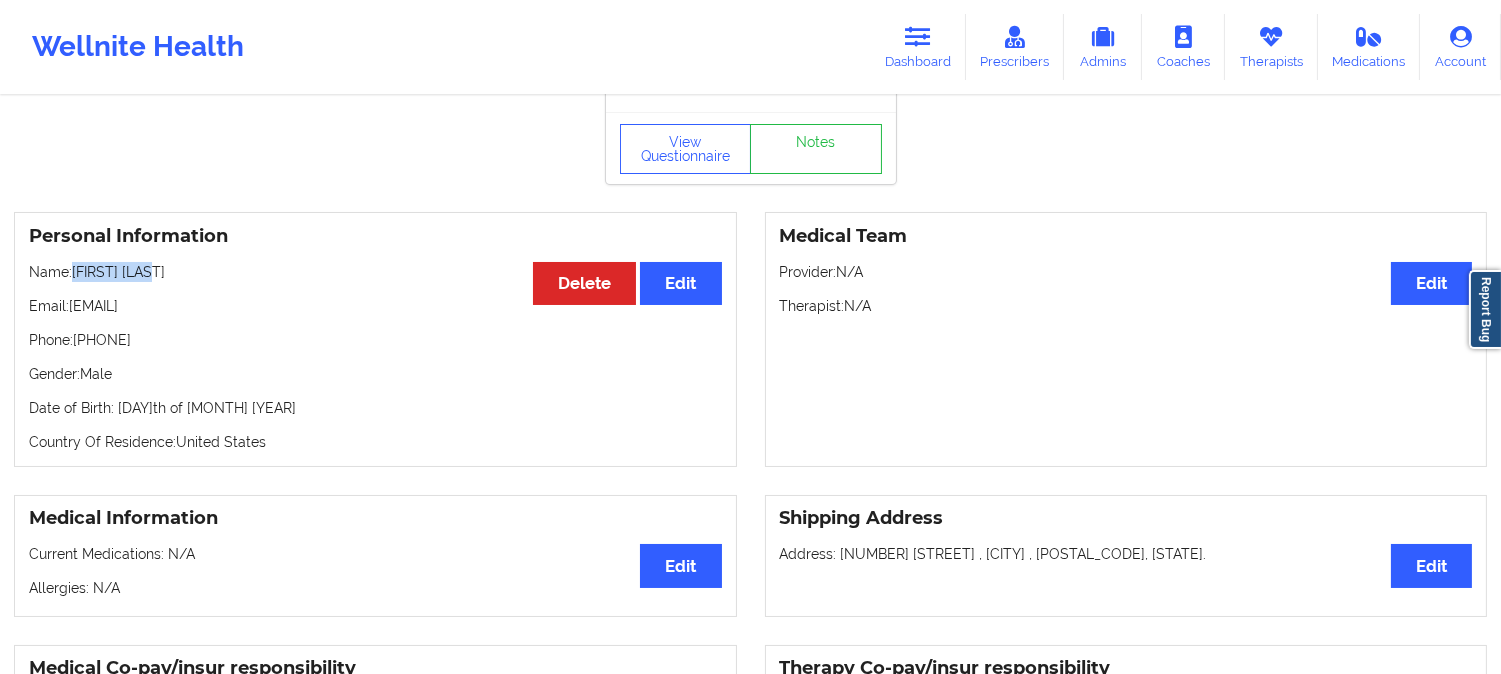 scroll, scrollTop: 0, scrollLeft: 0, axis: both 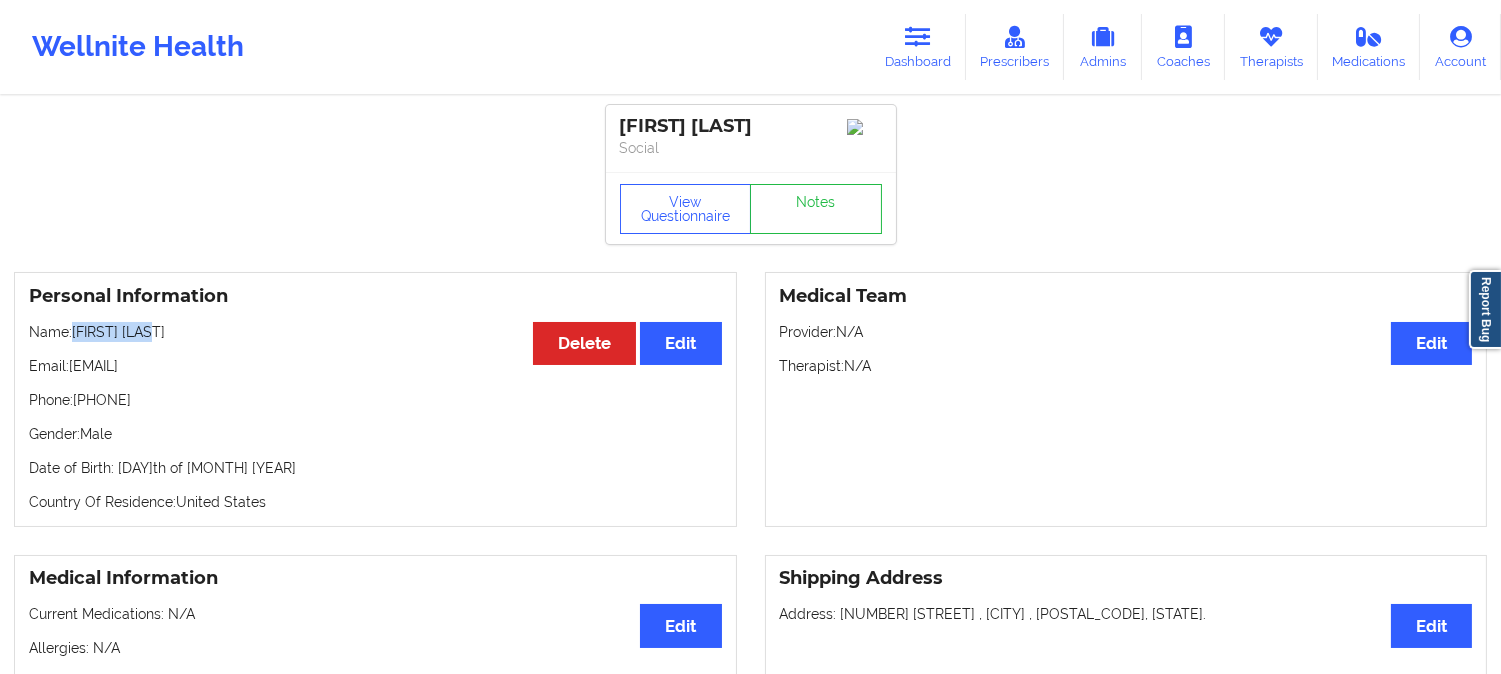 copy on "Mario Nieves" 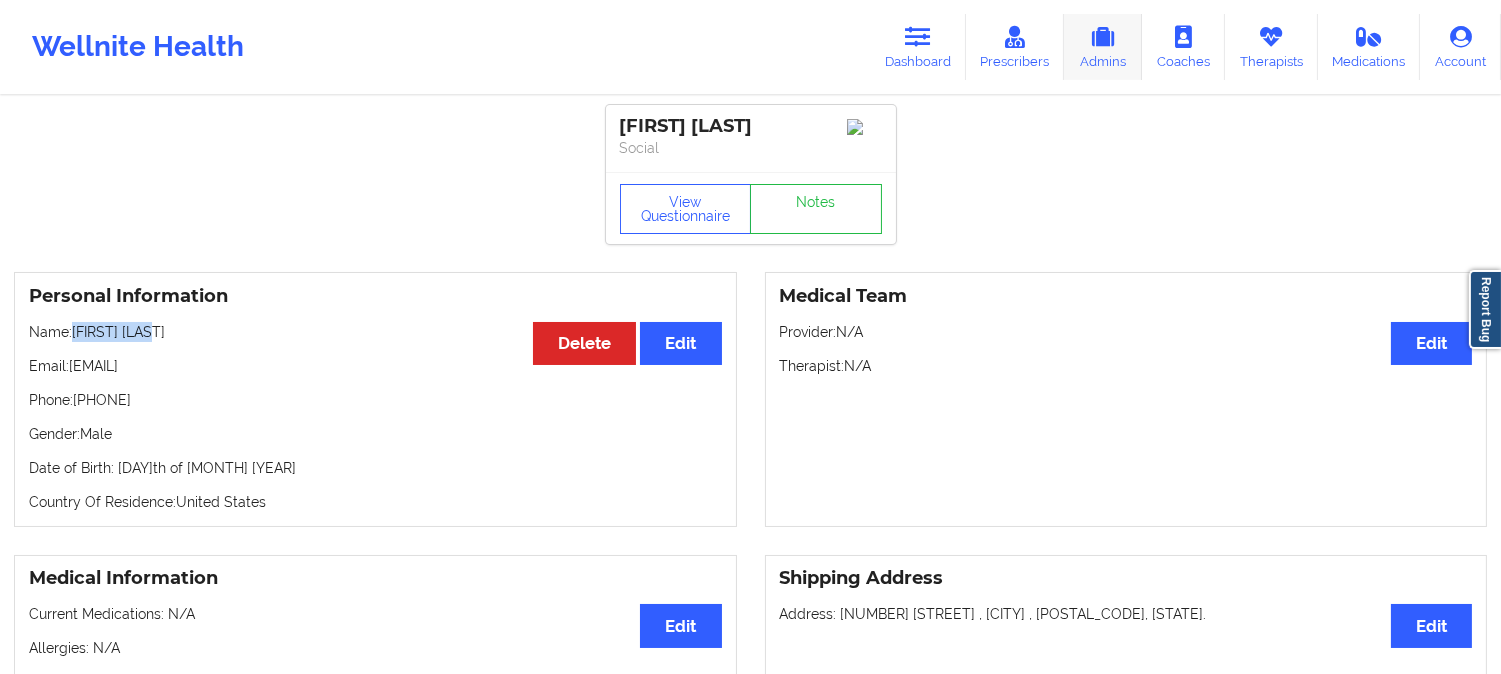 copy on "Mario Nieves" 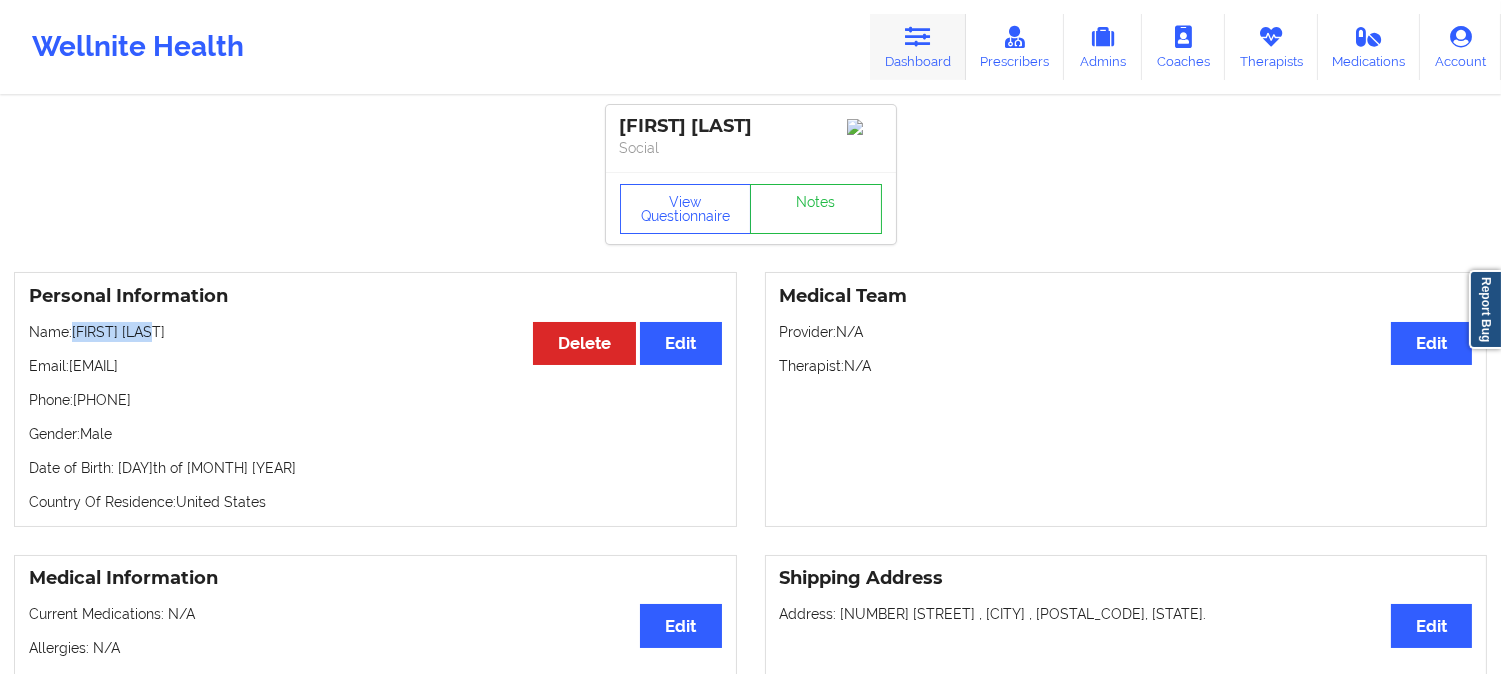 click on "Dashboard" at bounding box center (918, 47) 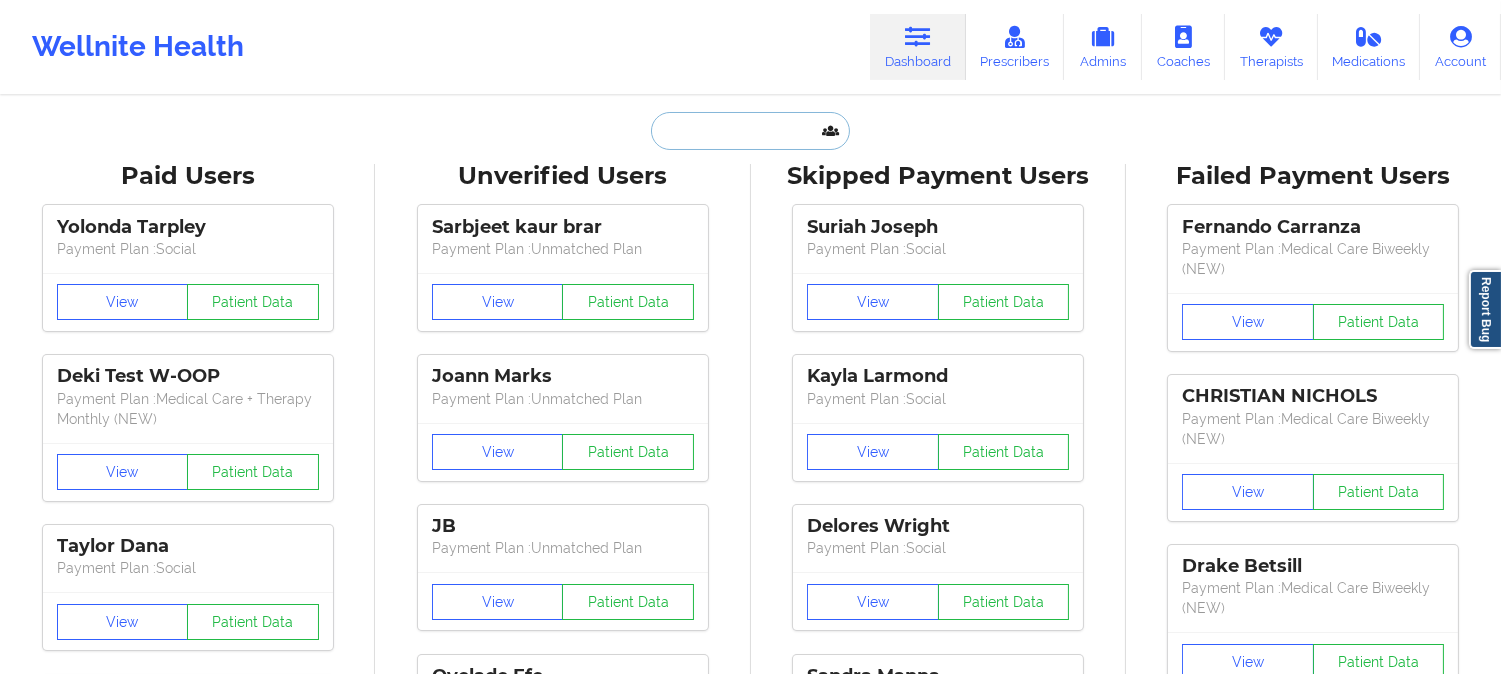 click at bounding box center (750, 131) 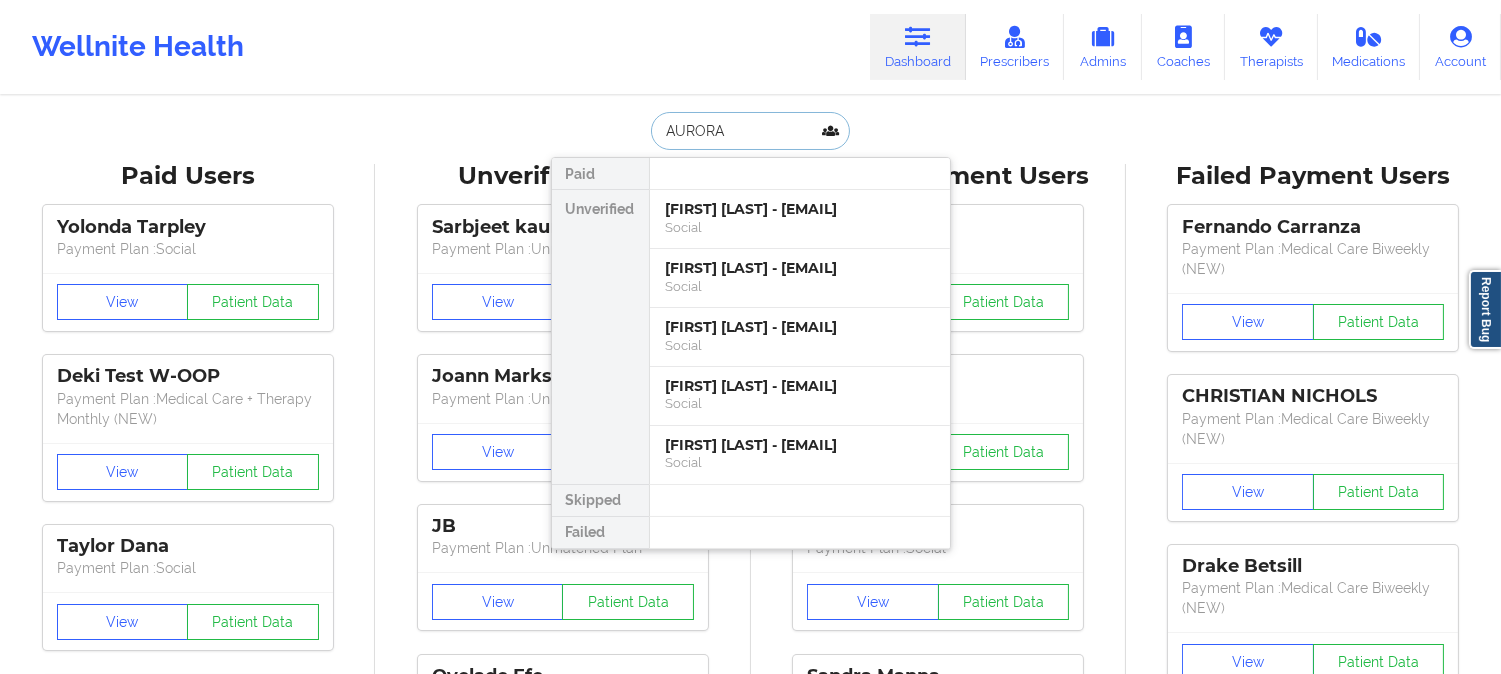 paste on "COLINDRES" 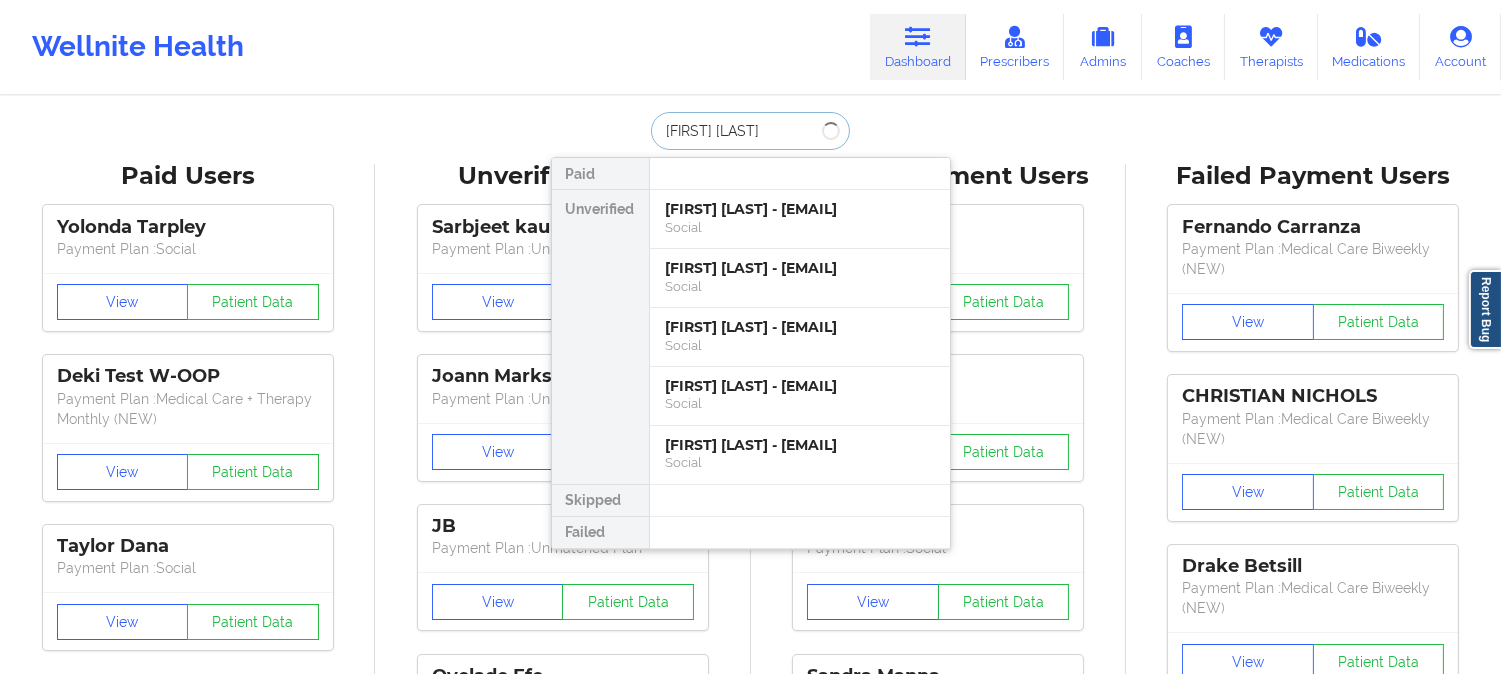 type on "AURORA COLINDRES" 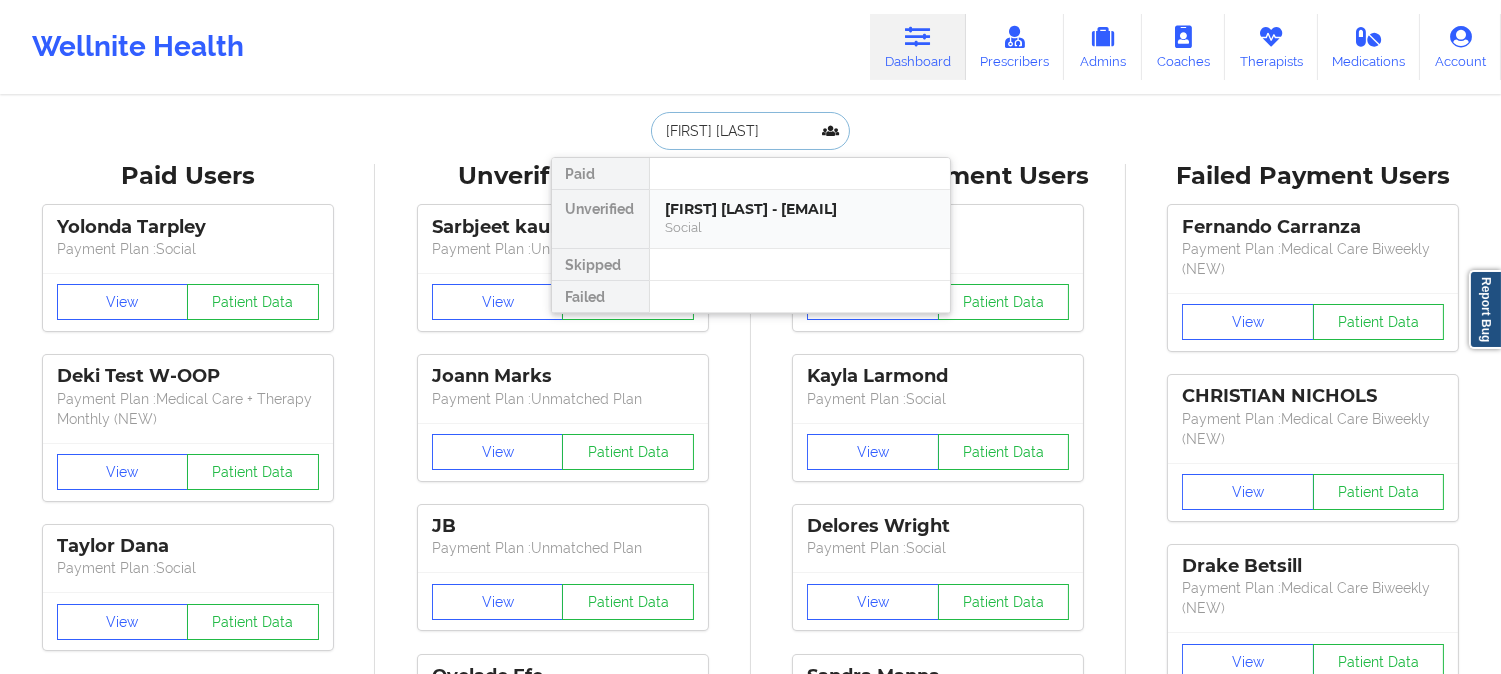 click on "[FIRST] [LAST] - [EMAIL]" at bounding box center (800, 209) 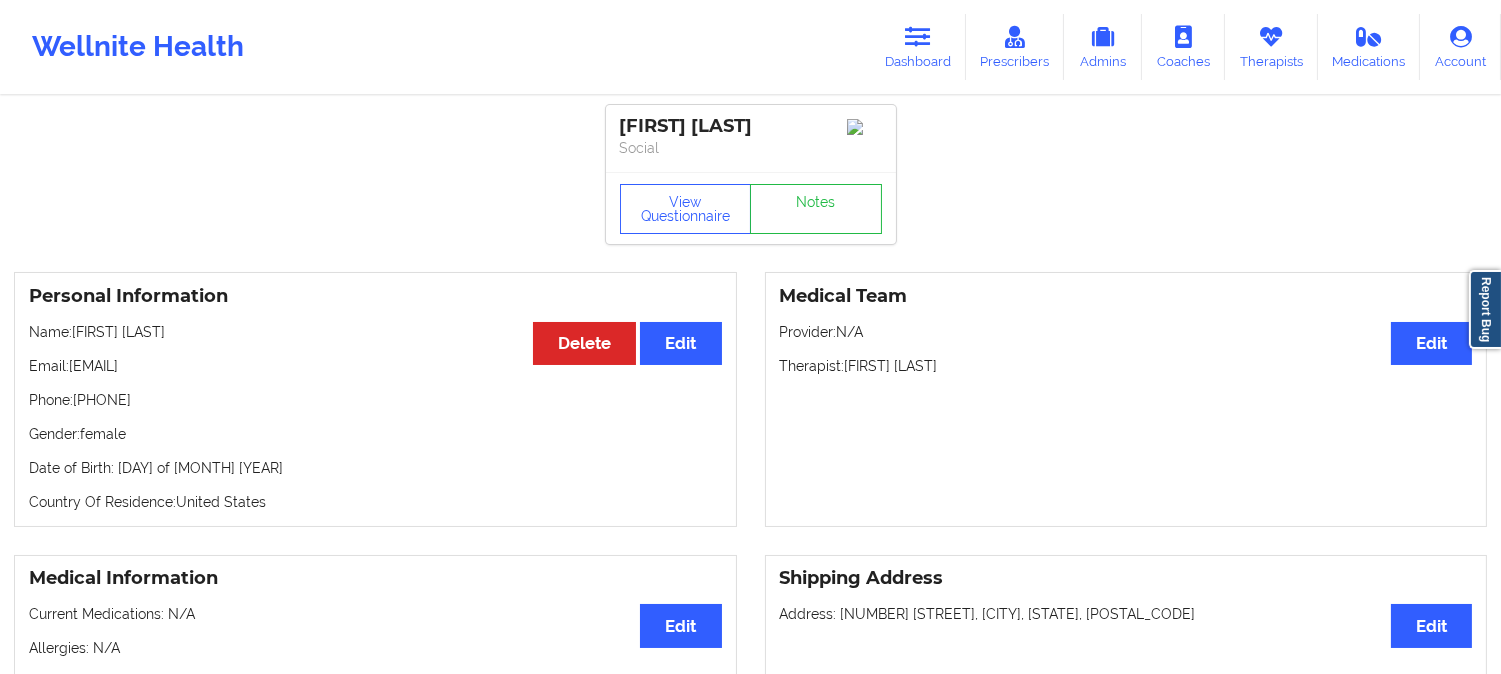 drag, startPoint x: 191, startPoint y: 334, endPoint x: 76, endPoint y: 346, distance: 115.62439 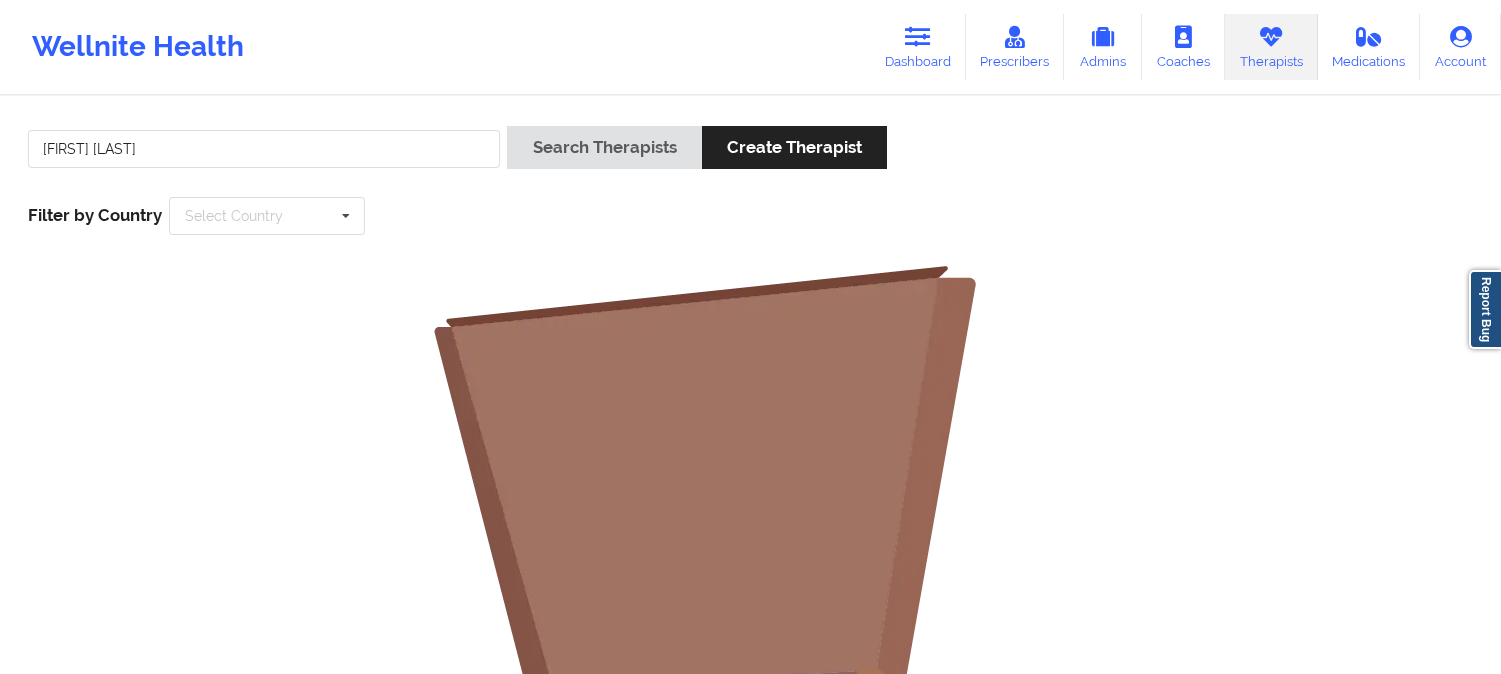 scroll, scrollTop: 0, scrollLeft: 0, axis: both 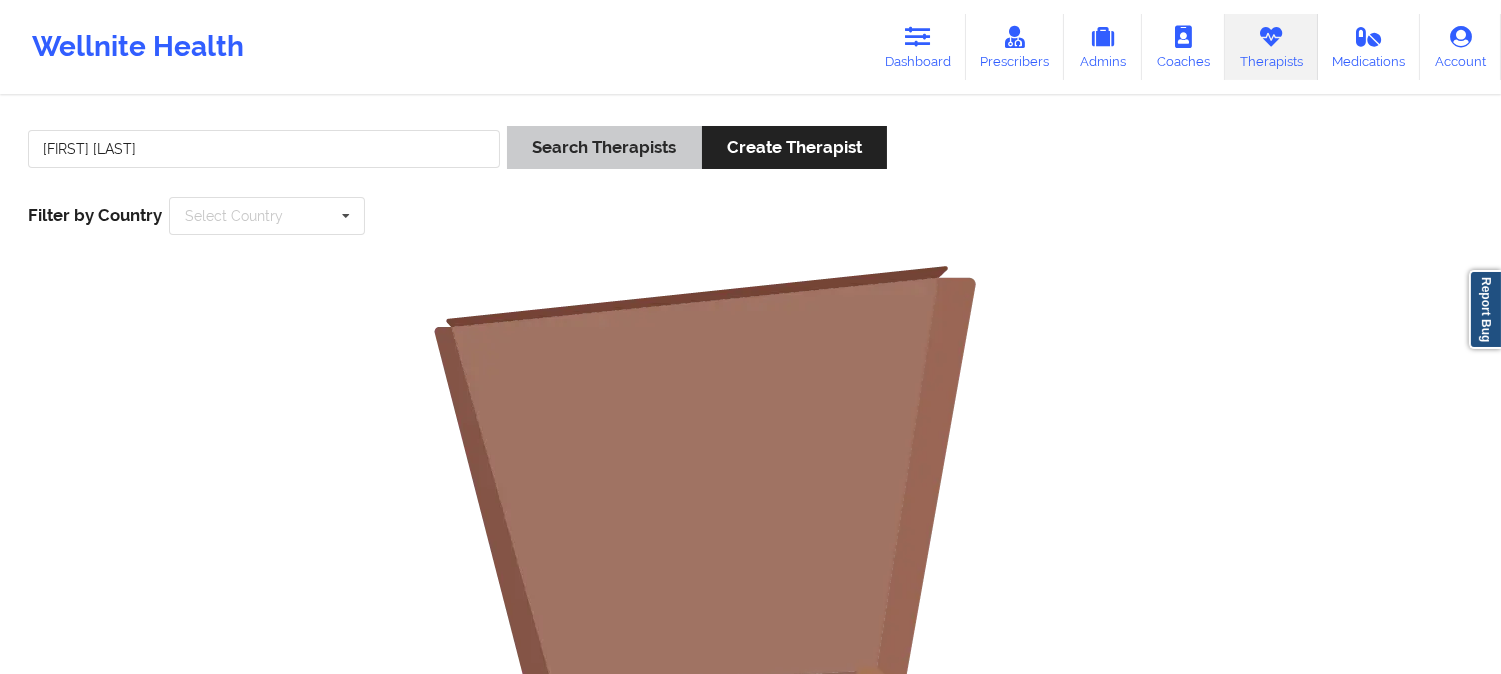 type on "[FIRST] [LAST]" 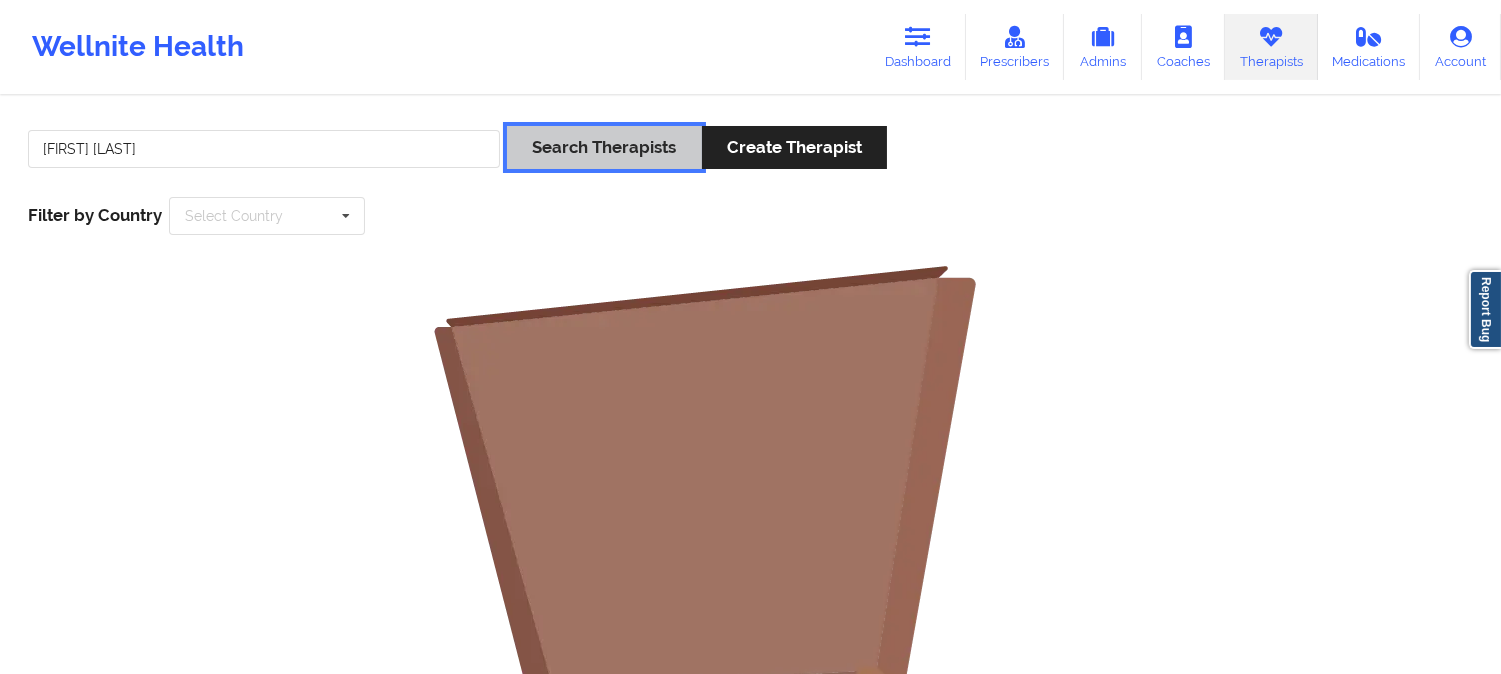 click on "Search Therapists" at bounding box center (604, 147) 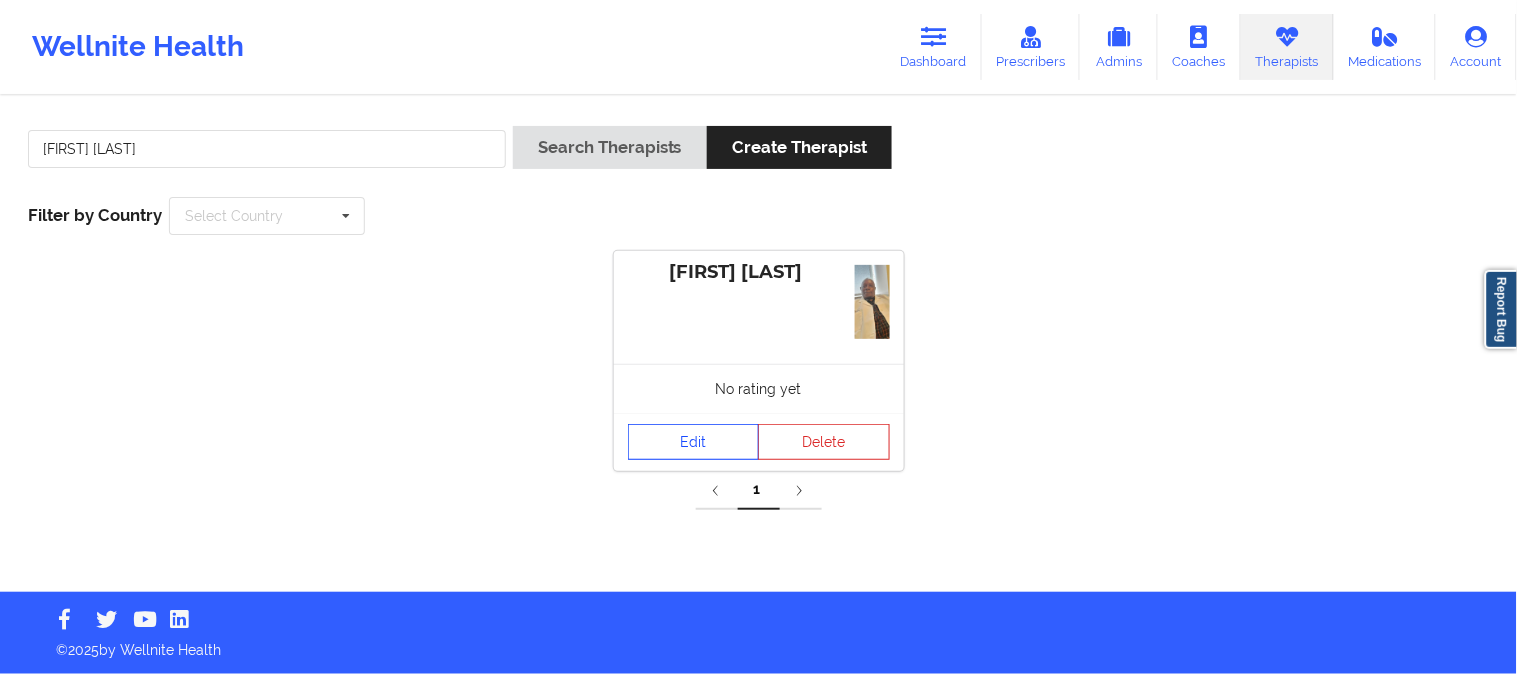 click on "Edit" at bounding box center (694, 442) 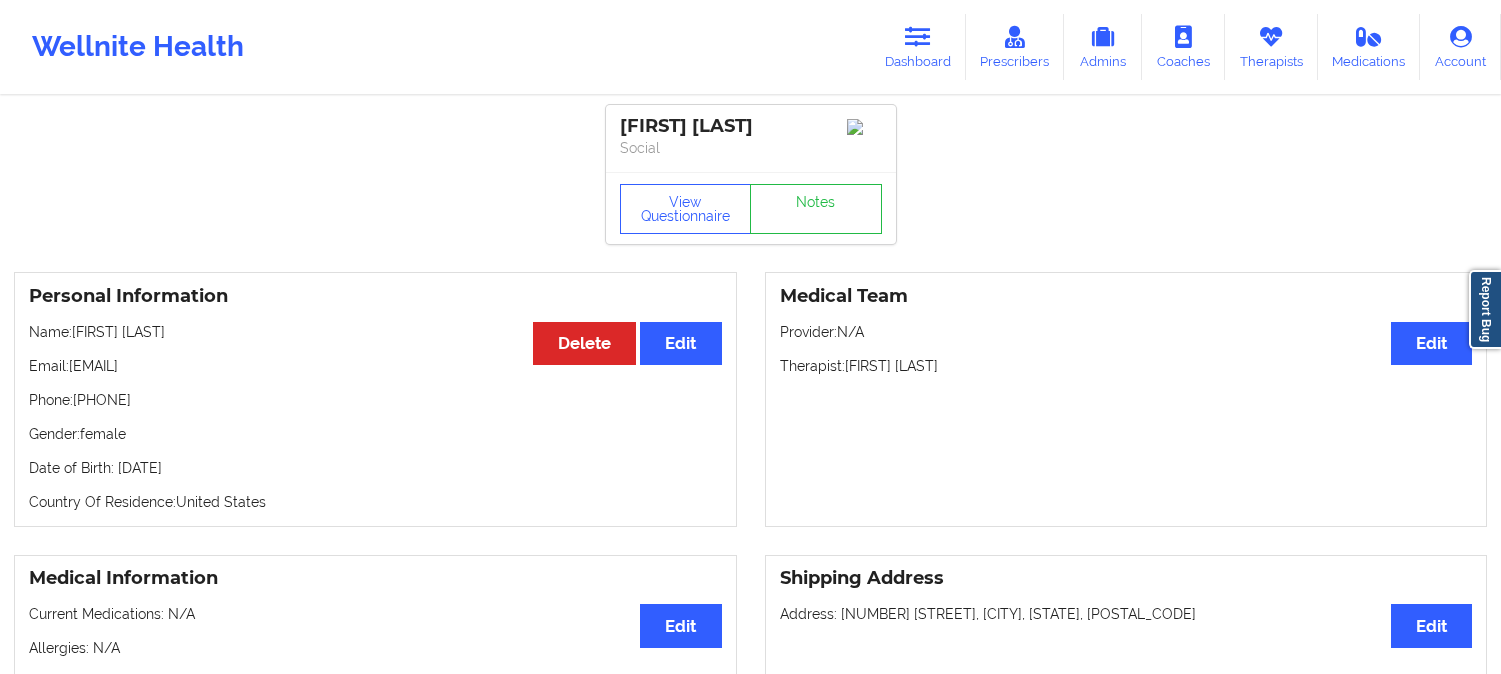 scroll, scrollTop: 0, scrollLeft: 0, axis: both 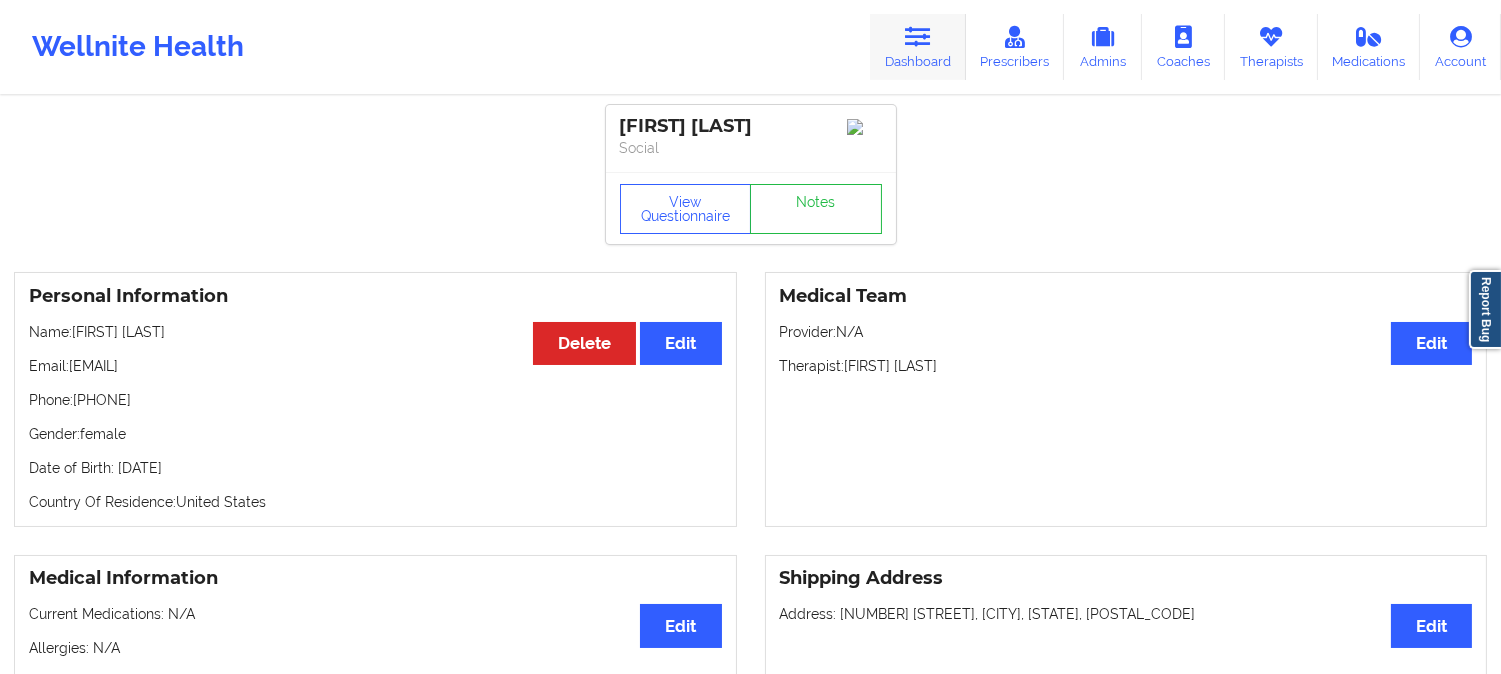 click on "Dashboard" at bounding box center [918, 47] 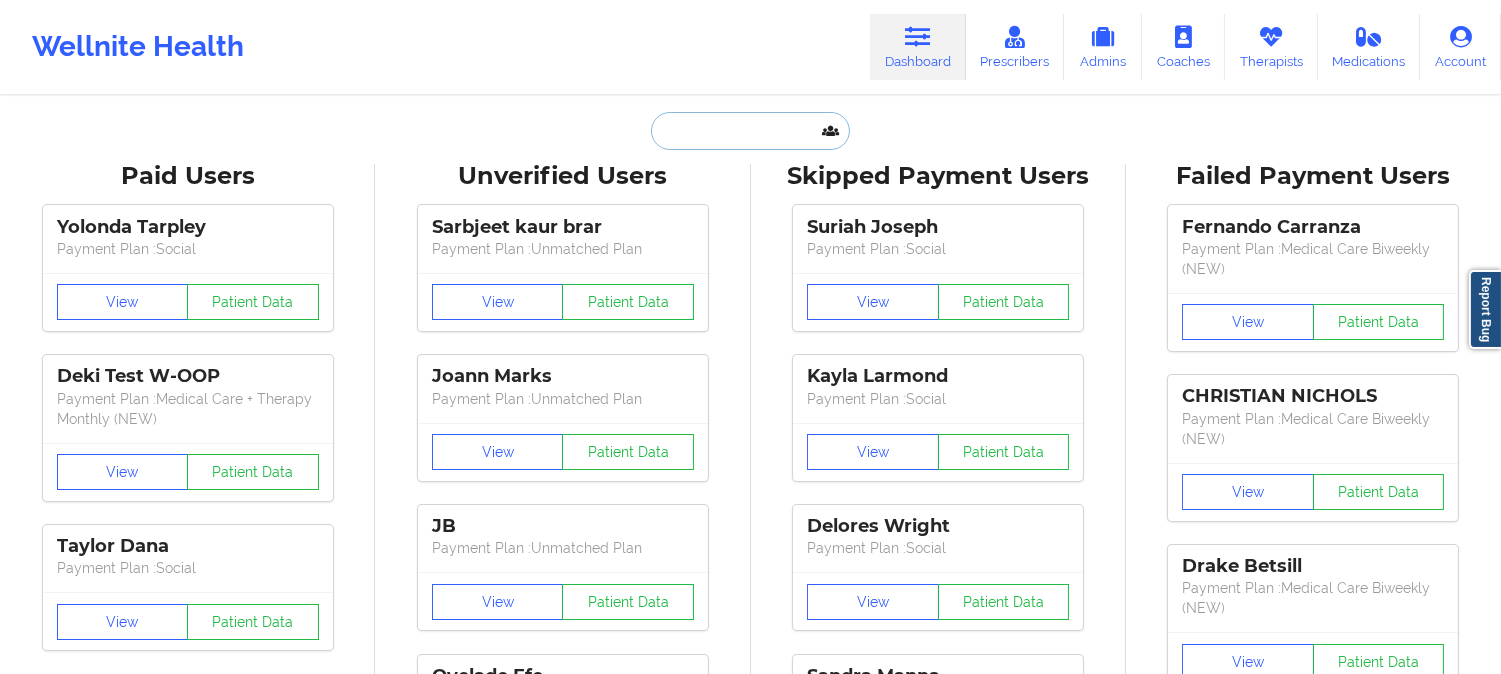 click at bounding box center (750, 131) 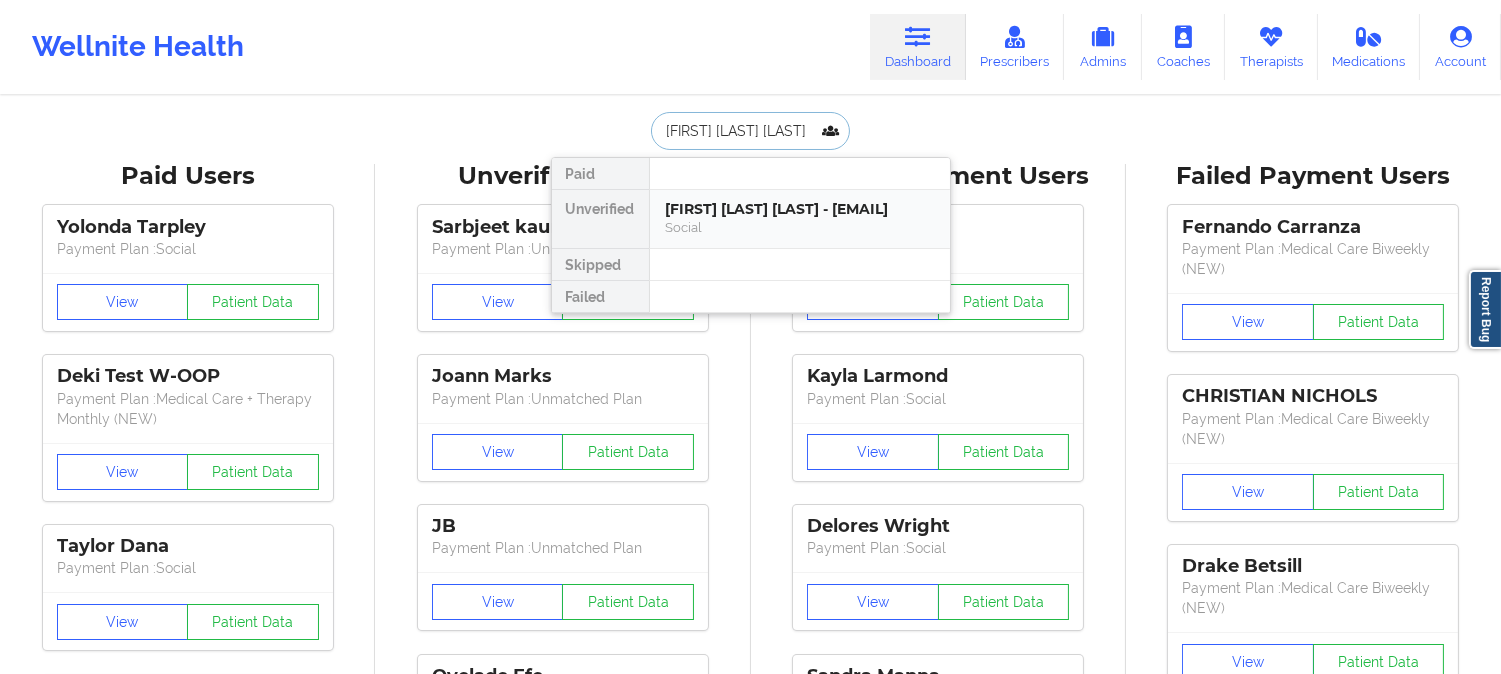 click on "[FIRST] [LAST] [LAST]  - [EMAIL]" at bounding box center (800, 209) 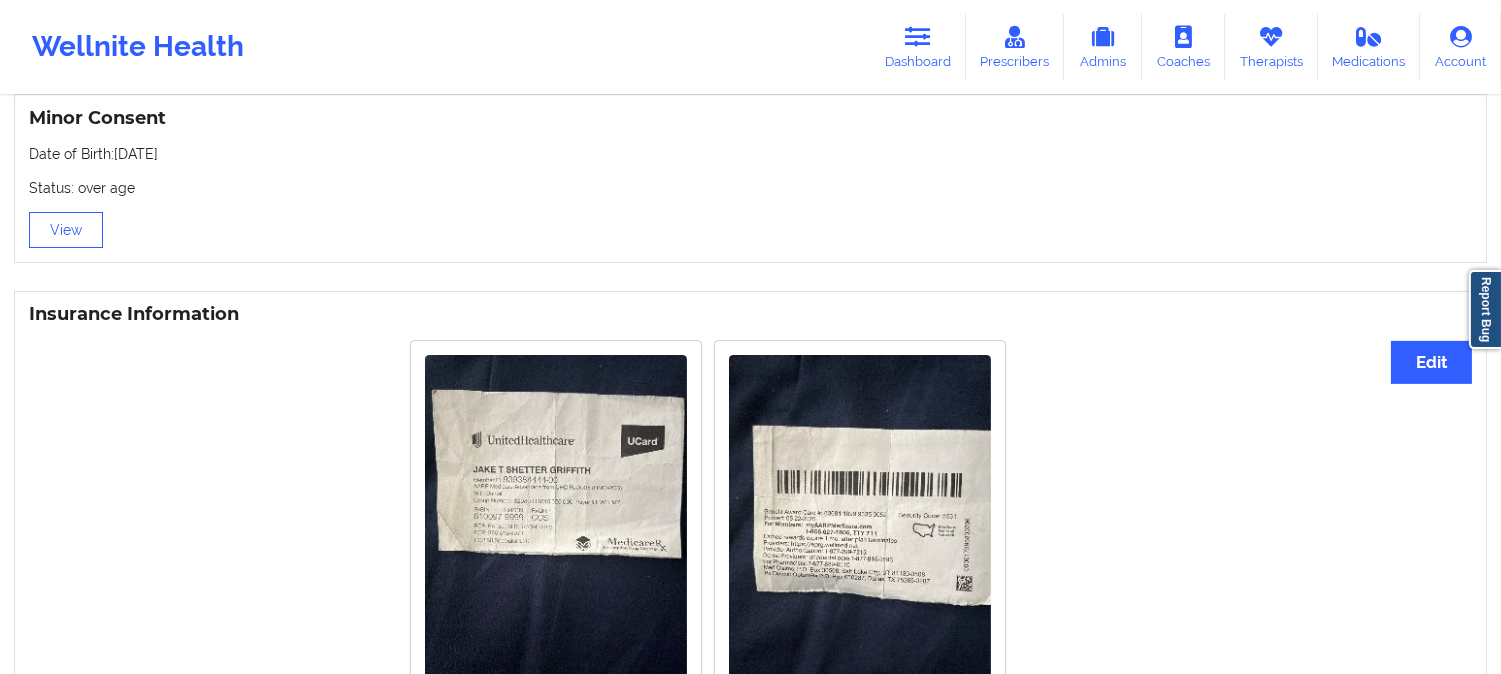 scroll, scrollTop: 1333, scrollLeft: 0, axis: vertical 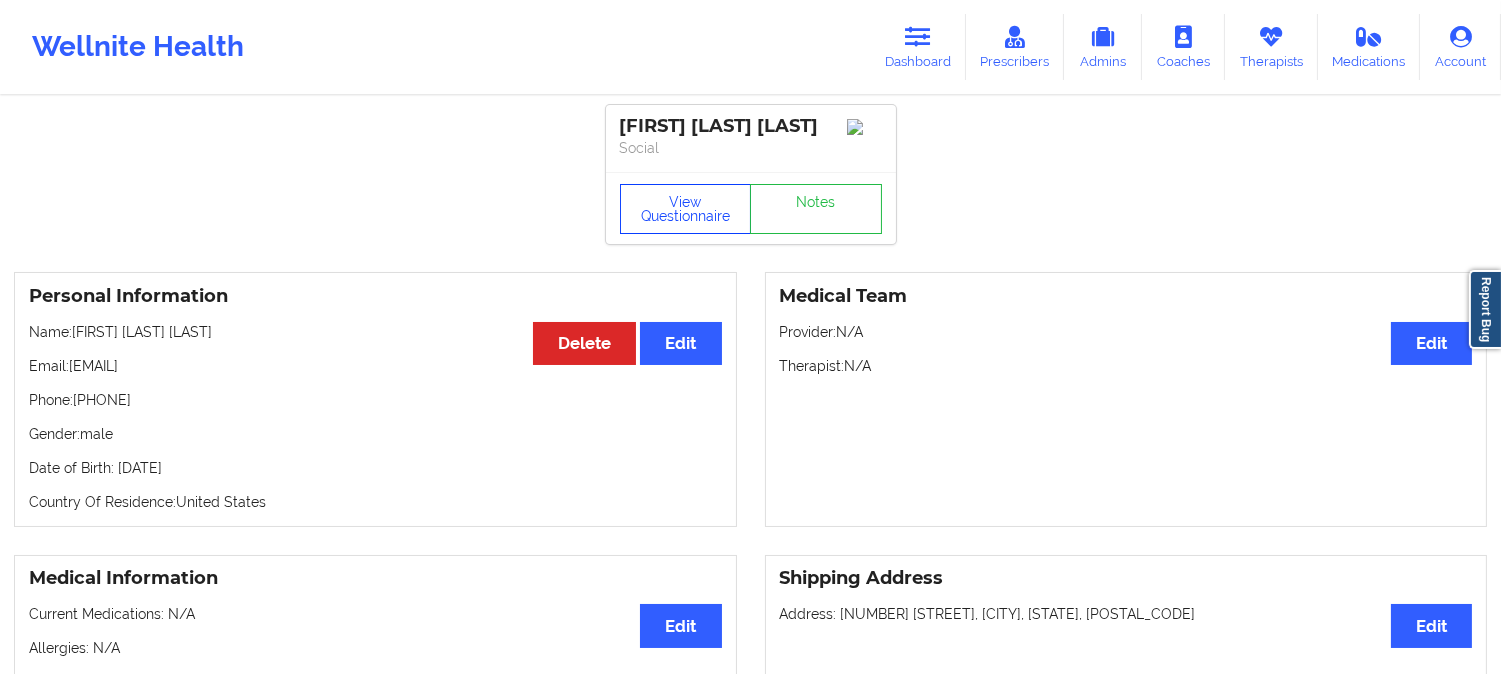 click on "View Questionnaire" at bounding box center (686, 209) 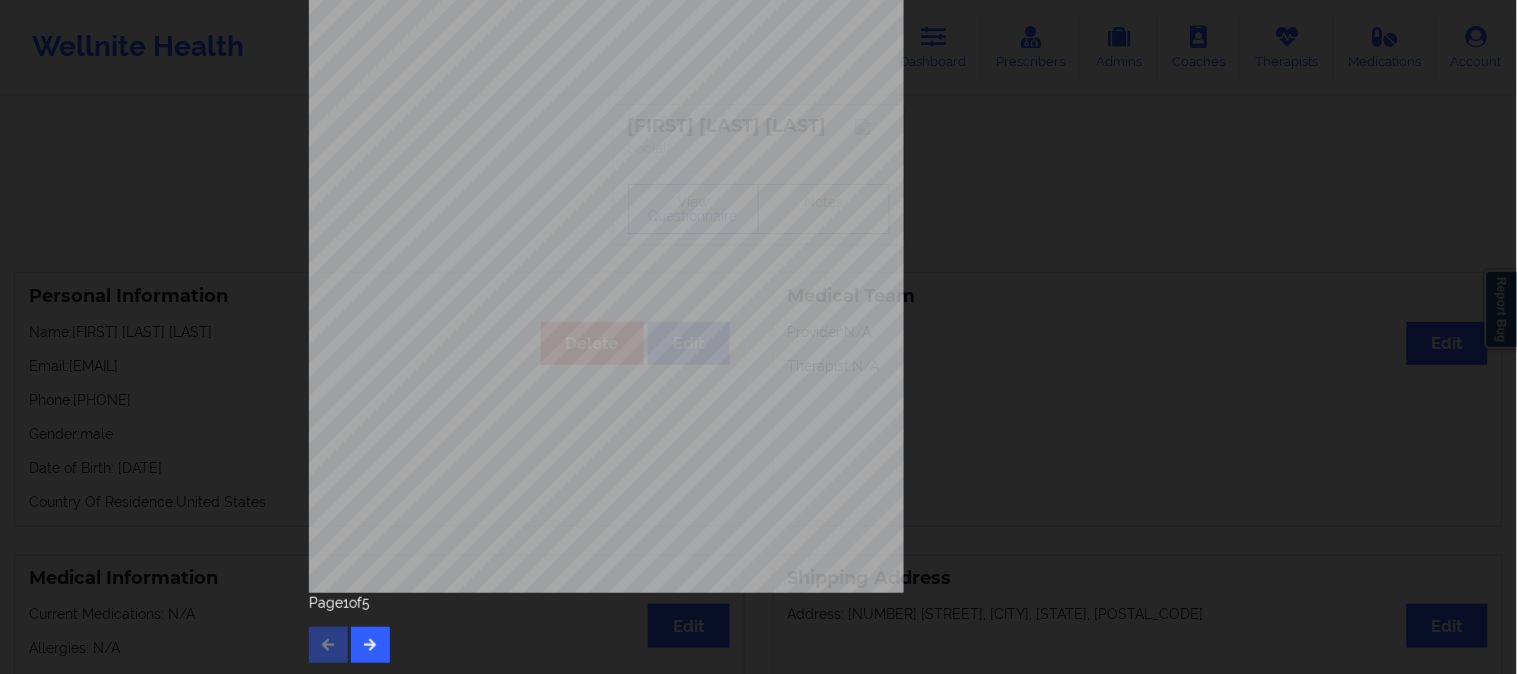 scroll, scrollTop: 280, scrollLeft: 0, axis: vertical 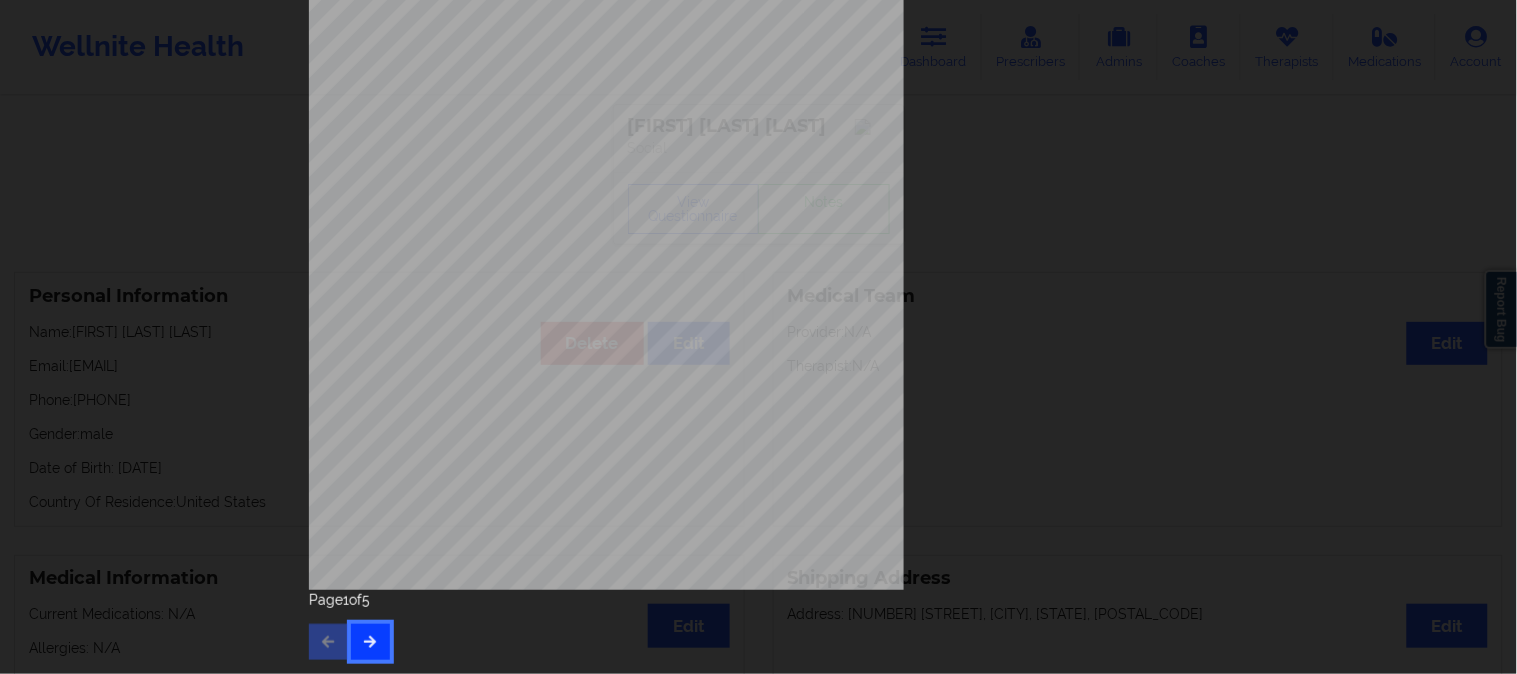 click at bounding box center [370, 642] 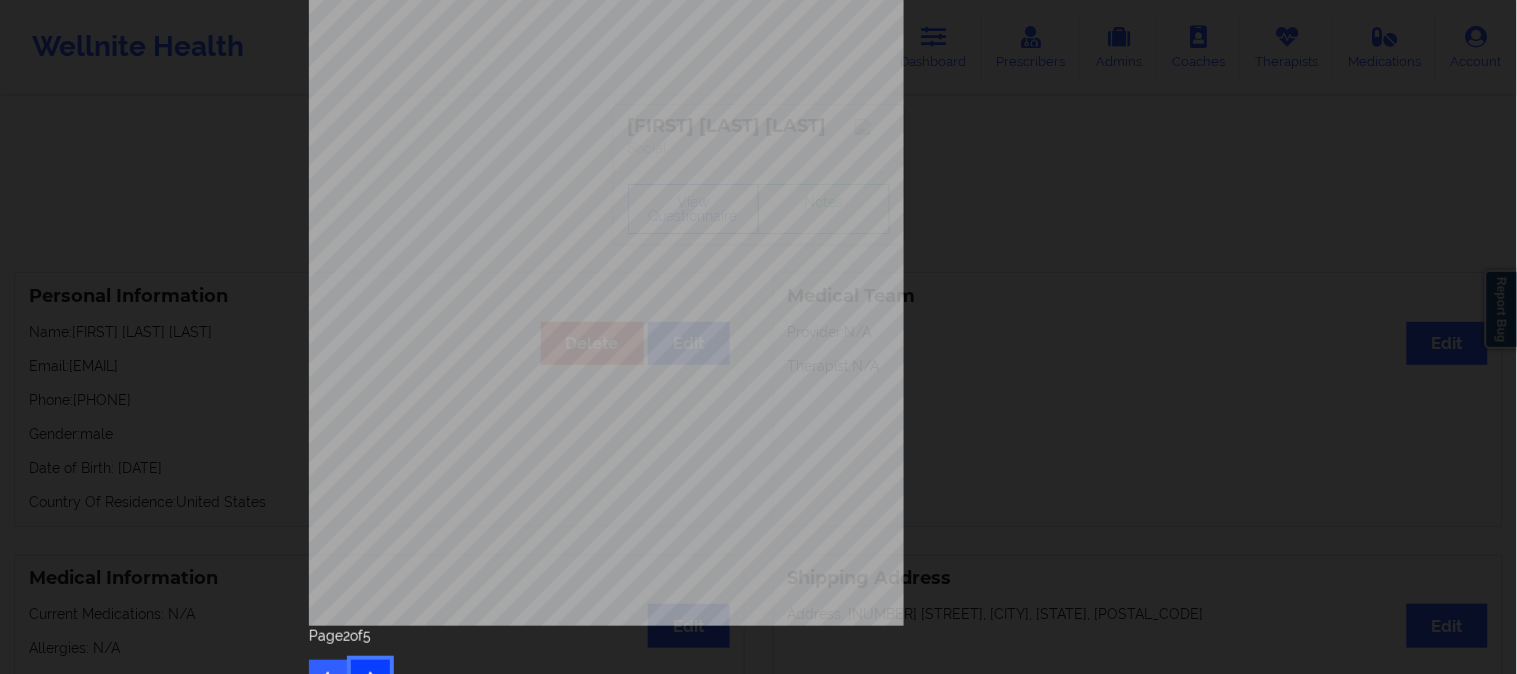 scroll, scrollTop: 280, scrollLeft: 0, axis: vertical 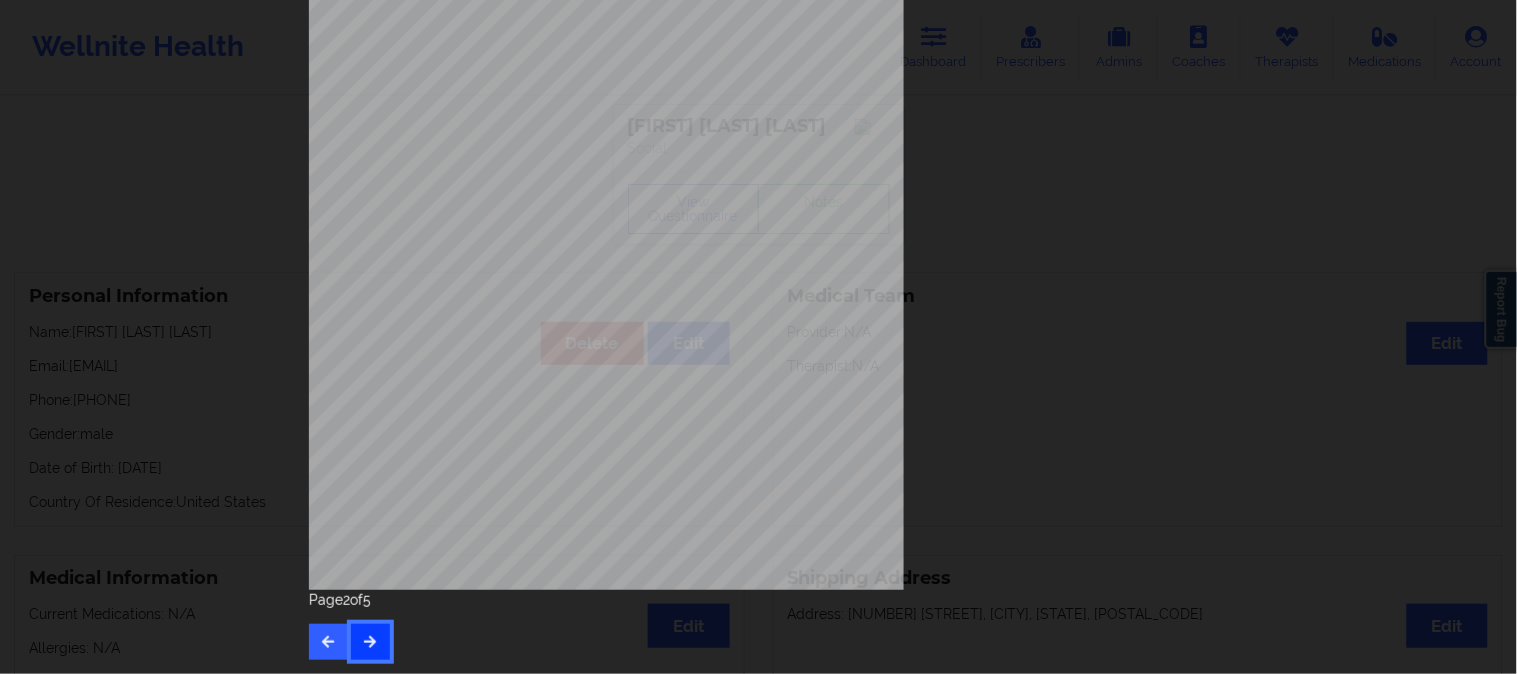 click at bounding box center (370, 642) 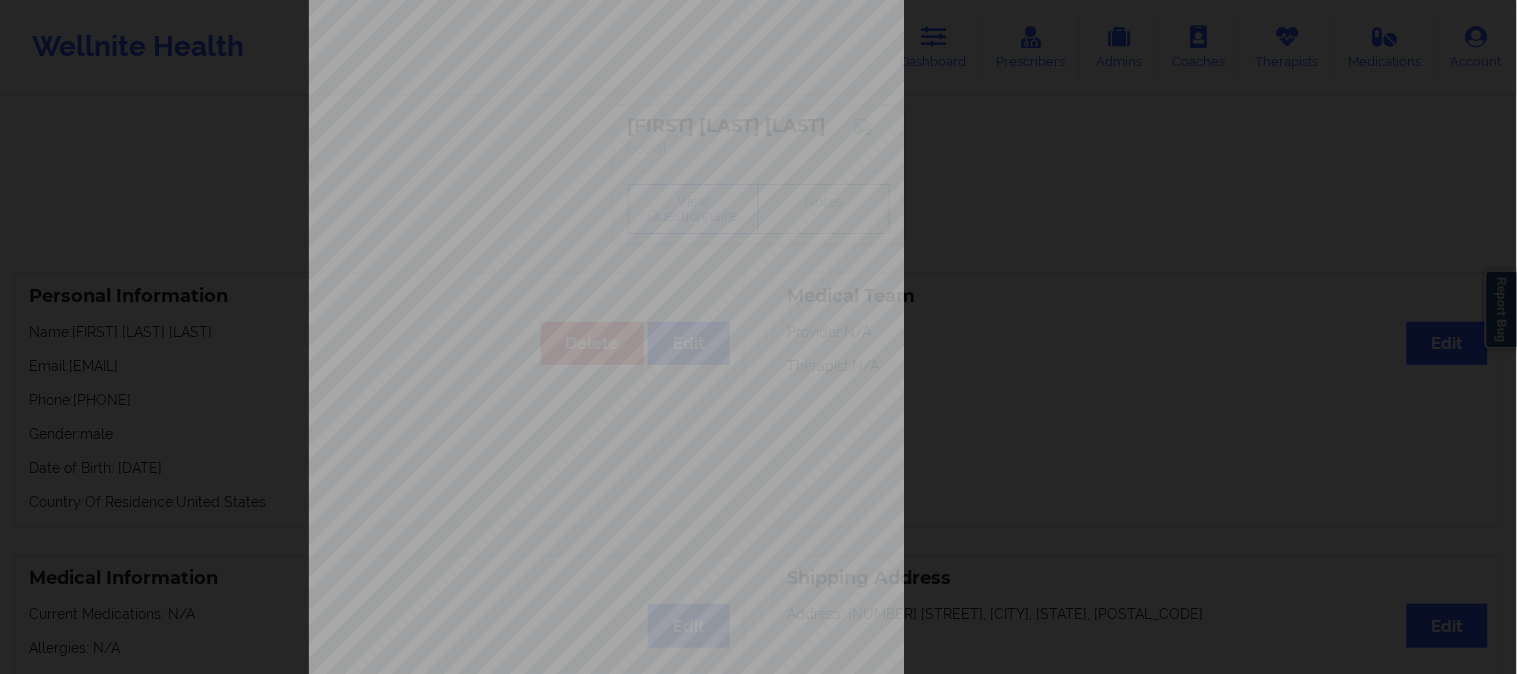 scroll, scrollTop: 280, scrollLeft: 0, axis: vertical 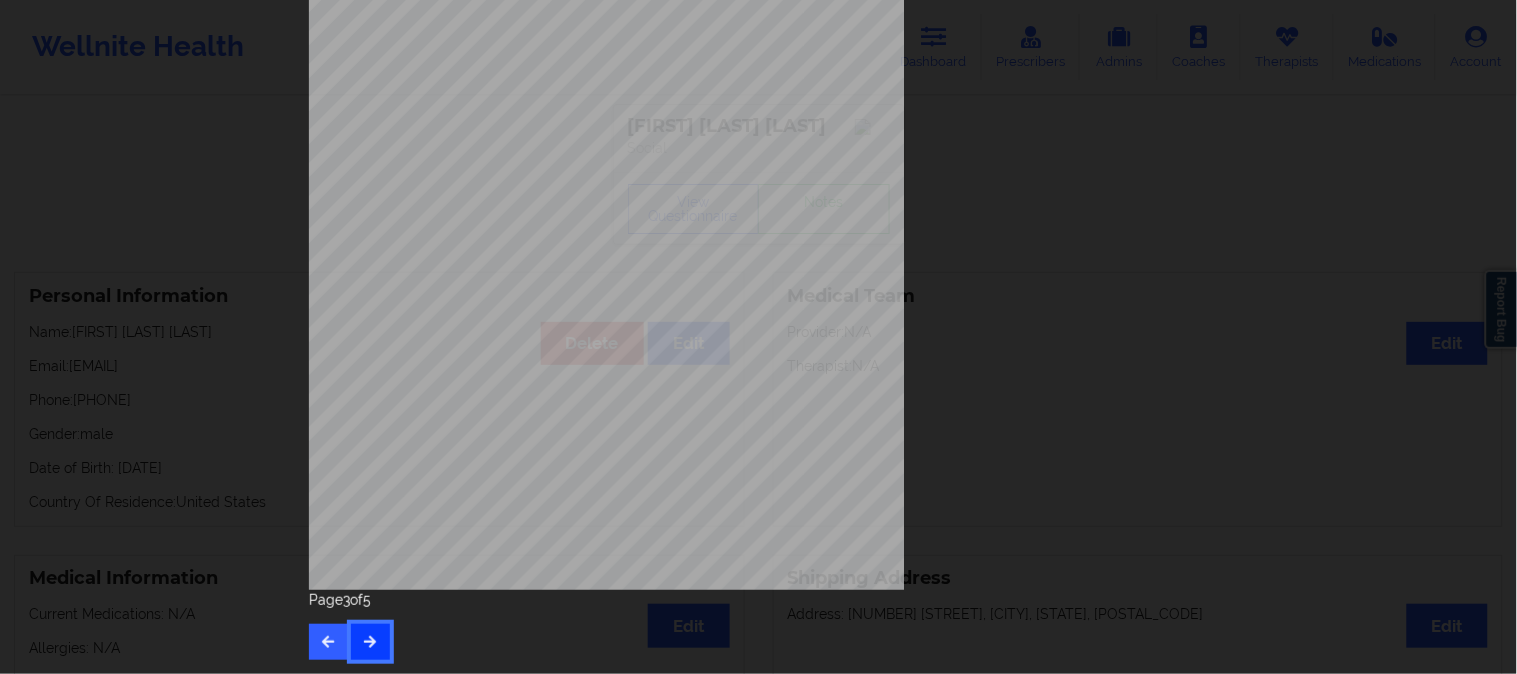 click at bounding box center [370, 641] 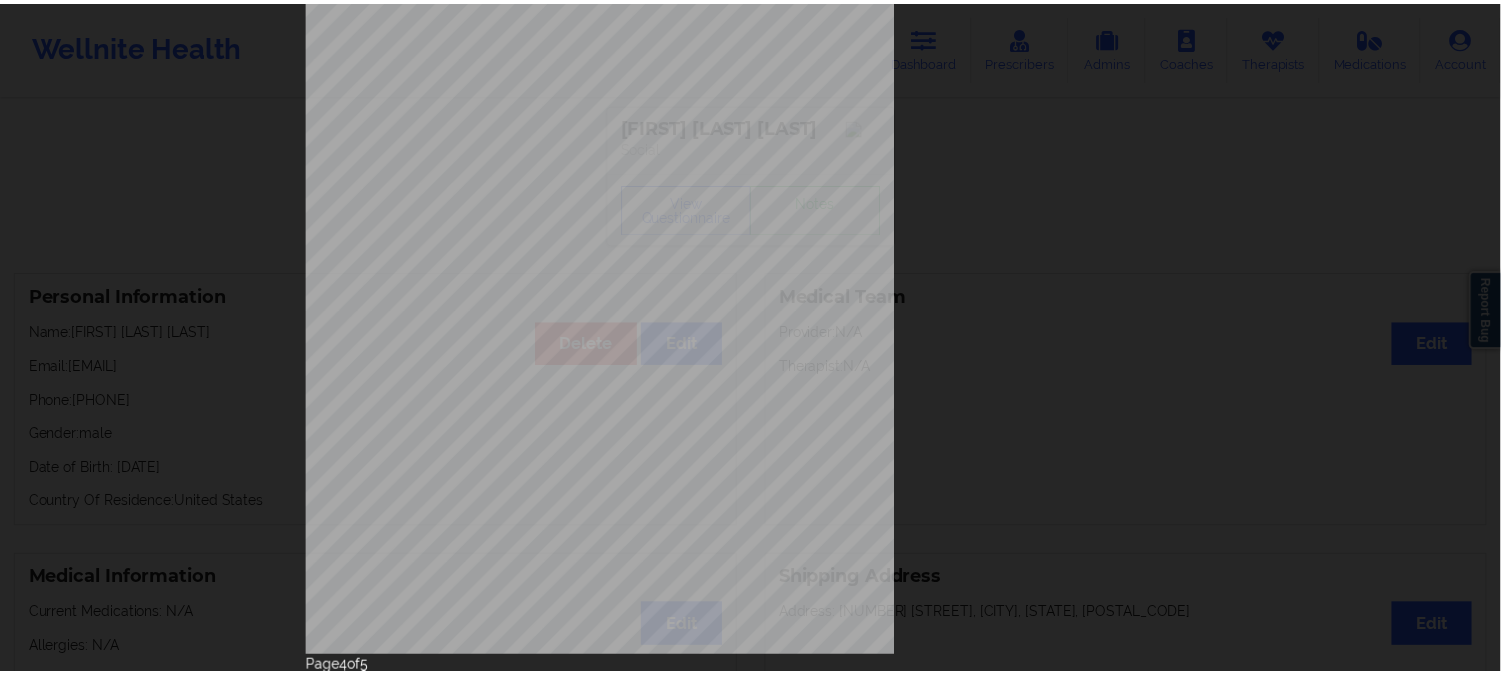 scroll, scrollTop: 222, scrollLeft: 0, axis: vertical 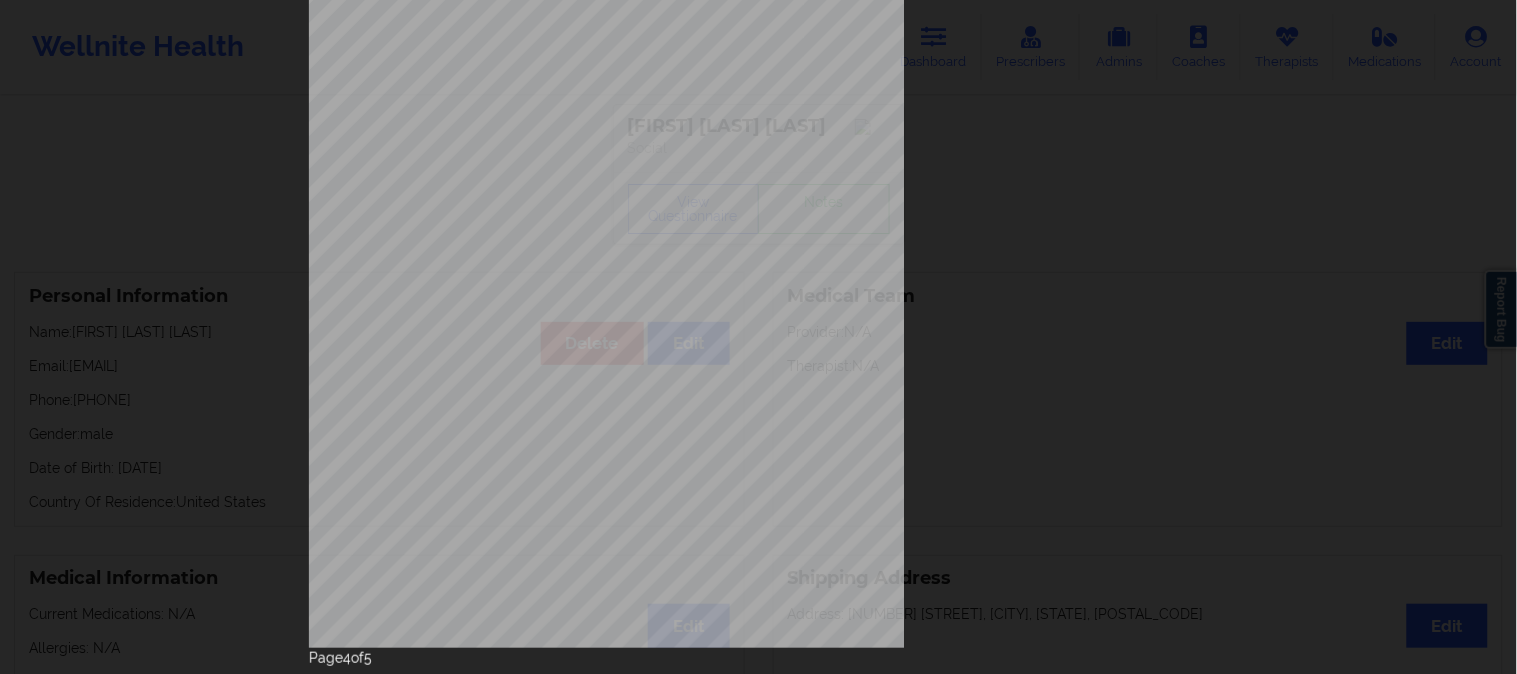 type 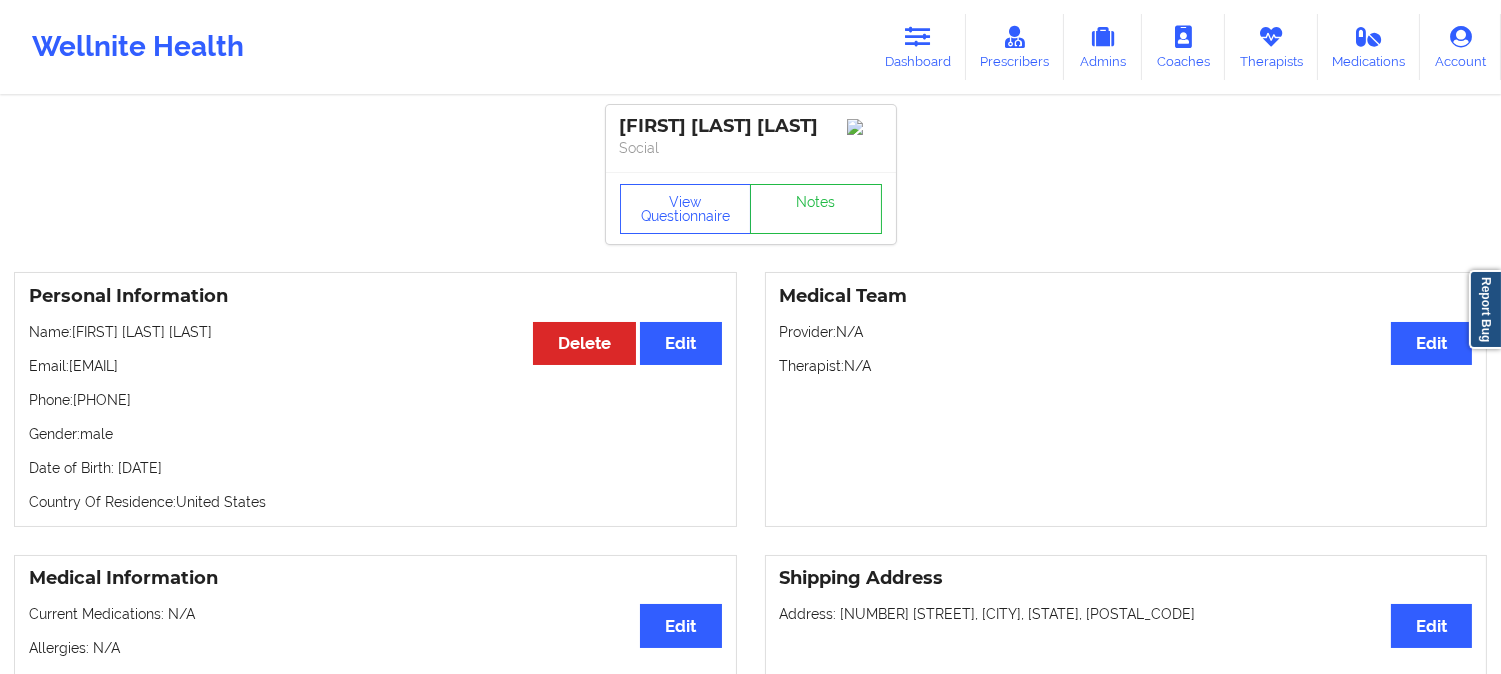 drag, startPoint x: 233, startPoint y: 344, endPoint x: 76, endPoint y: 328, distance: 157.81319 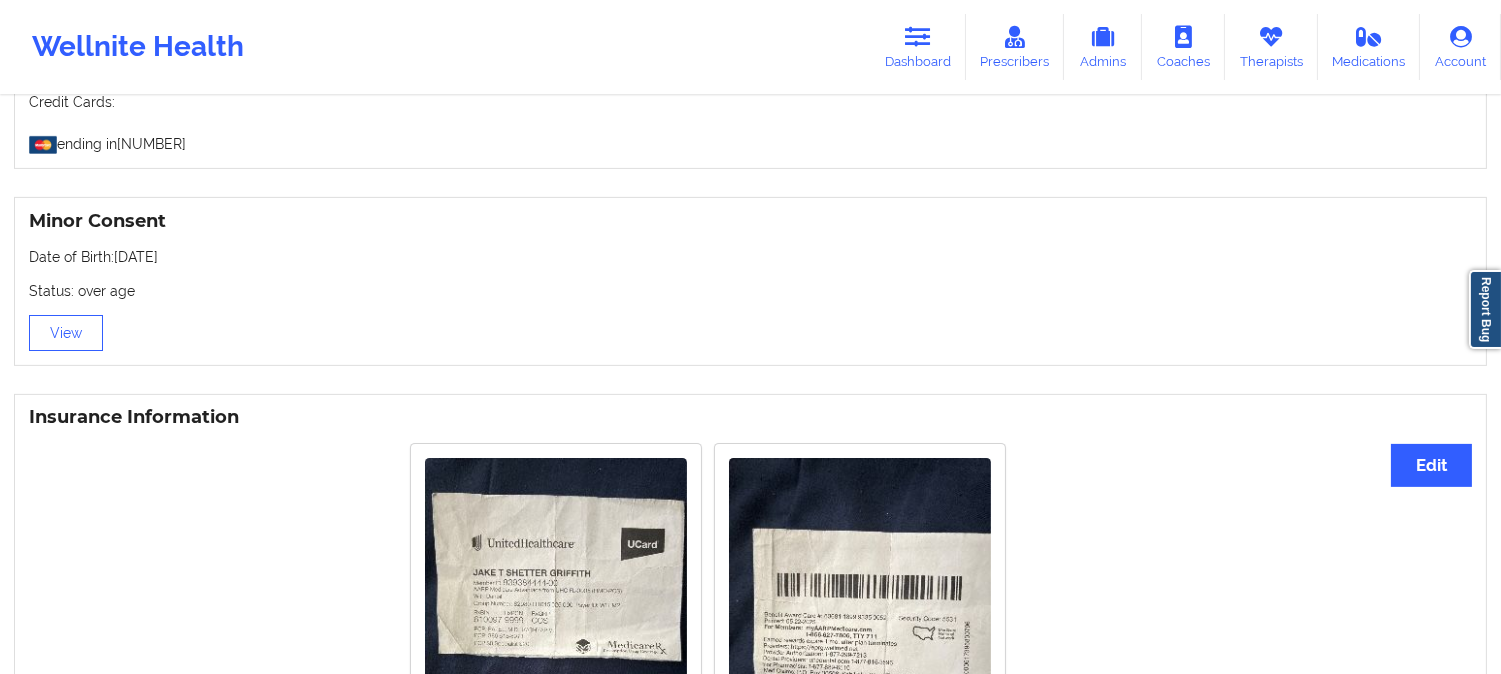 scroll, scrollTop: 1222, scrollLeft: 0, axis: vertical 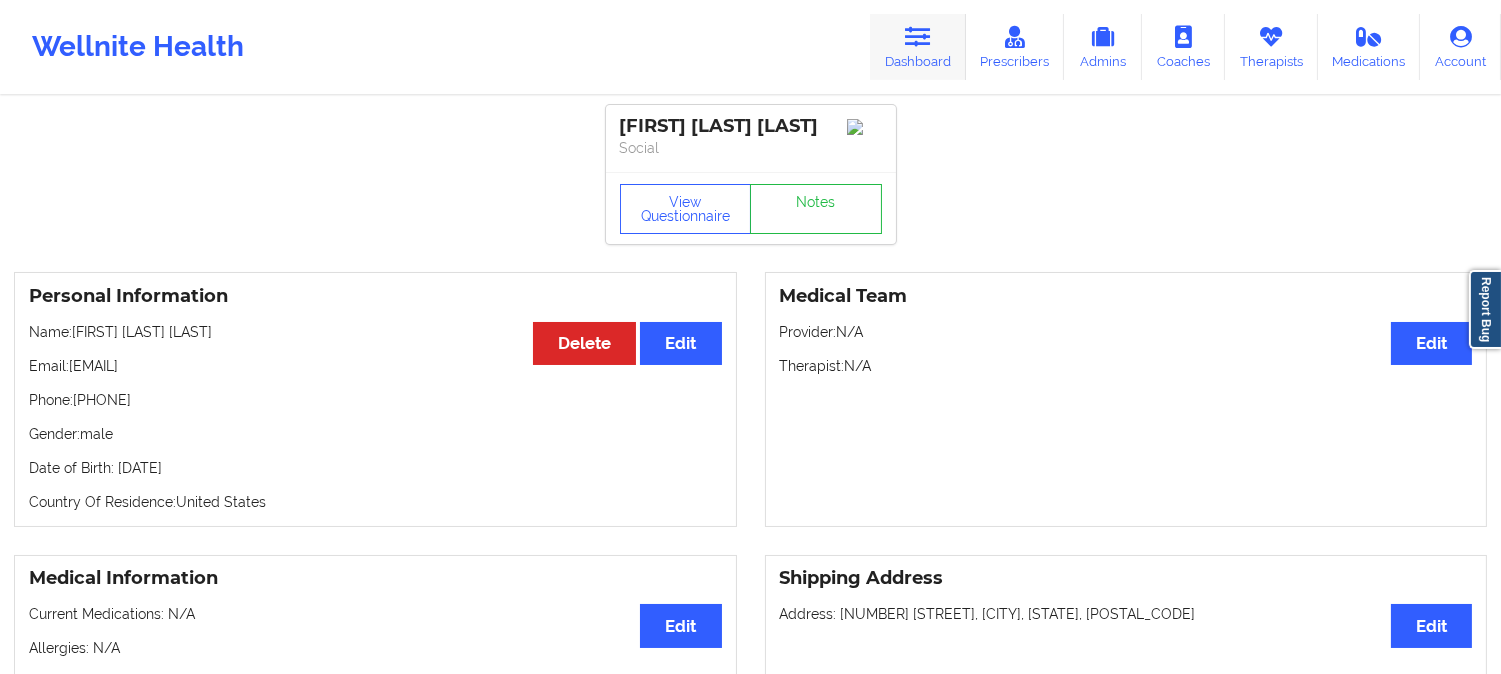 click on "Dashboard" at bounding box center (918, 47) 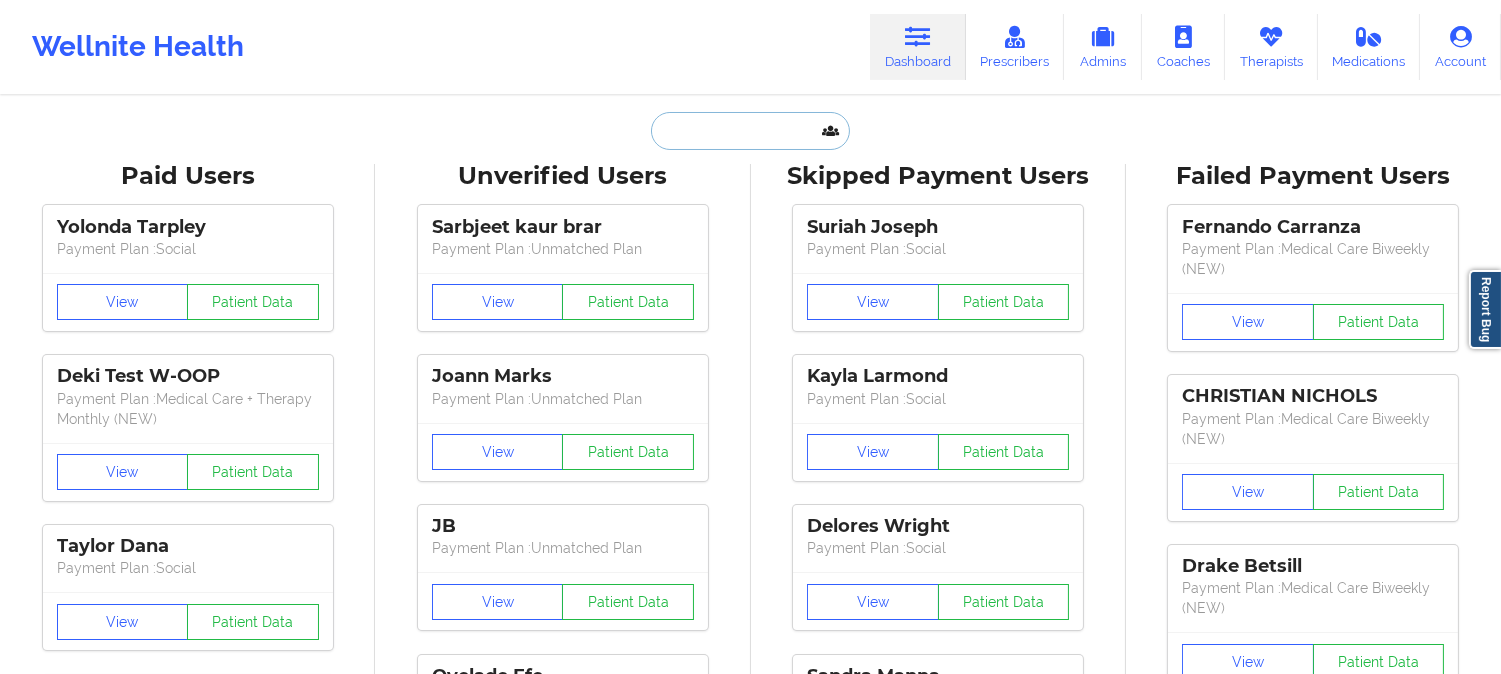 click at bounding box center [750, 131] 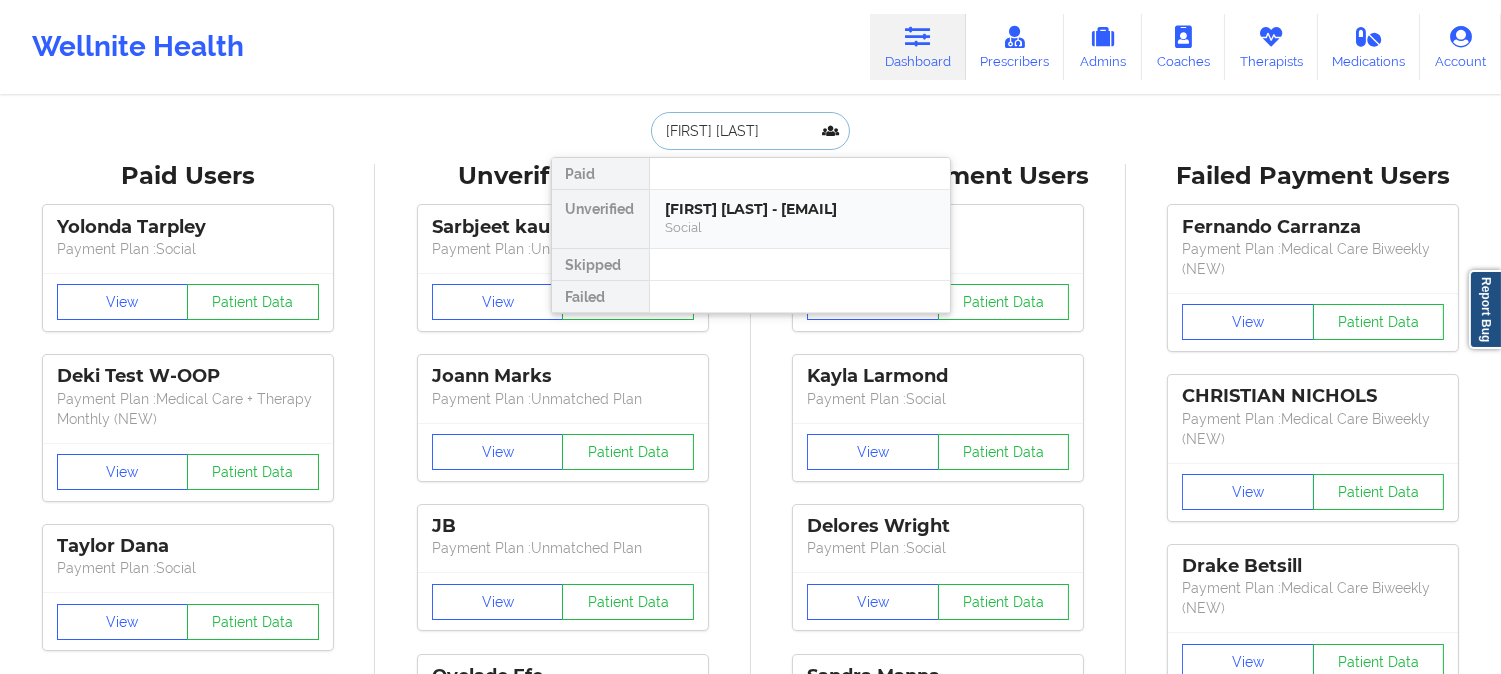 click on "[FIRST] [LAST] - [EMAIL]" at bounding box center [800, 209] 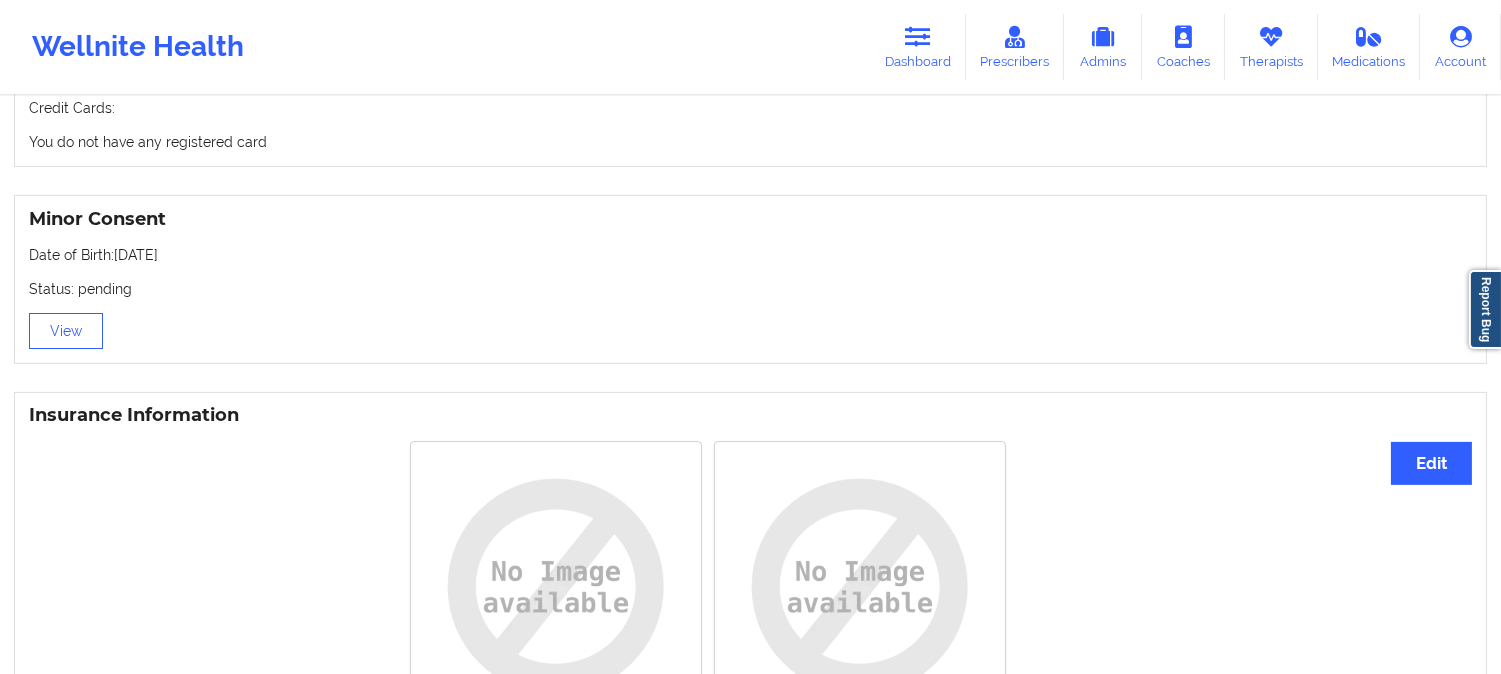 scroll, scrollTop: 1222, scrollLeft: 0, axis: vertical 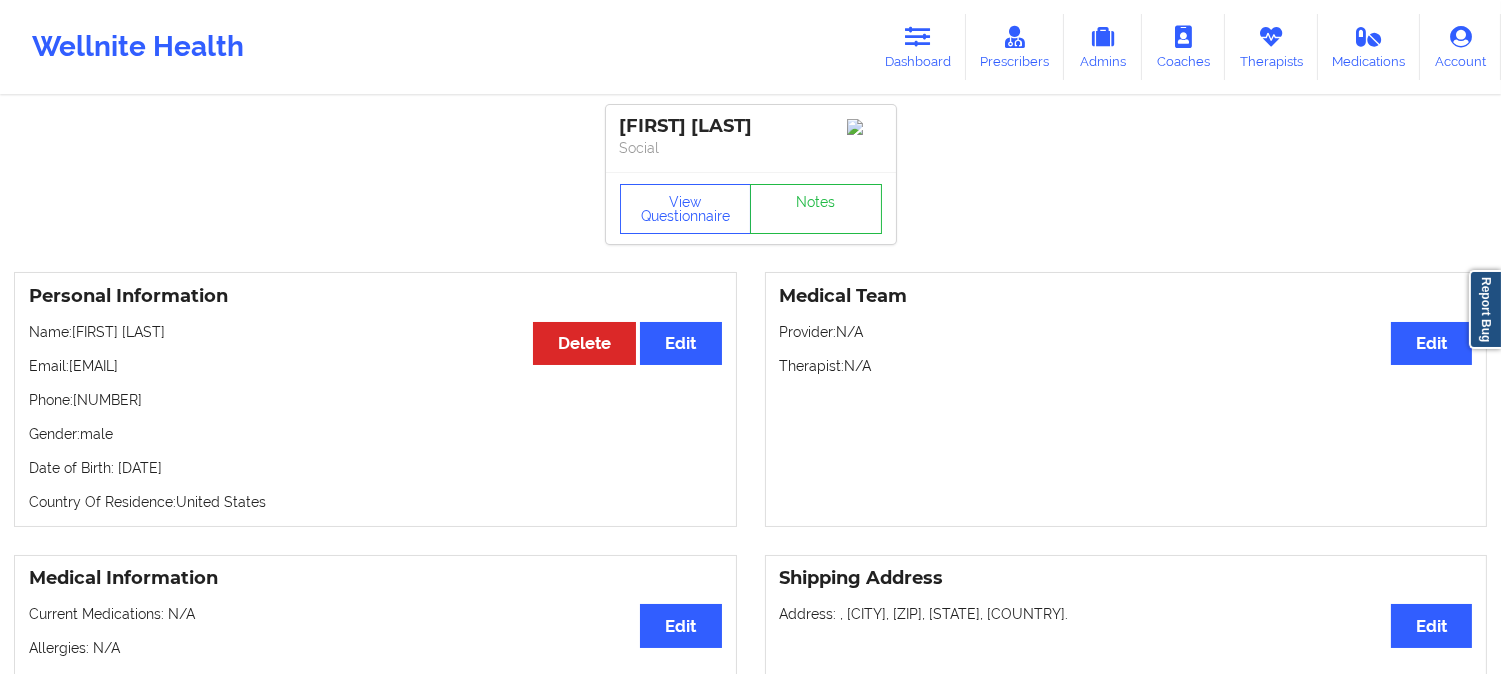 click on "Name:  [FIRST] [LAST]" at bounding box center [375, 332] 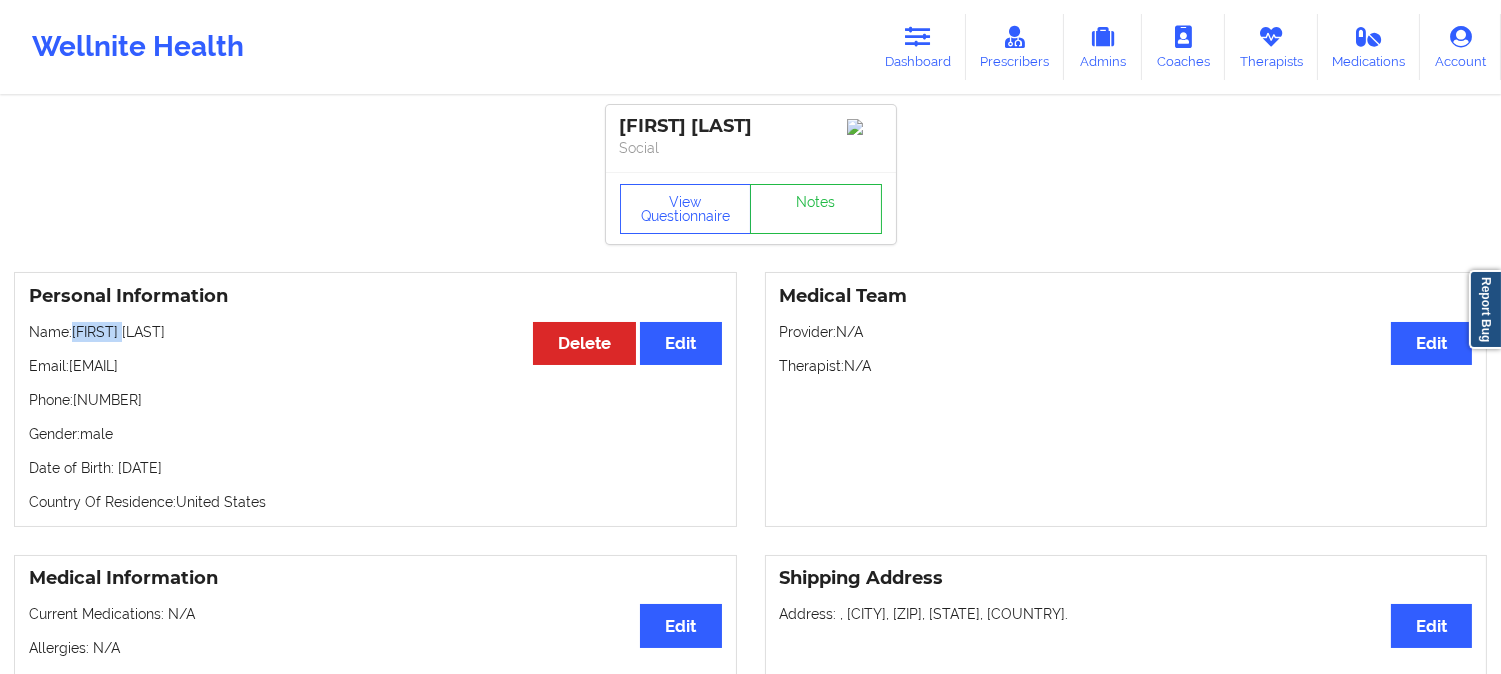 click on "Name:  [FIRST] [LAST]" at bounding box center [375, 332] 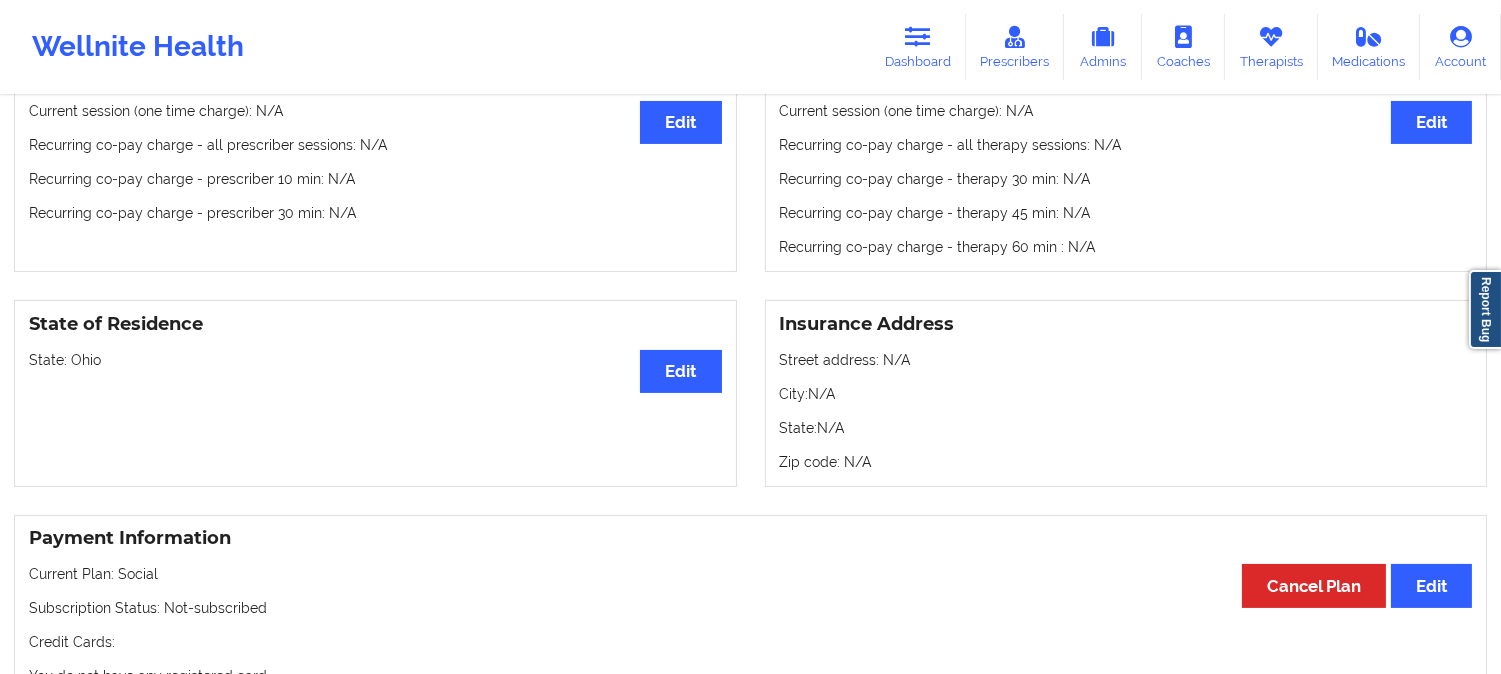 scroll, scrollTop: 666, scrollLeft: 0, axis: vertical 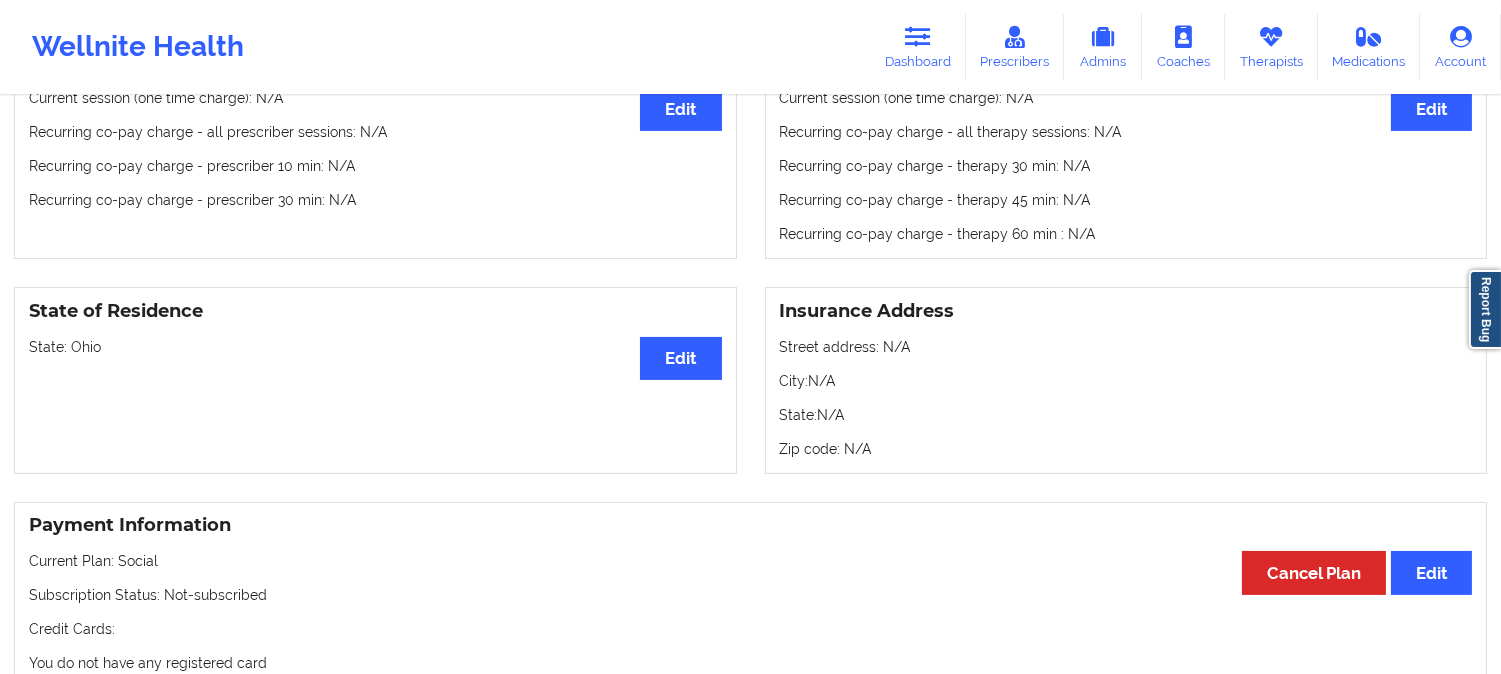 click on "State:   [STATE]" at bounding box center [375, 347] 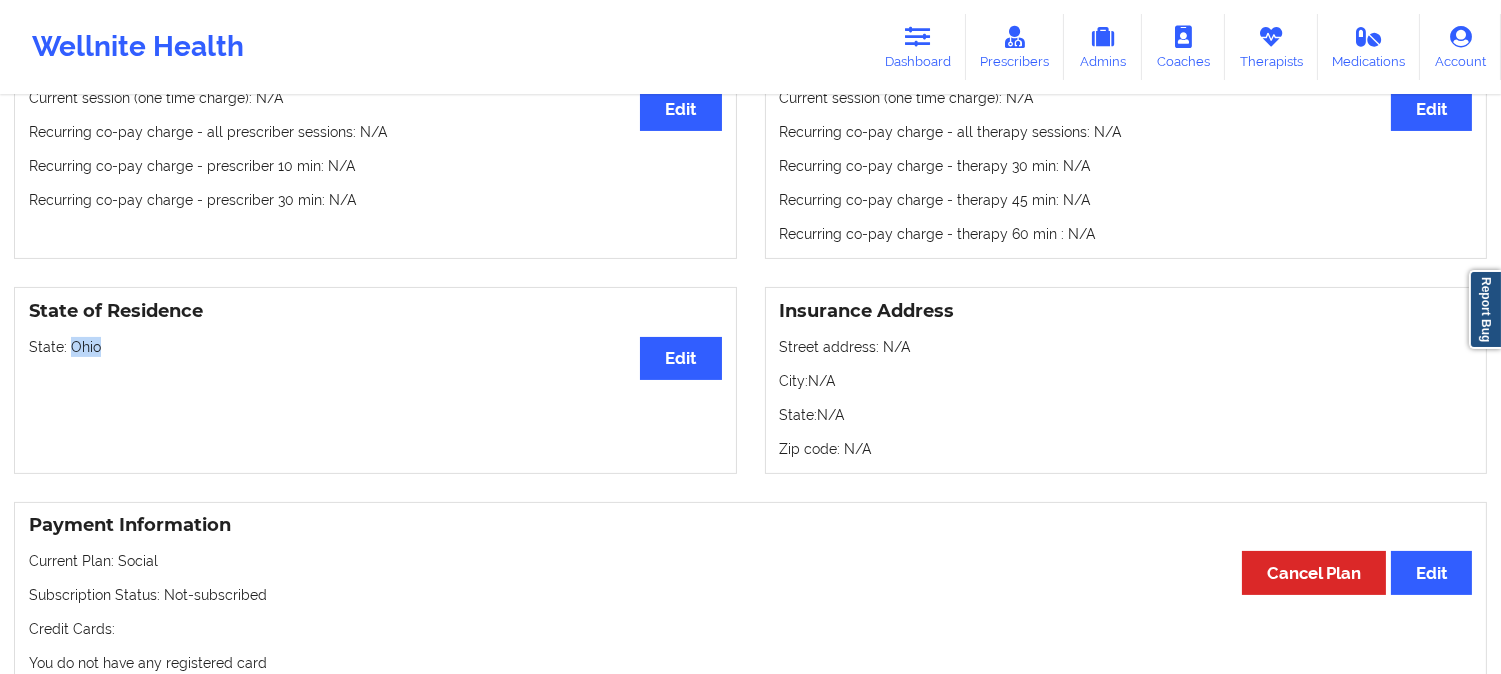 click on "State:   [STATE]" at bounding box center (375, 347) 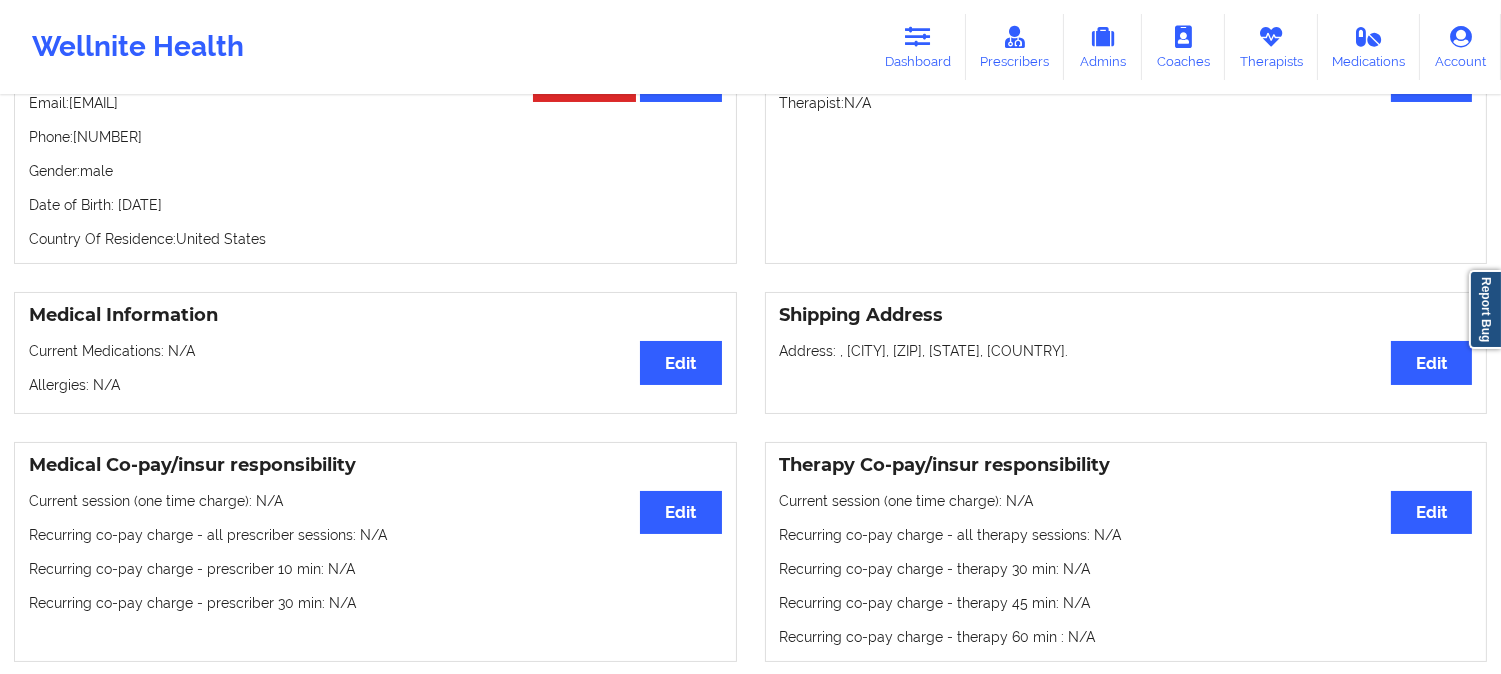 scroll, scrollTop: 0, scrollLeft: 0, axis: both 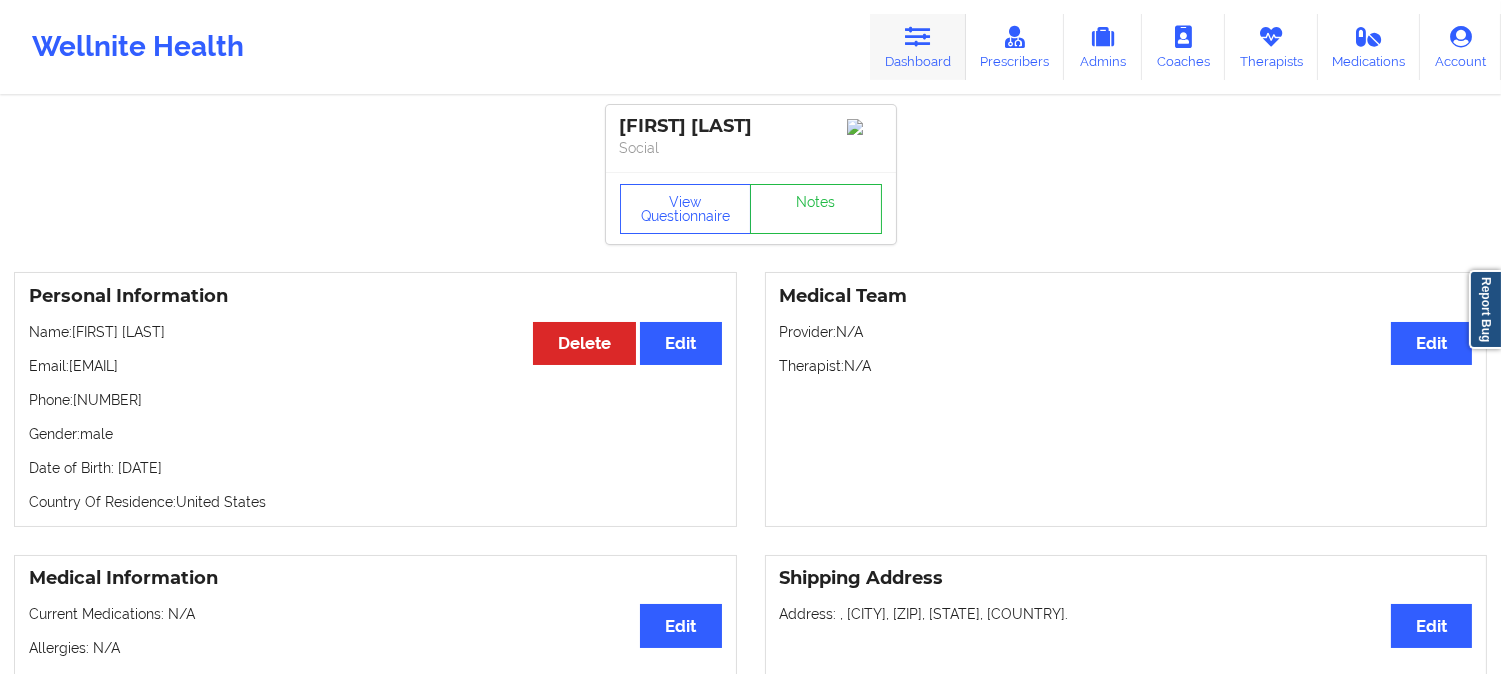 click on "Dashboard" at bounding box center [918, 47] 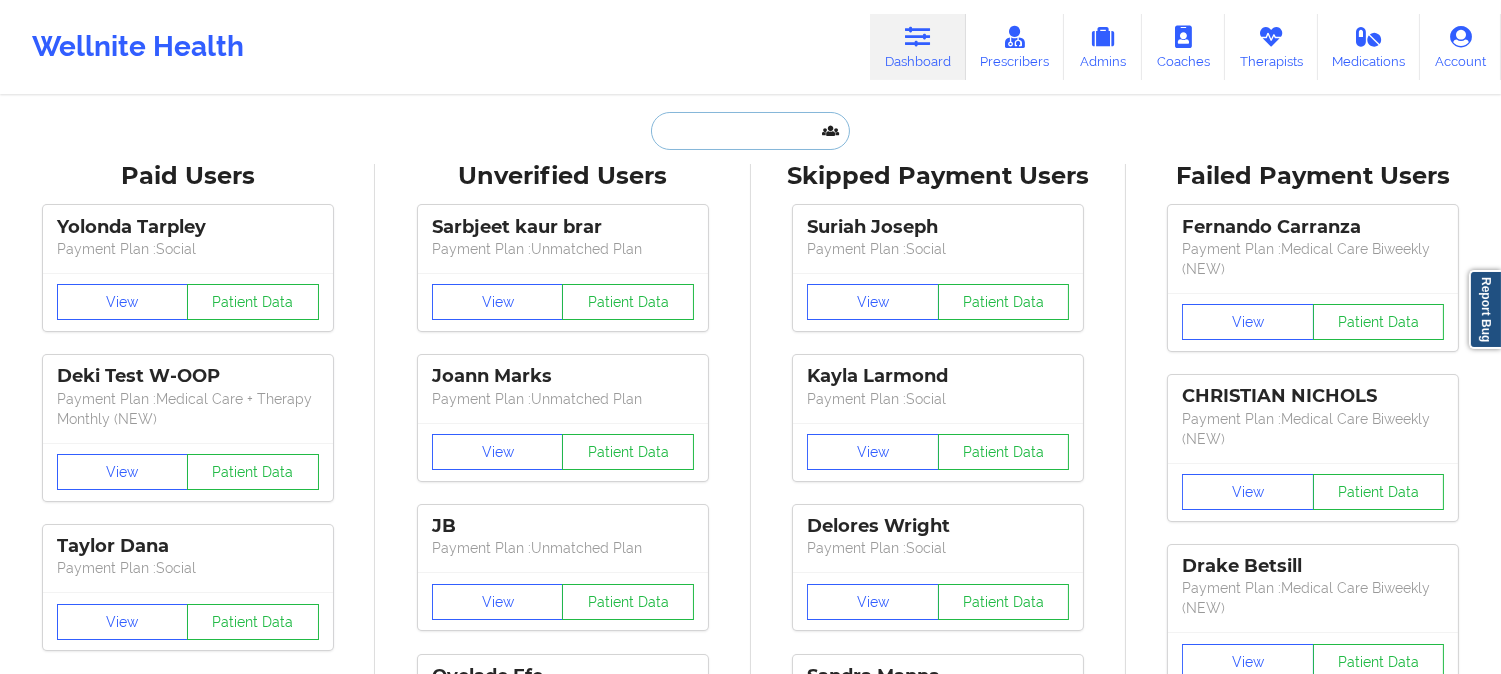 click at bounding box center [750, 131] 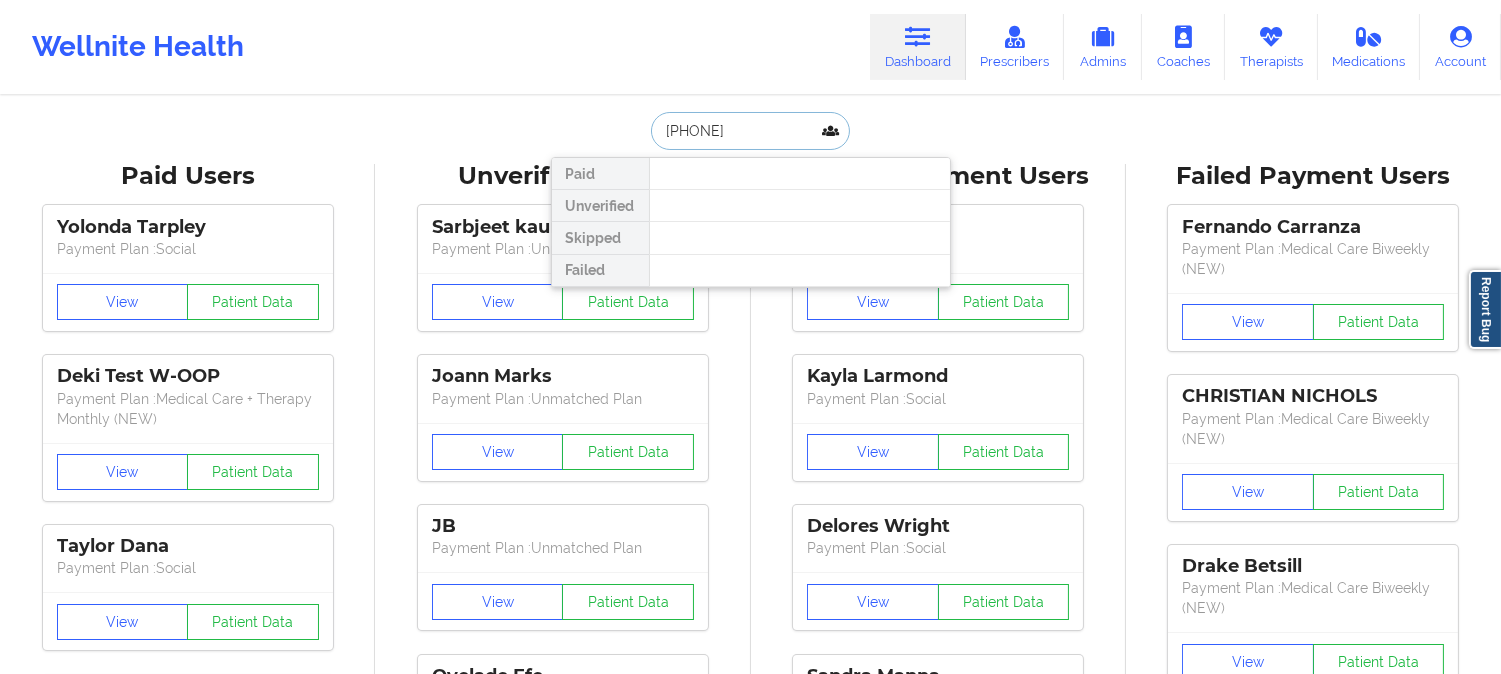 type on "+14435312875" 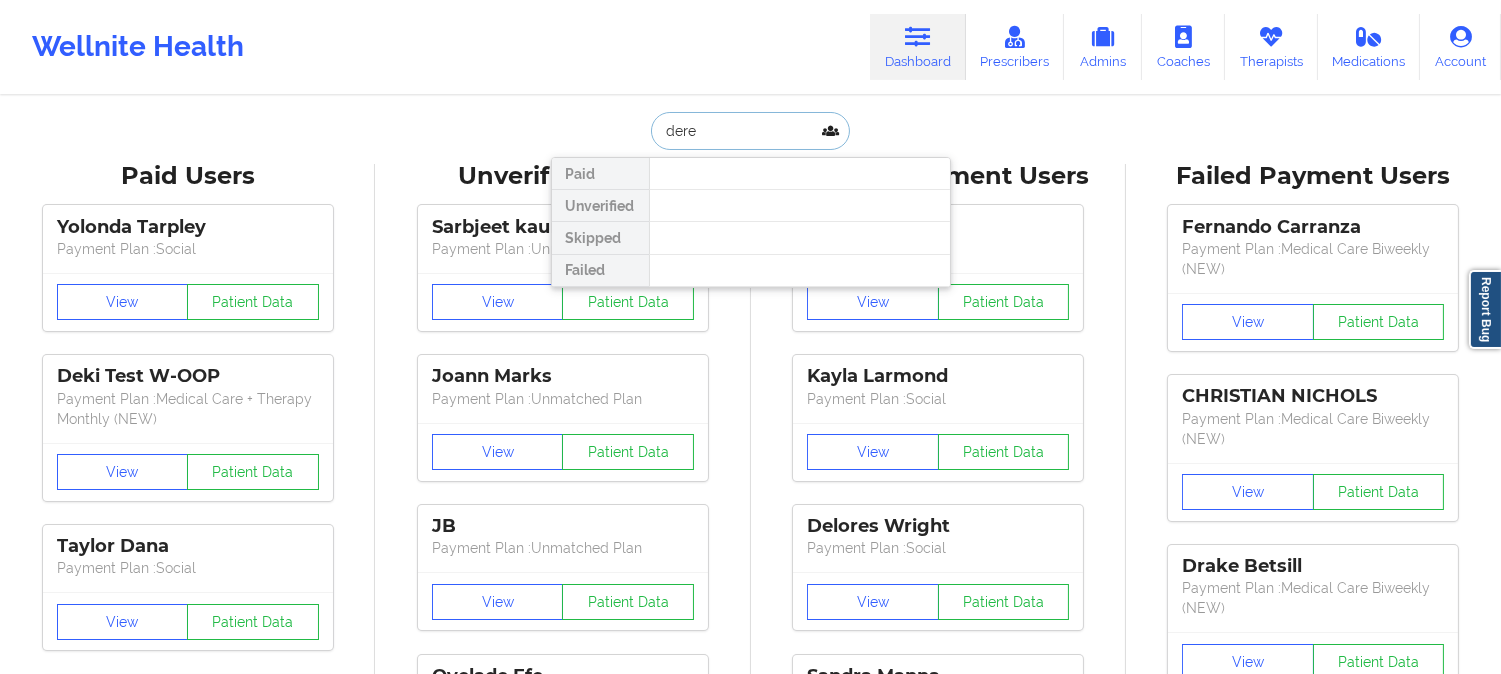 type on "derek" 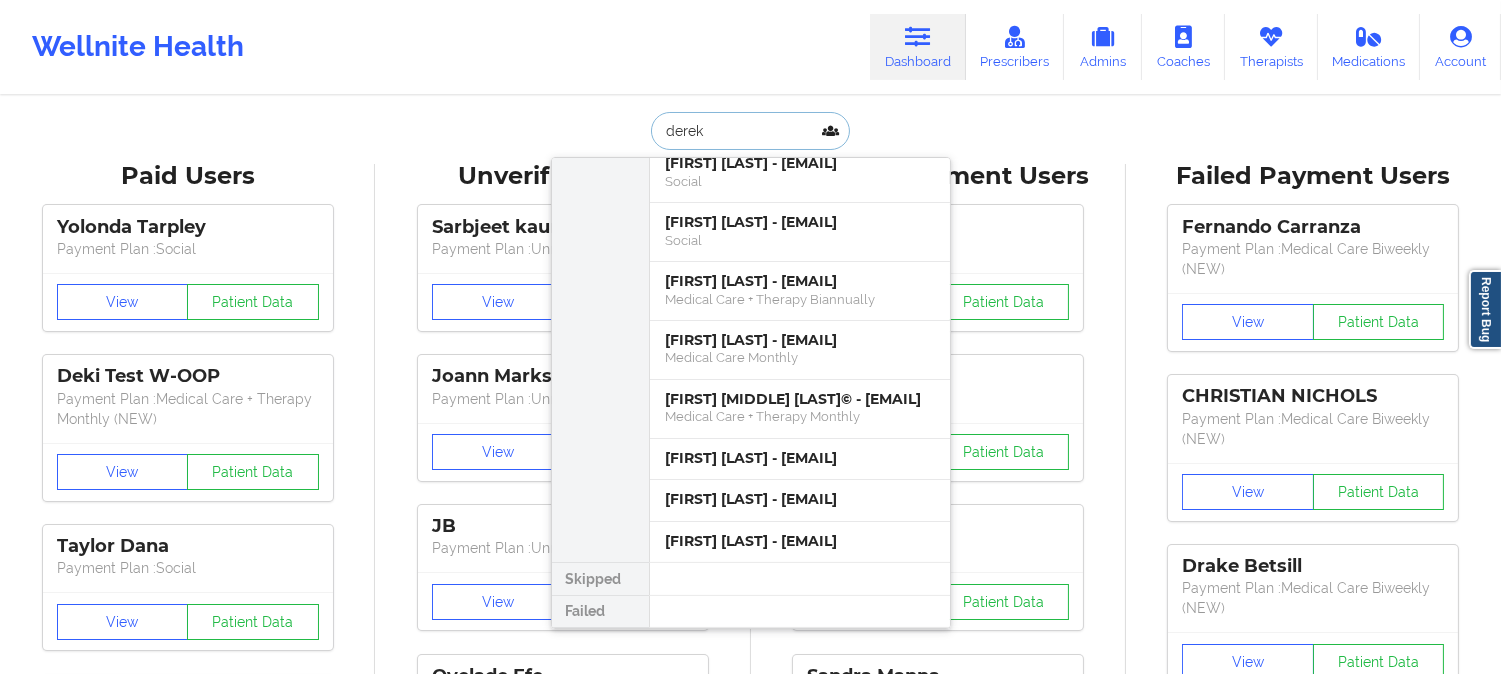scroll, scrollTop: 1111, scrollLeft: 0, axis: vertical 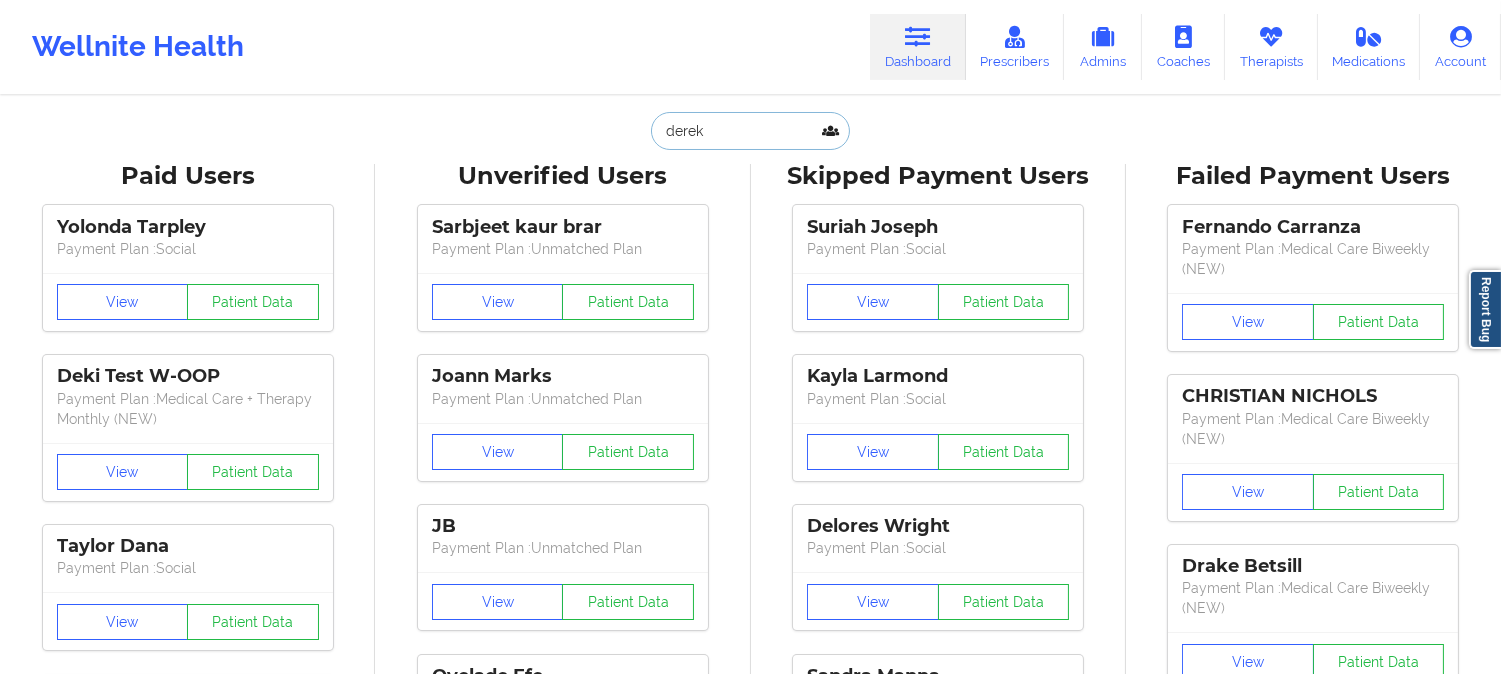 type 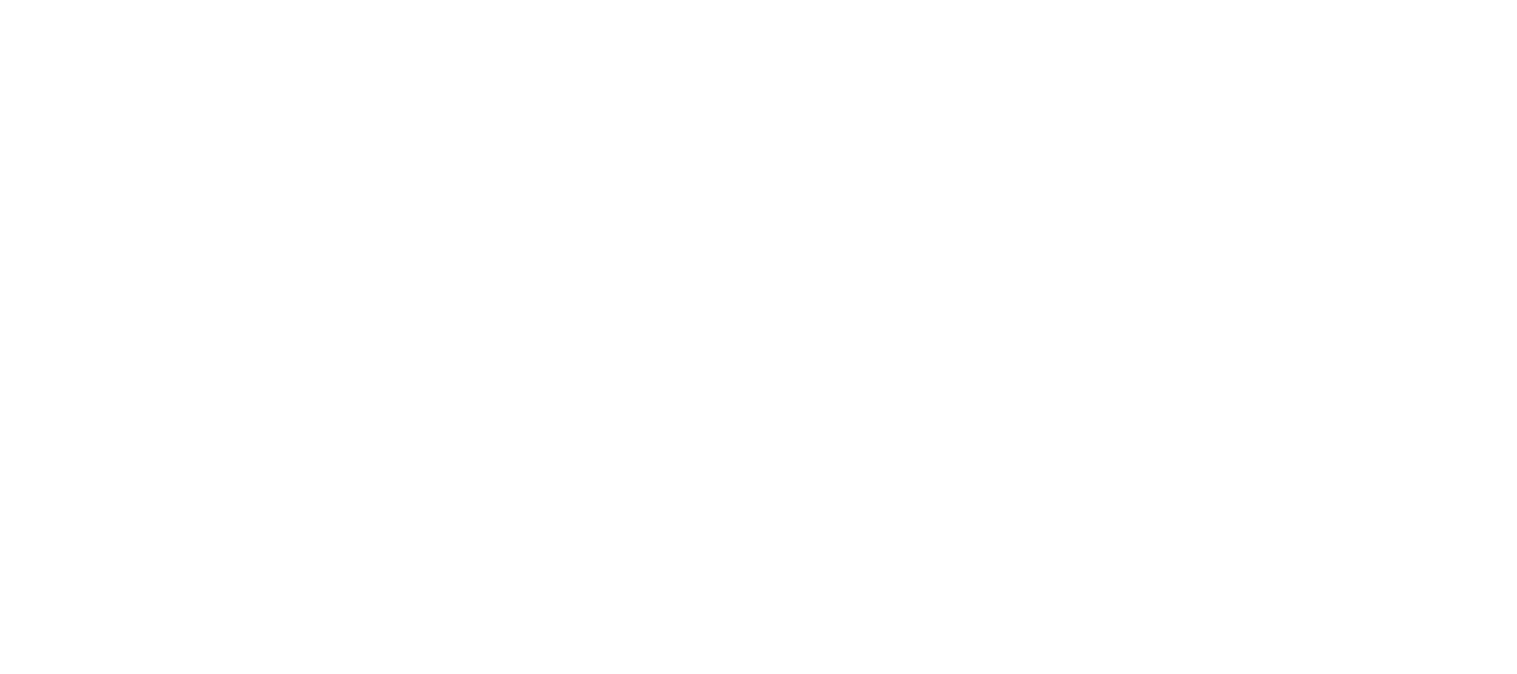 scroll, scrollTop: 0, scrollLeft: 0, axis: both 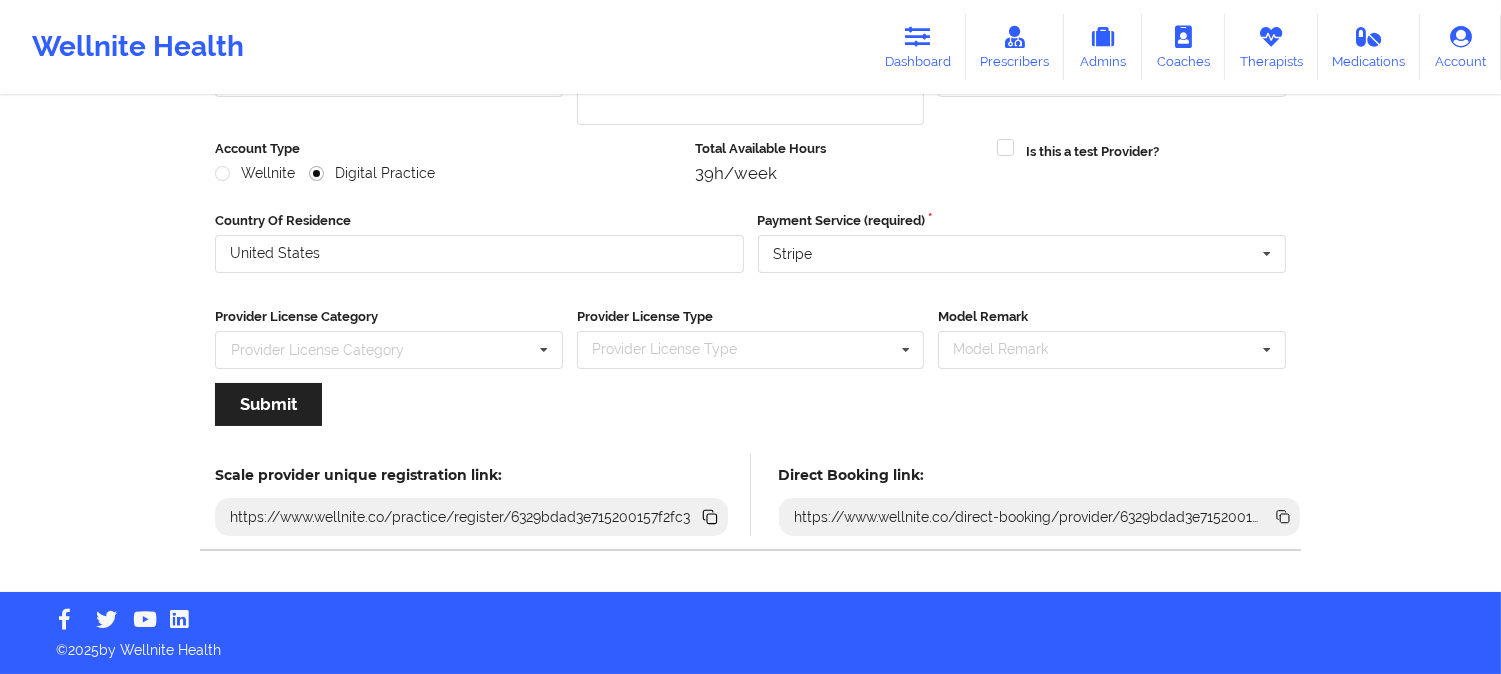 click 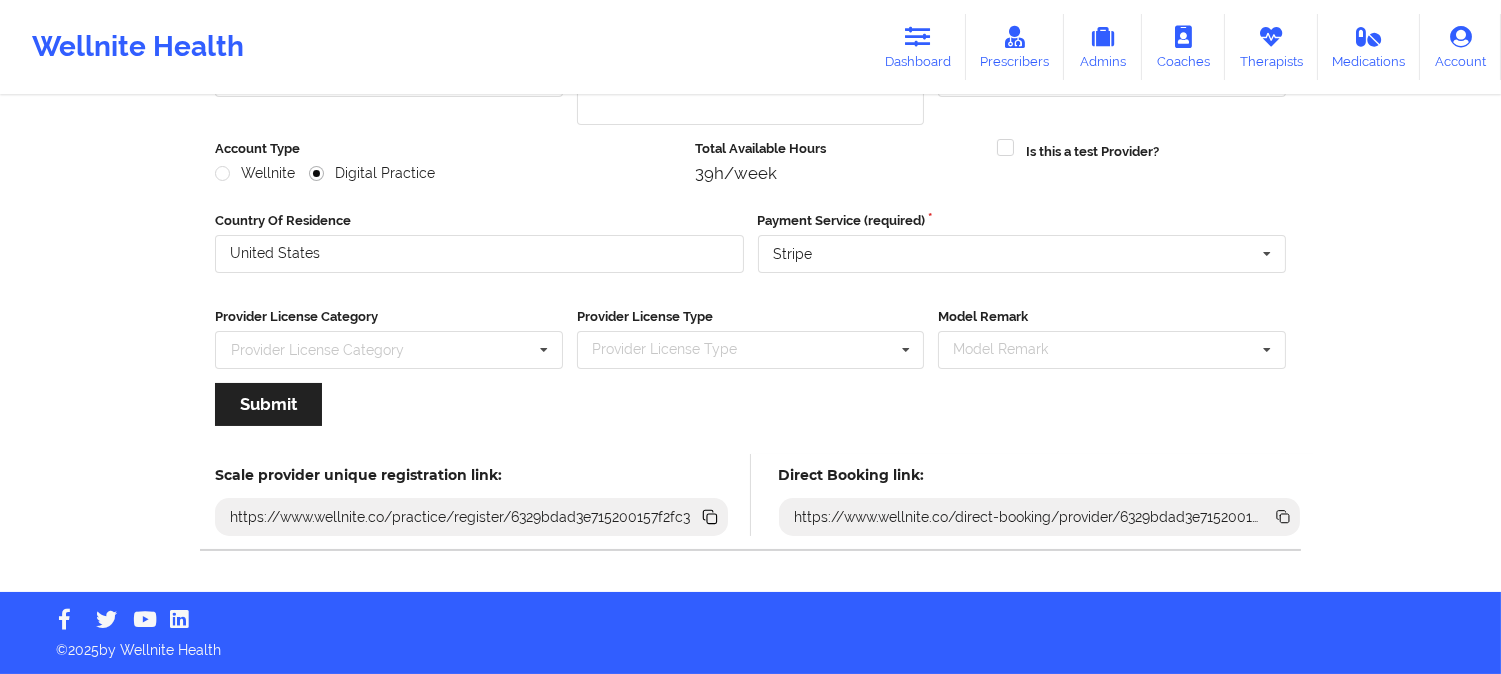 click 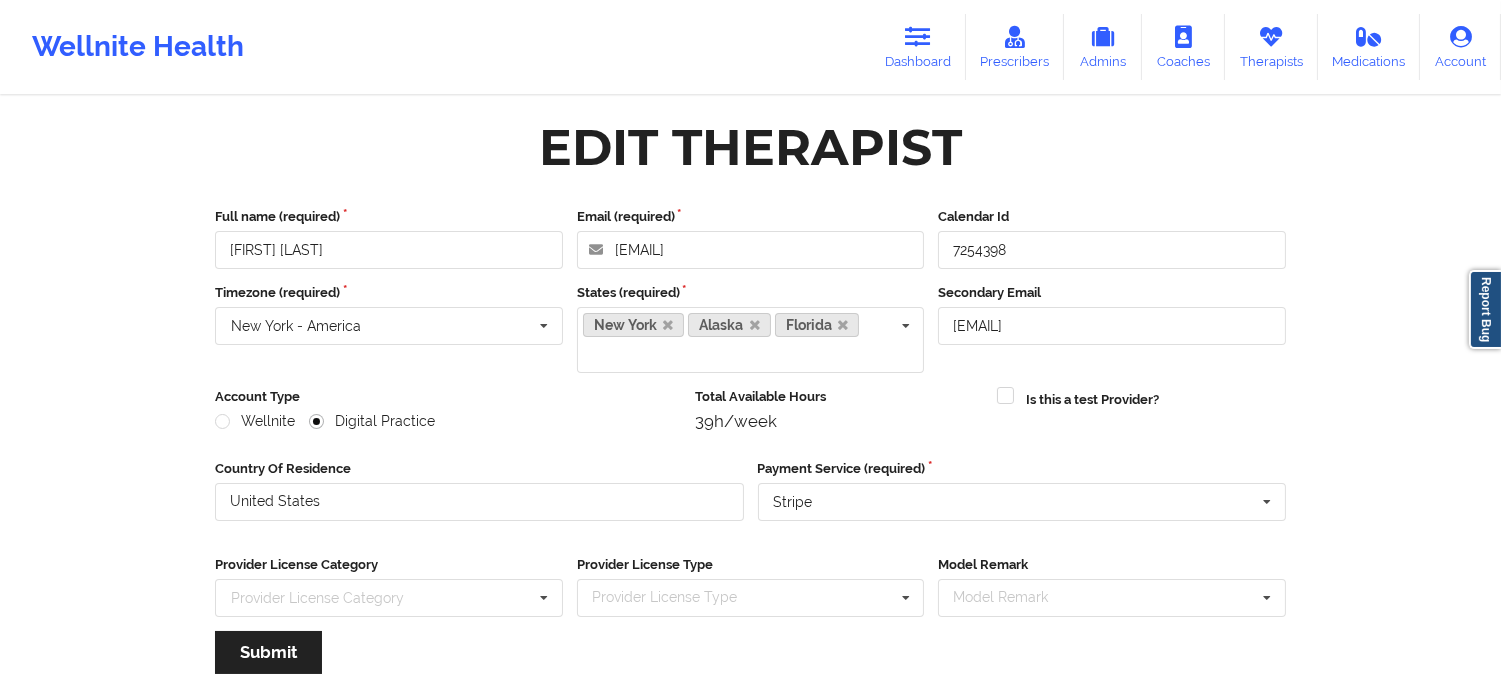 scroll, scrollTop: 0, scrollLeft: 0, axis: both 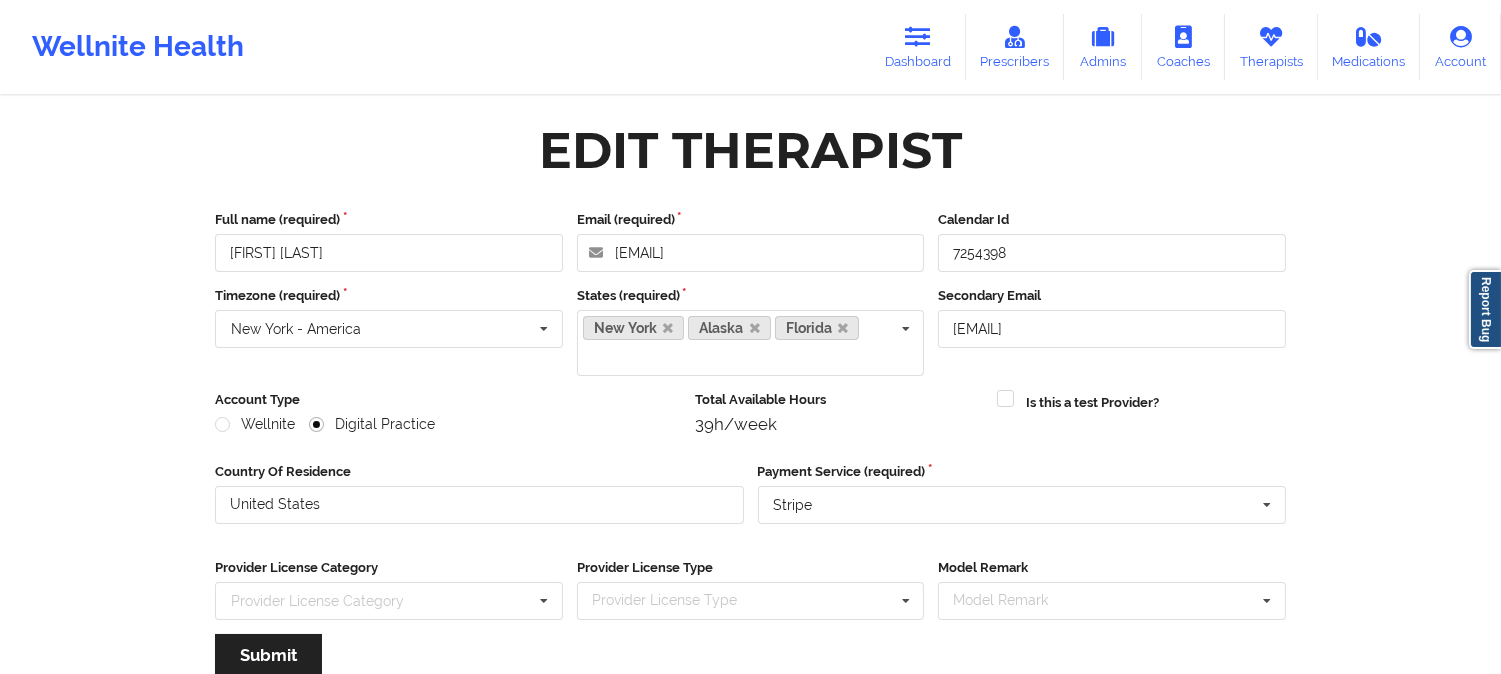 click on "Edit Therapist" at bounding box center (750, 150) 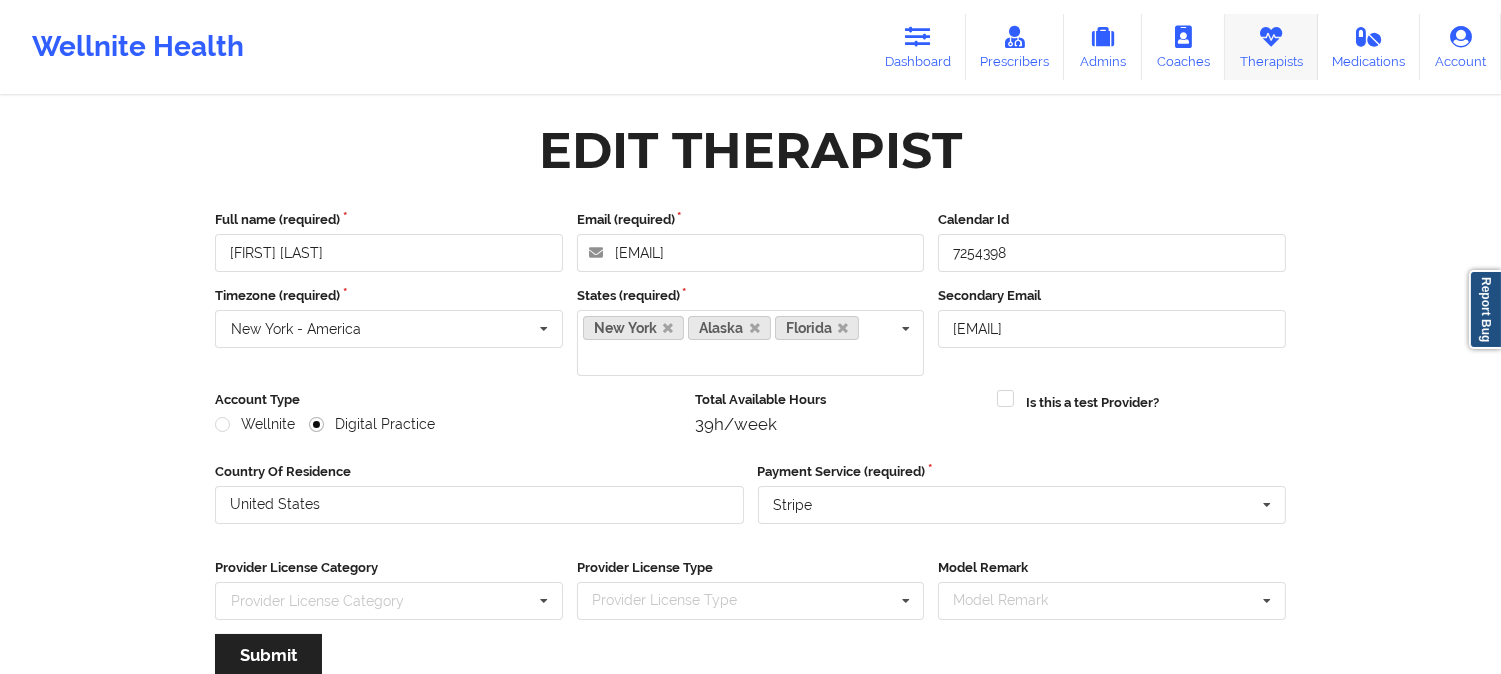 click on "Therapists" at bounding box center [1271, 47] 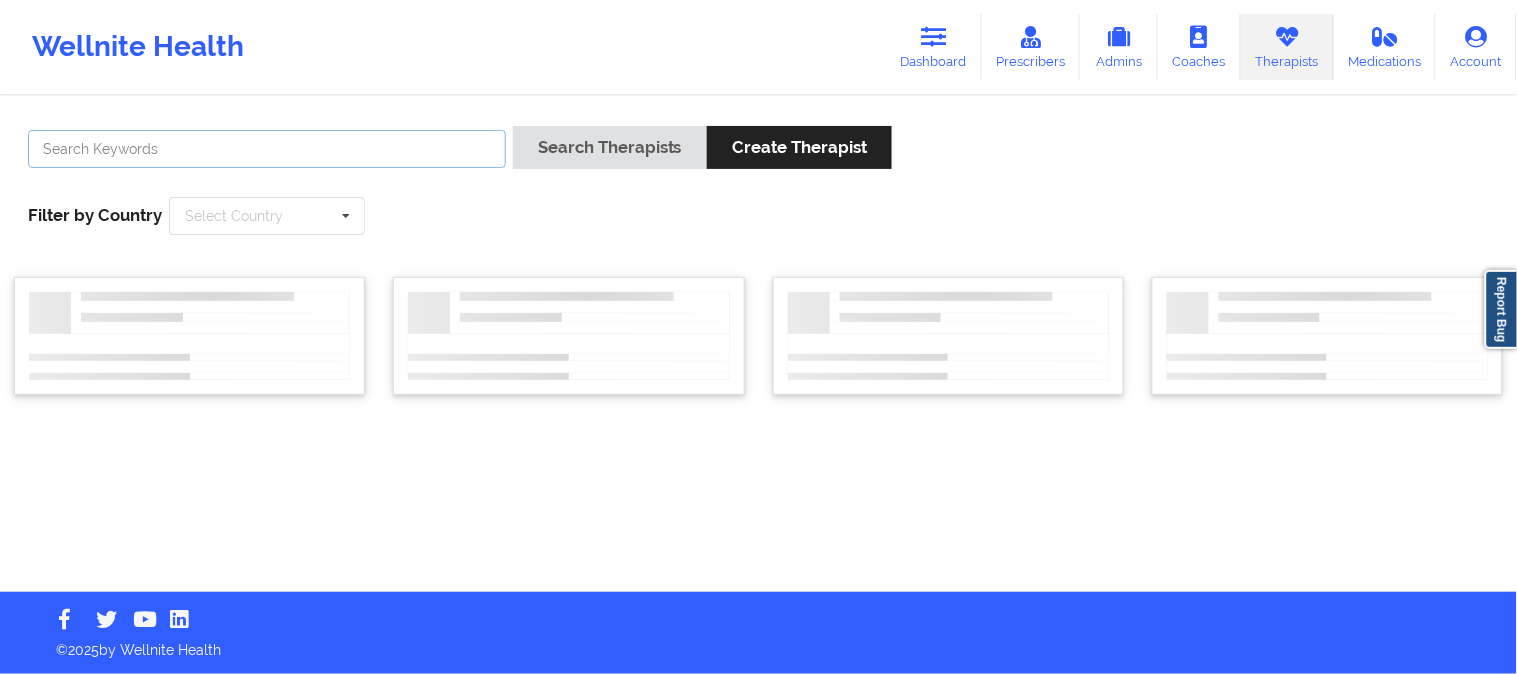 click at bounding box center (267, 149) 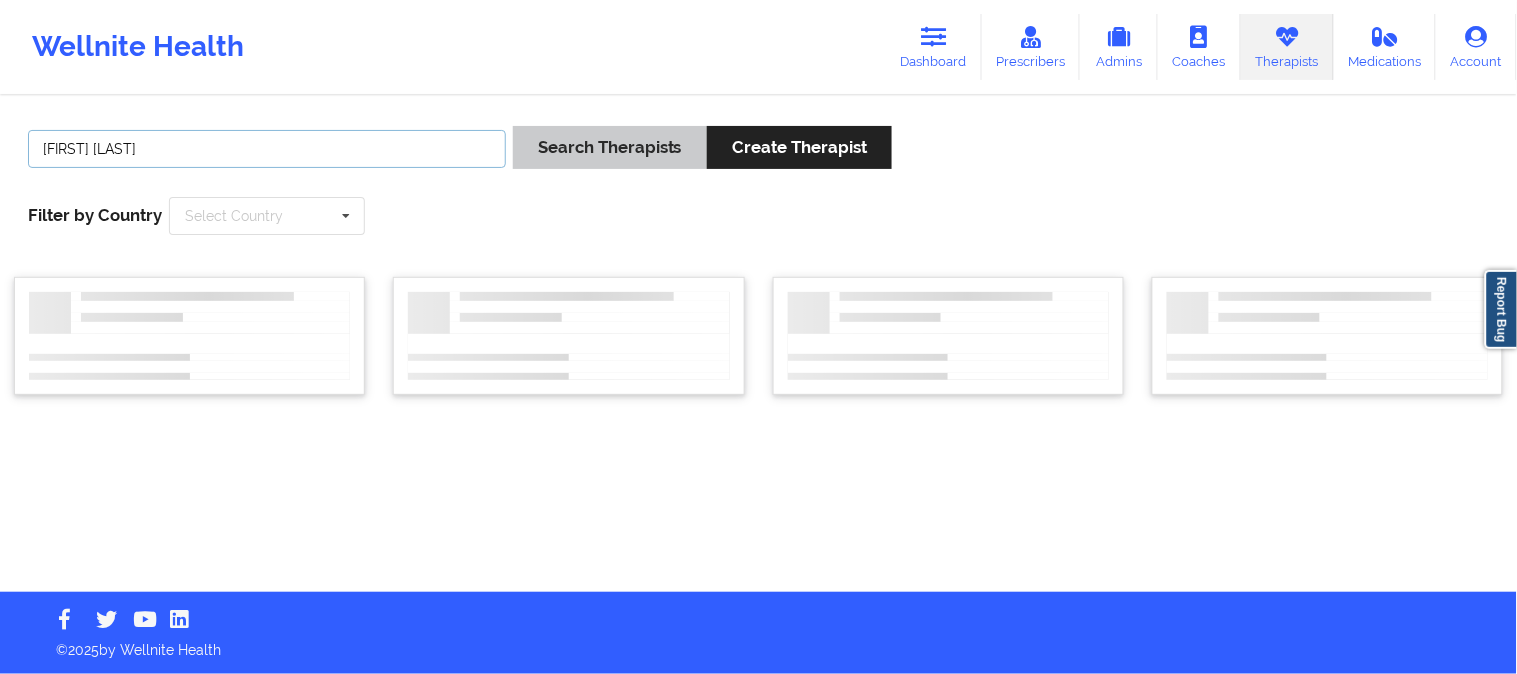 type on "[FIRST] [LAST]" 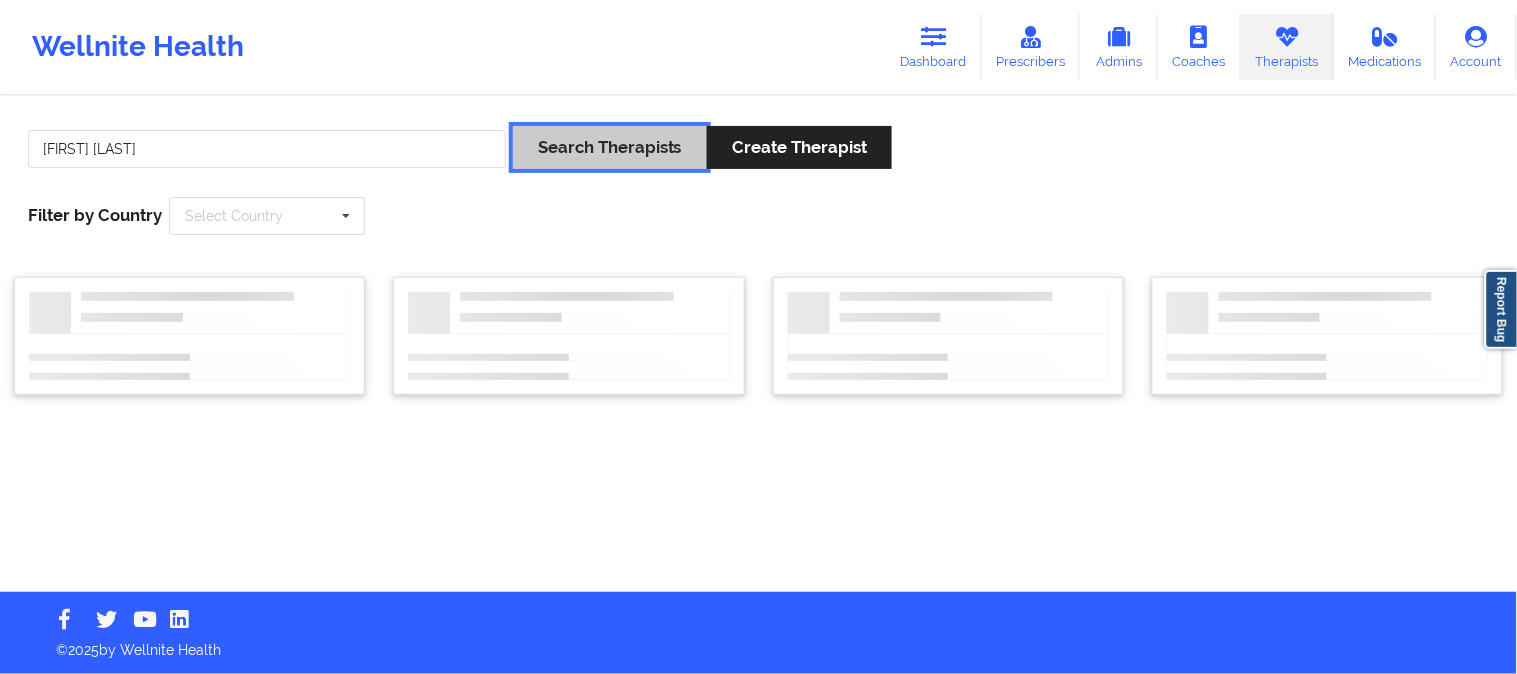 click on "Search Therapists" at bounding box center [610, 147] 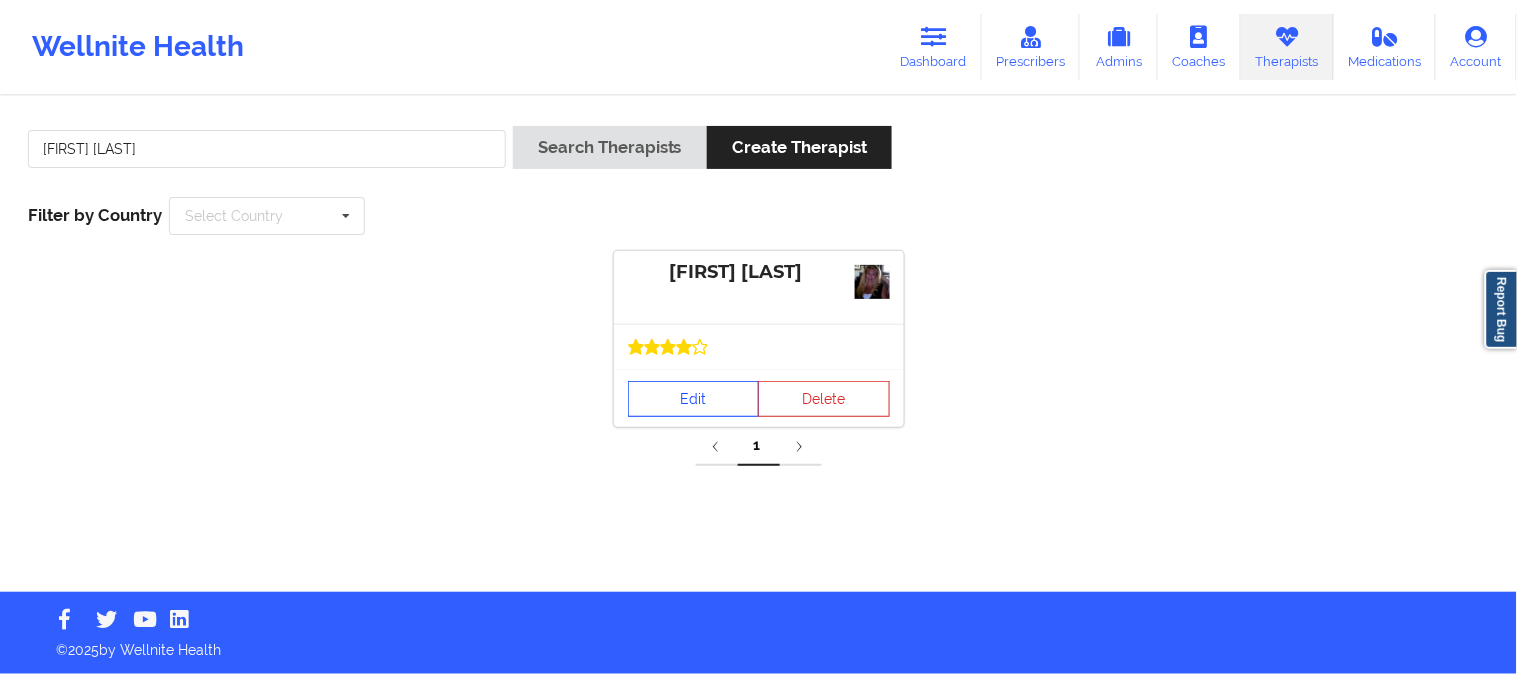 click on "Edit" at bounding box center [694, 399] 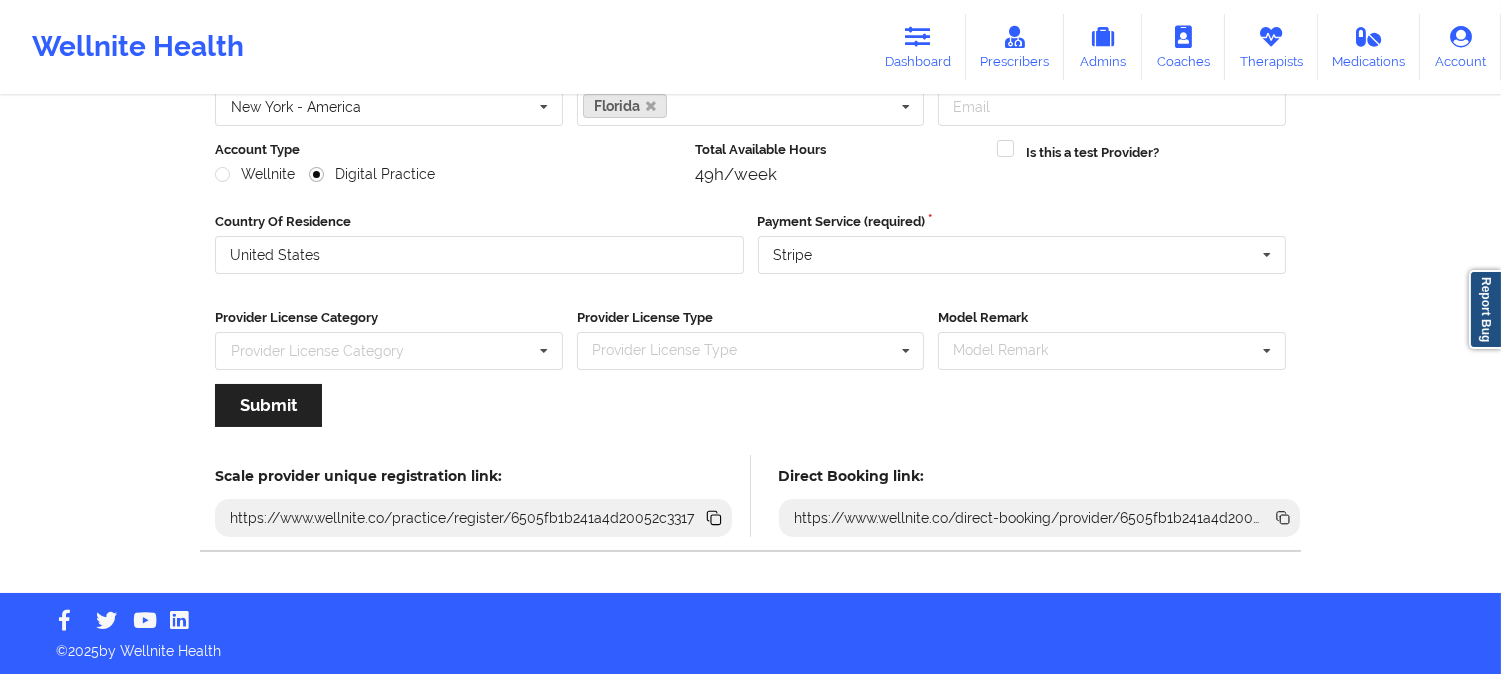 scroll, scrollTop: 223, scrollLeft: 0, axis: vertical 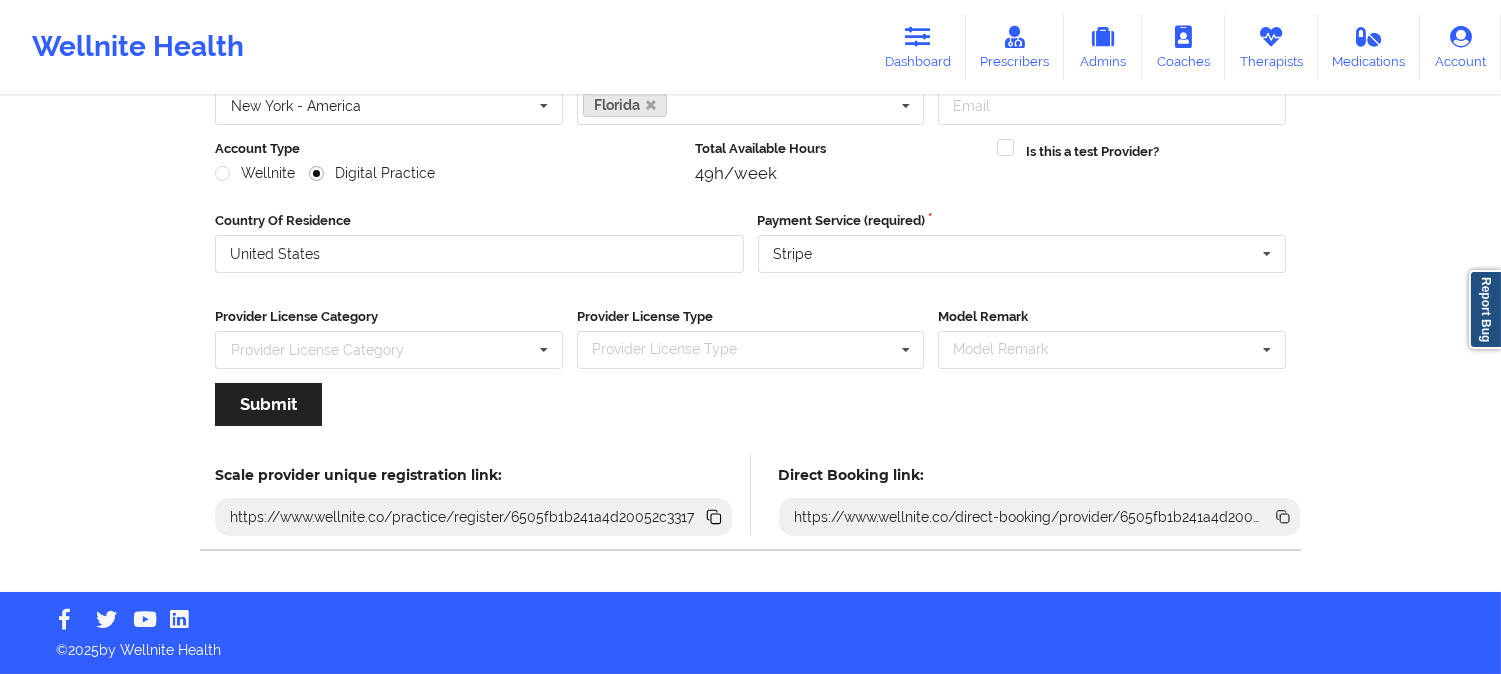 click 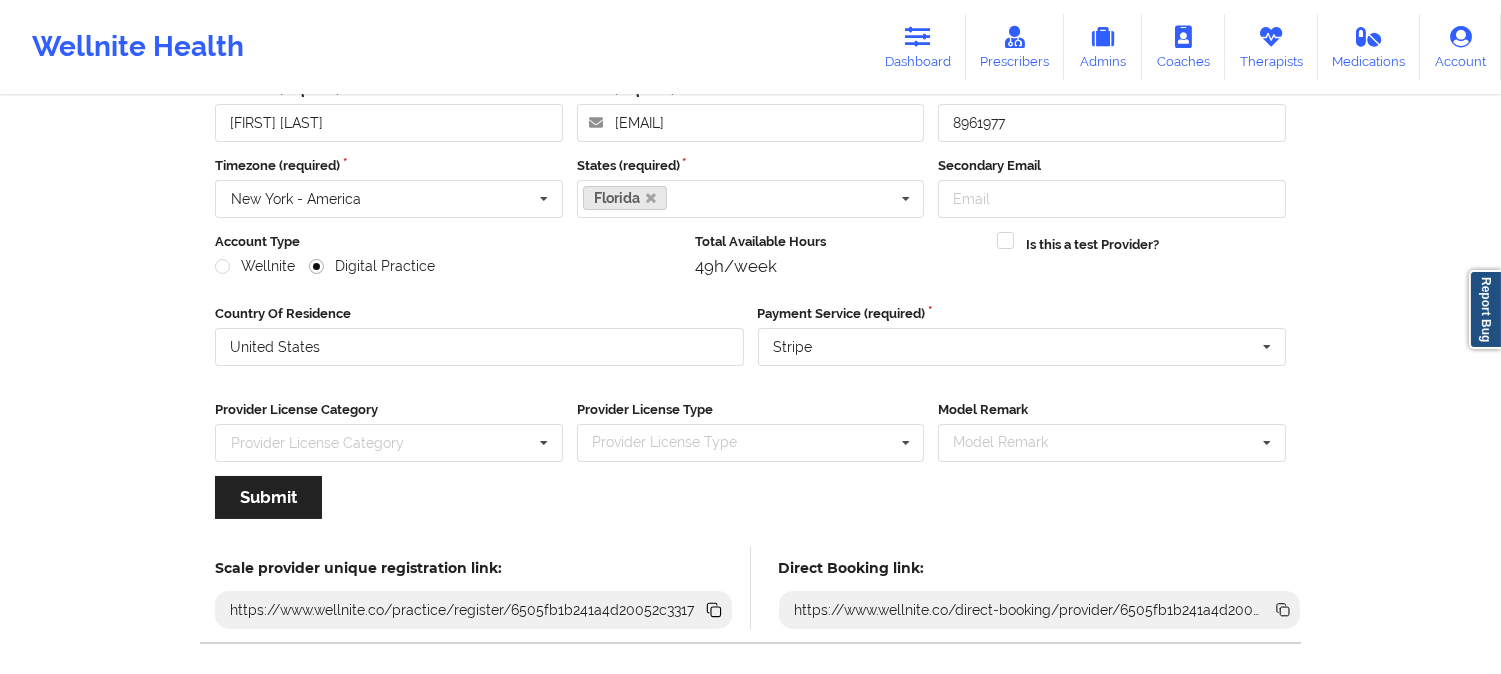 scroll, scrollTop: 0, scrollLeft: 0, axis: both 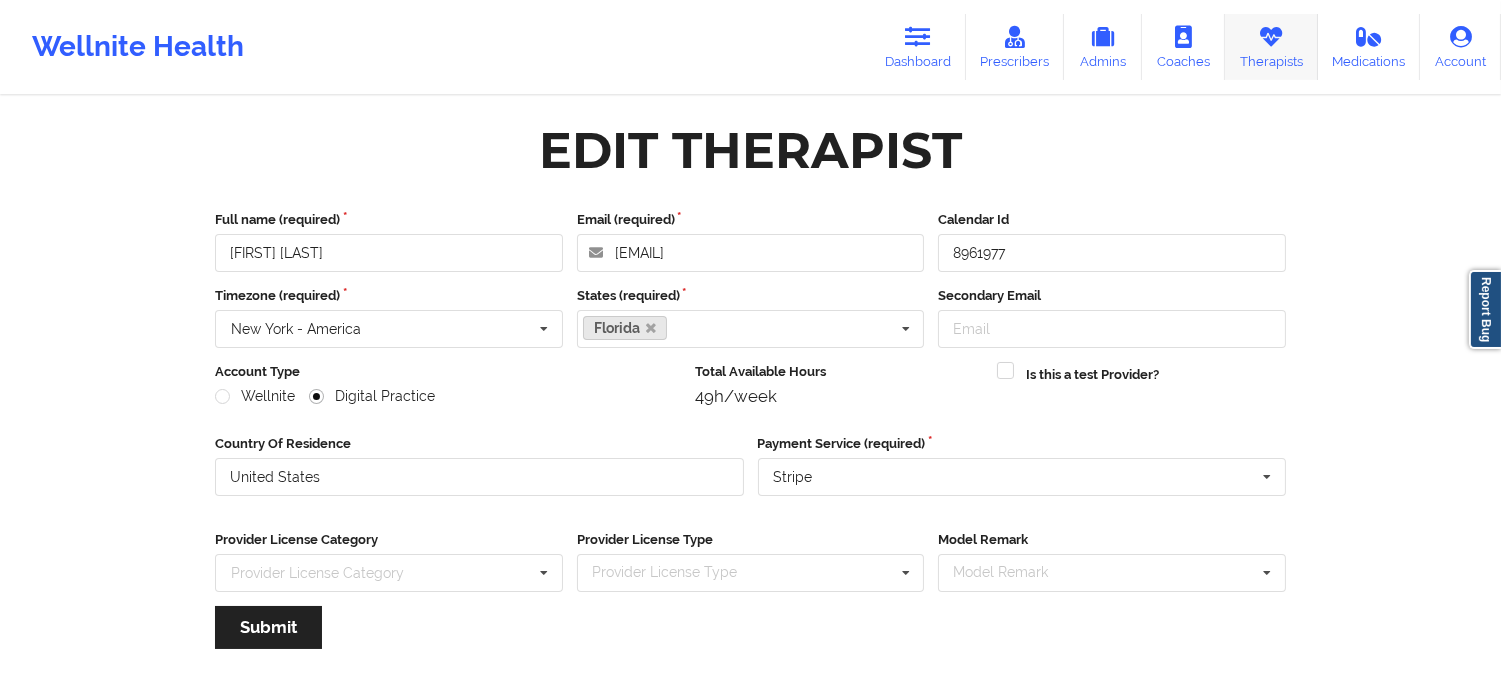 click on "Therapists" at bounding box center (1271, 47) 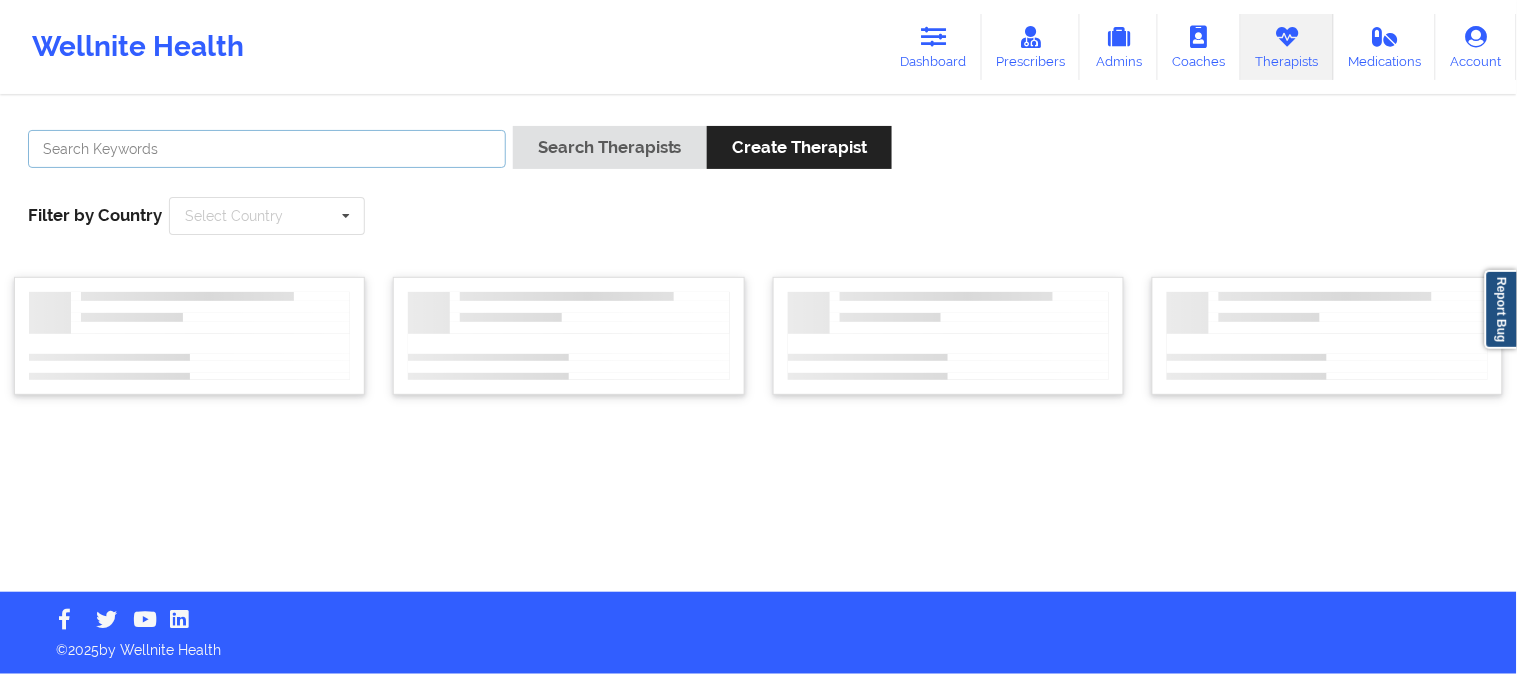 click at bounding box center [267, 149] 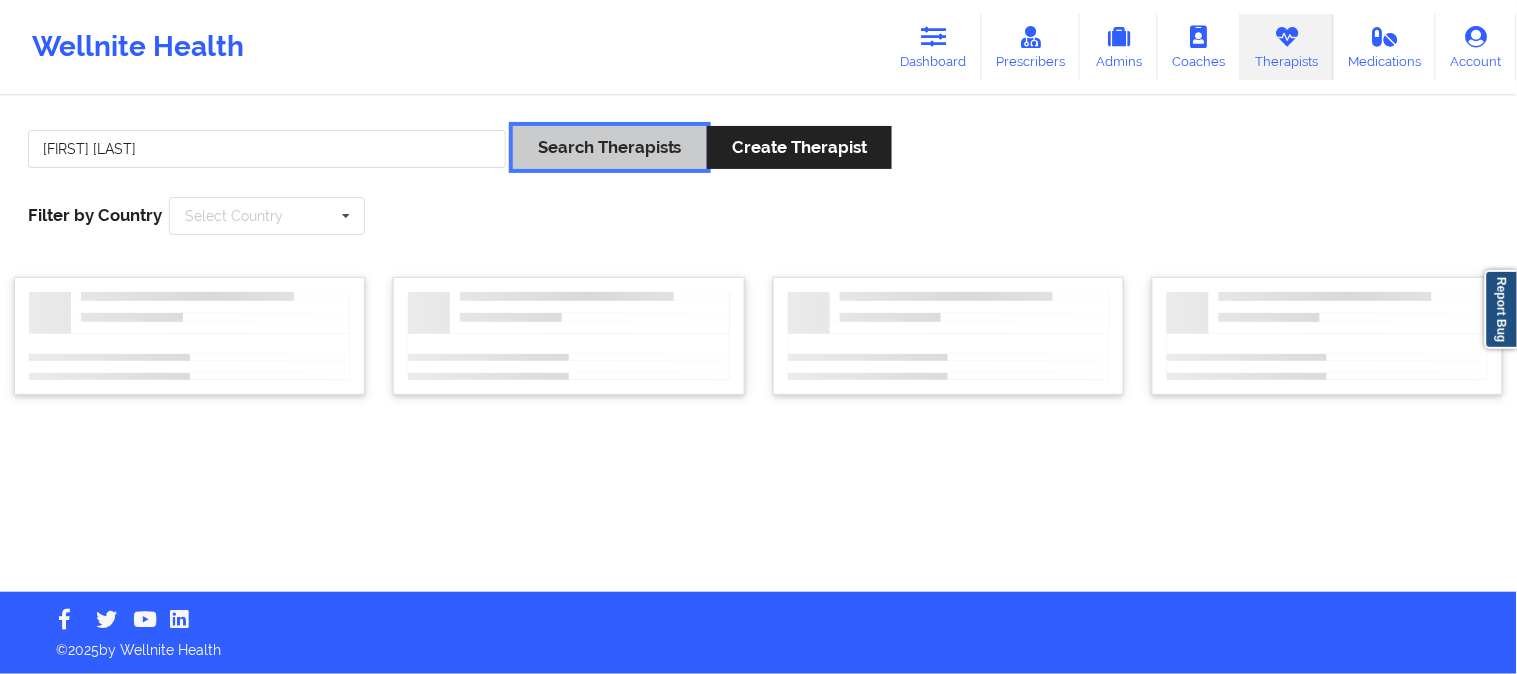click on "Search Therapists" at bounding box center (610, 147) 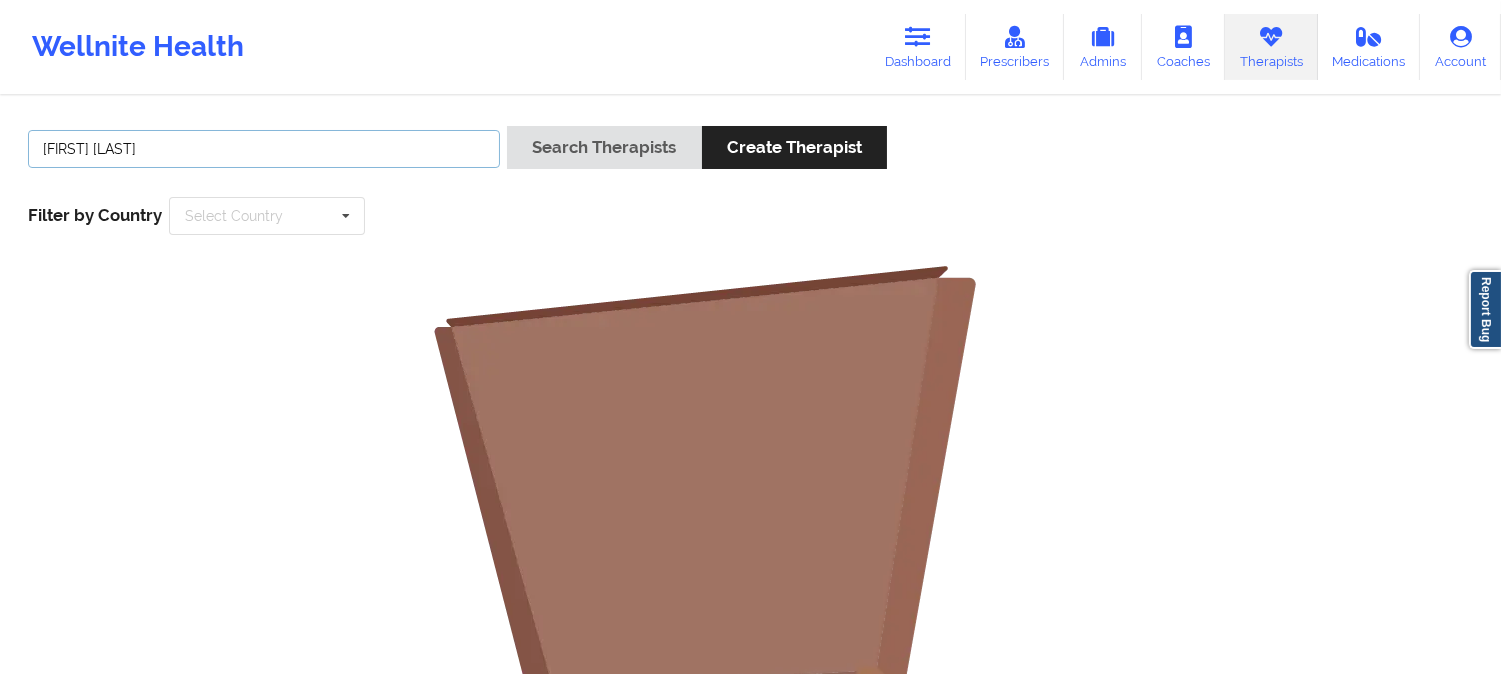 click on "[FIRST] [LAST]" at bounding box center [264, 149] 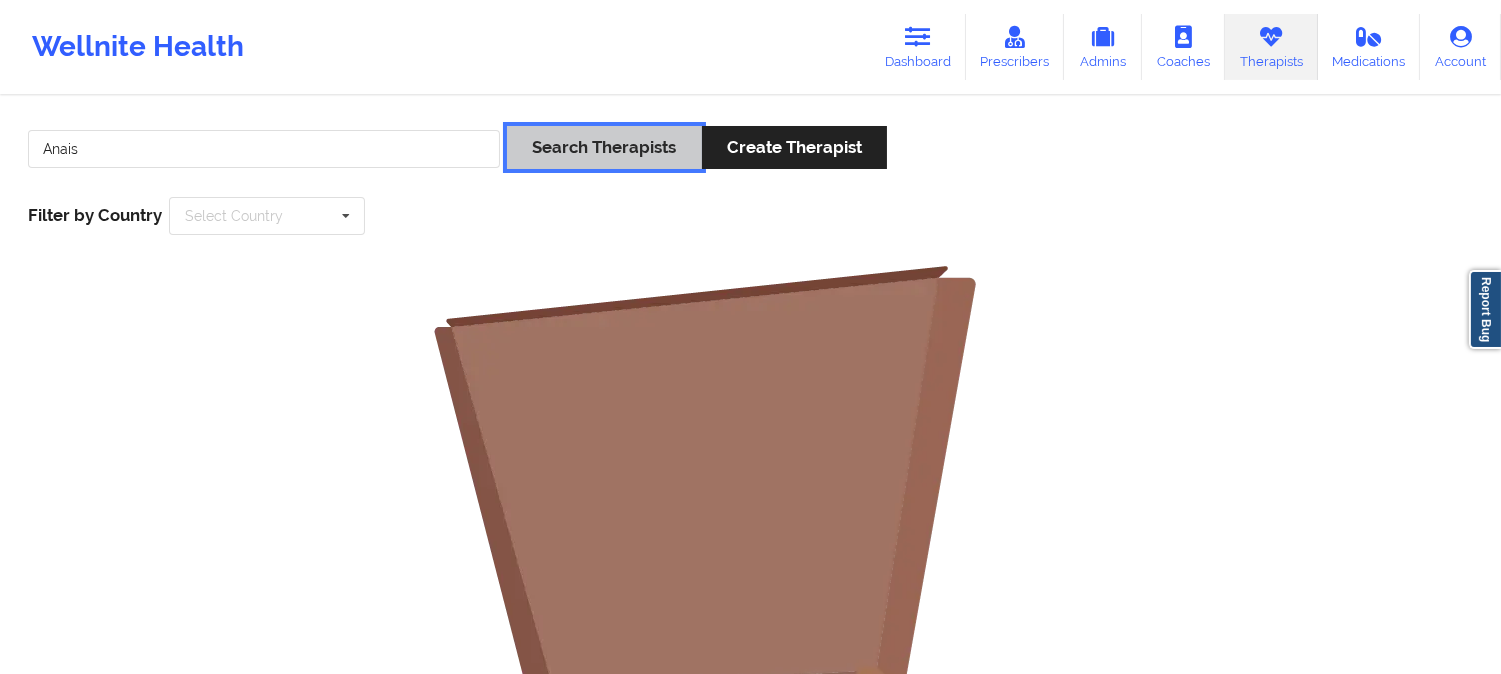 click on "Search Therapists" at bounding box center [604, 147] 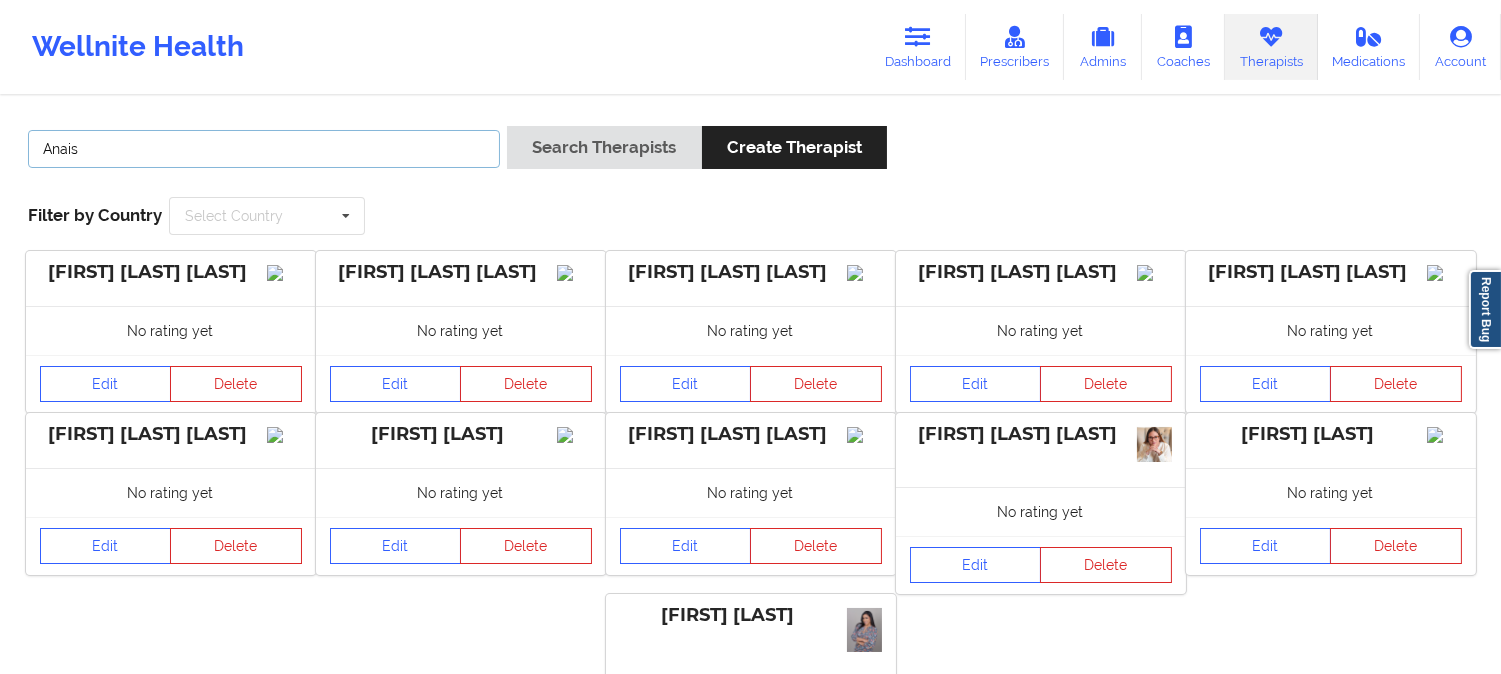 click on "Anais" at bounding box center [264, 149] 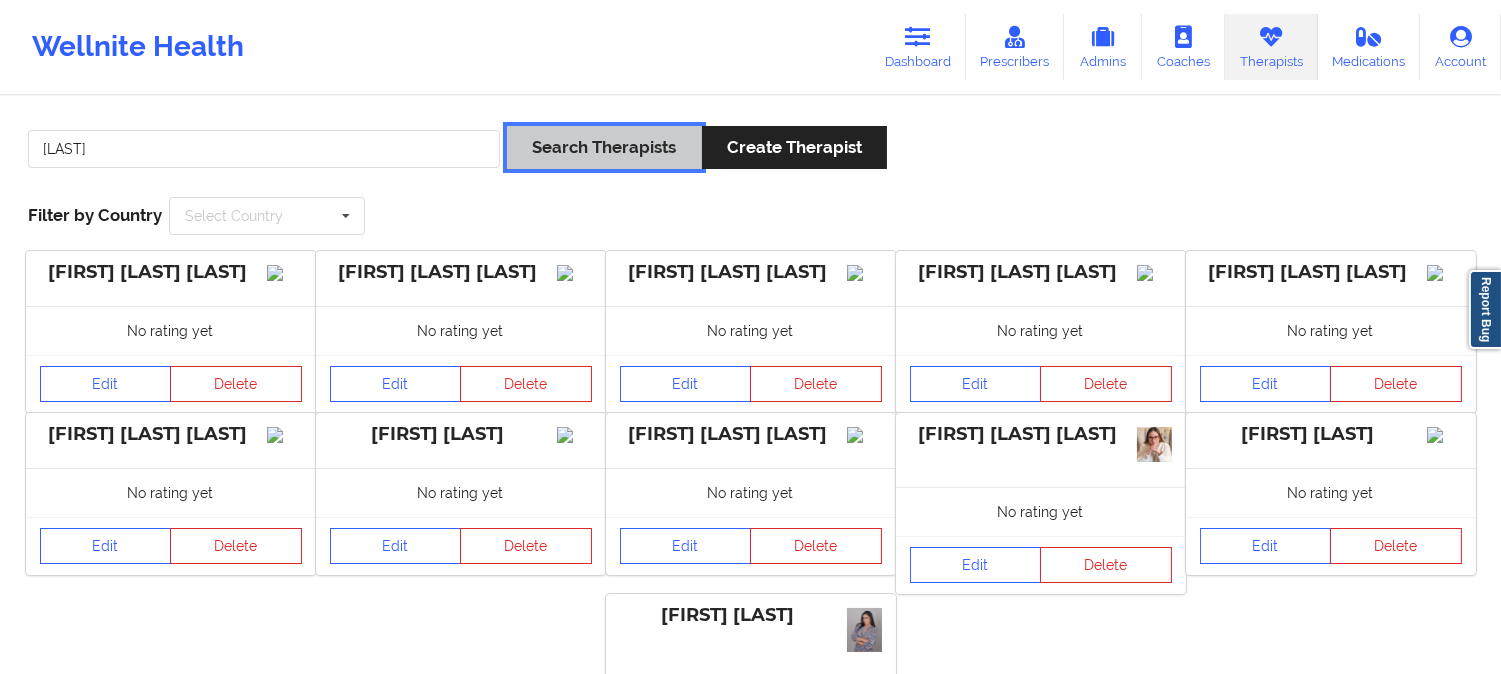 click on "Search Therapists" at bounding box center (604, 147) 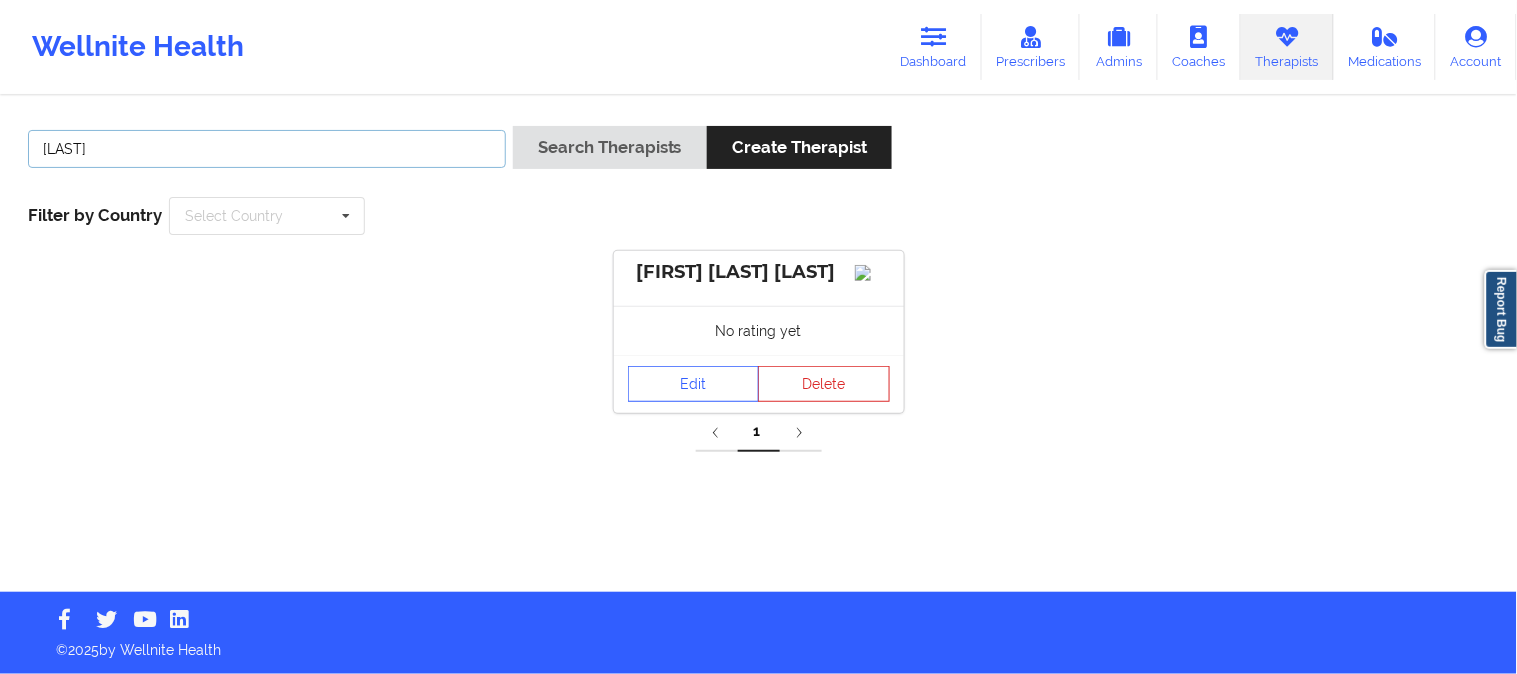 click on "[LAST]" at bounding box center (267, 149) 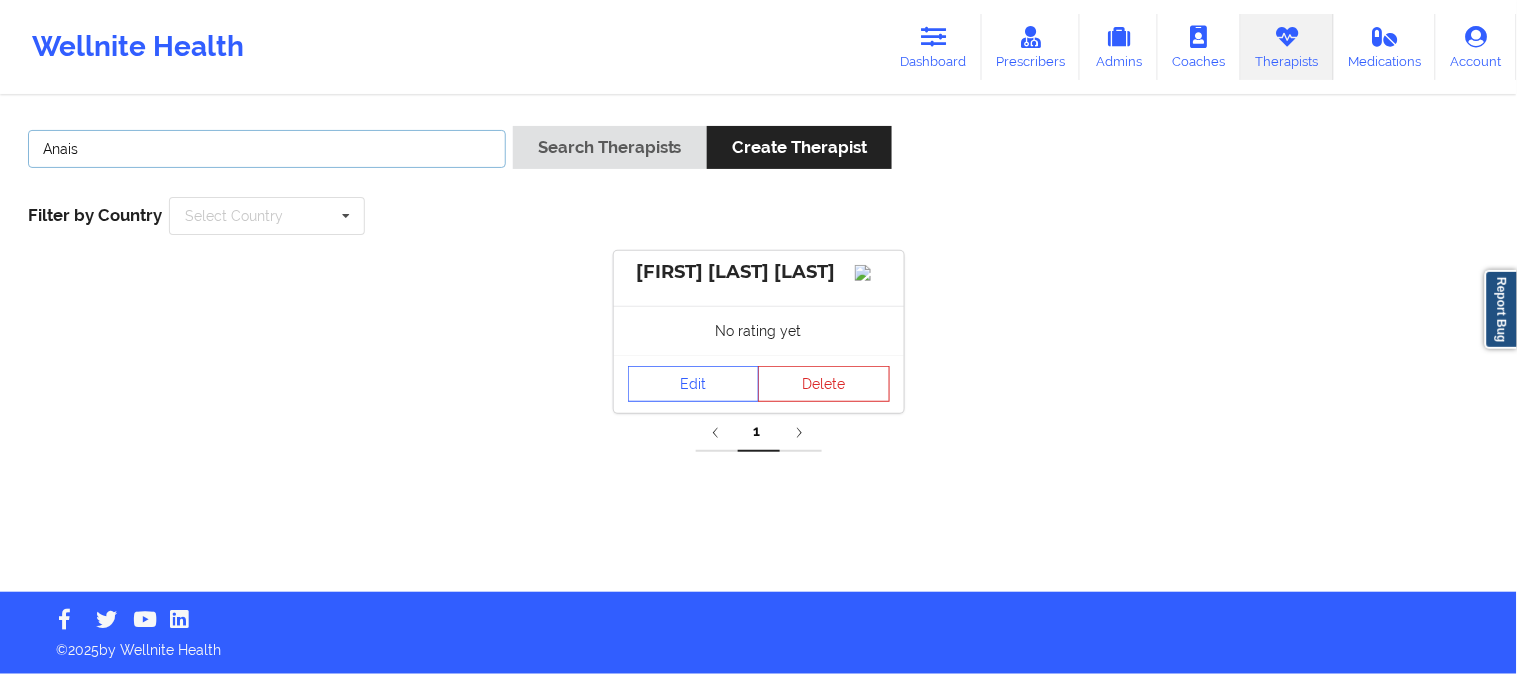 type on "Anais" 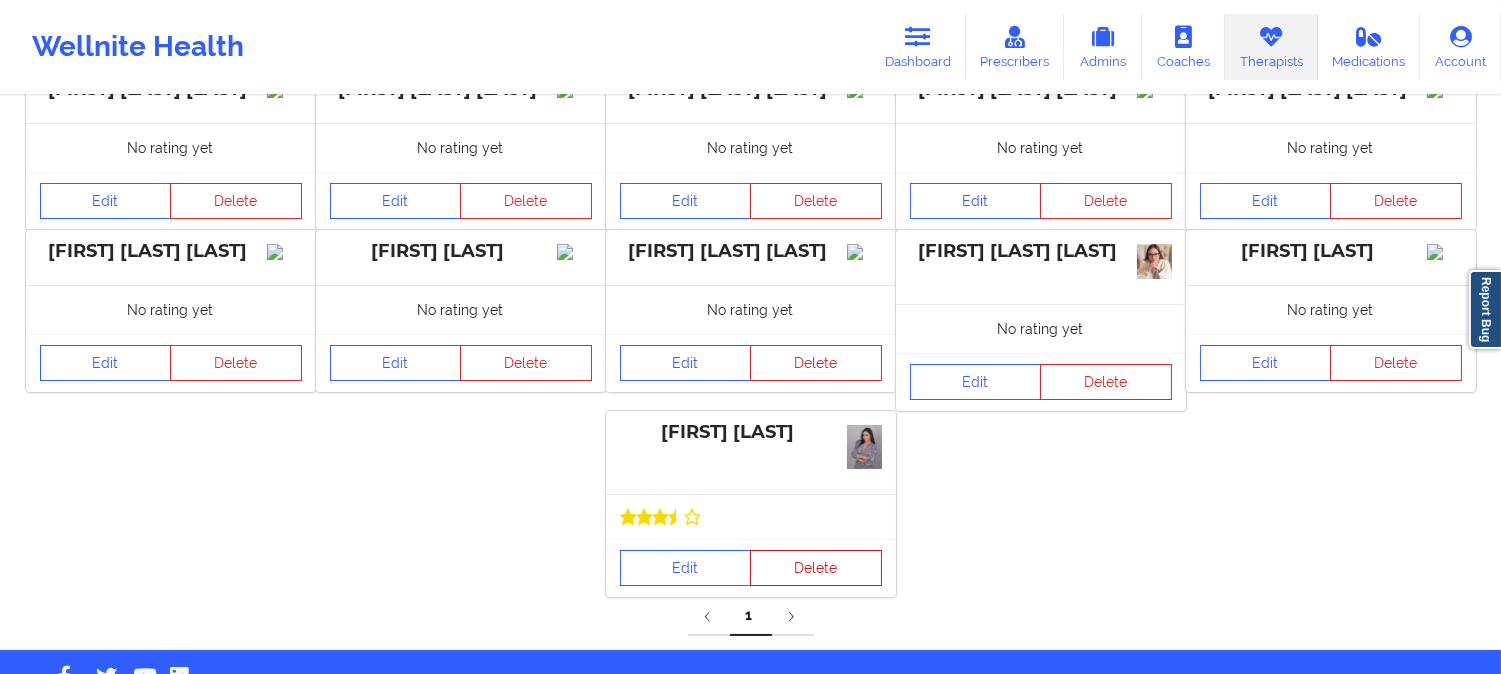 scroll, scrollTop: 222, scrollLeft: 0, axis: vertical 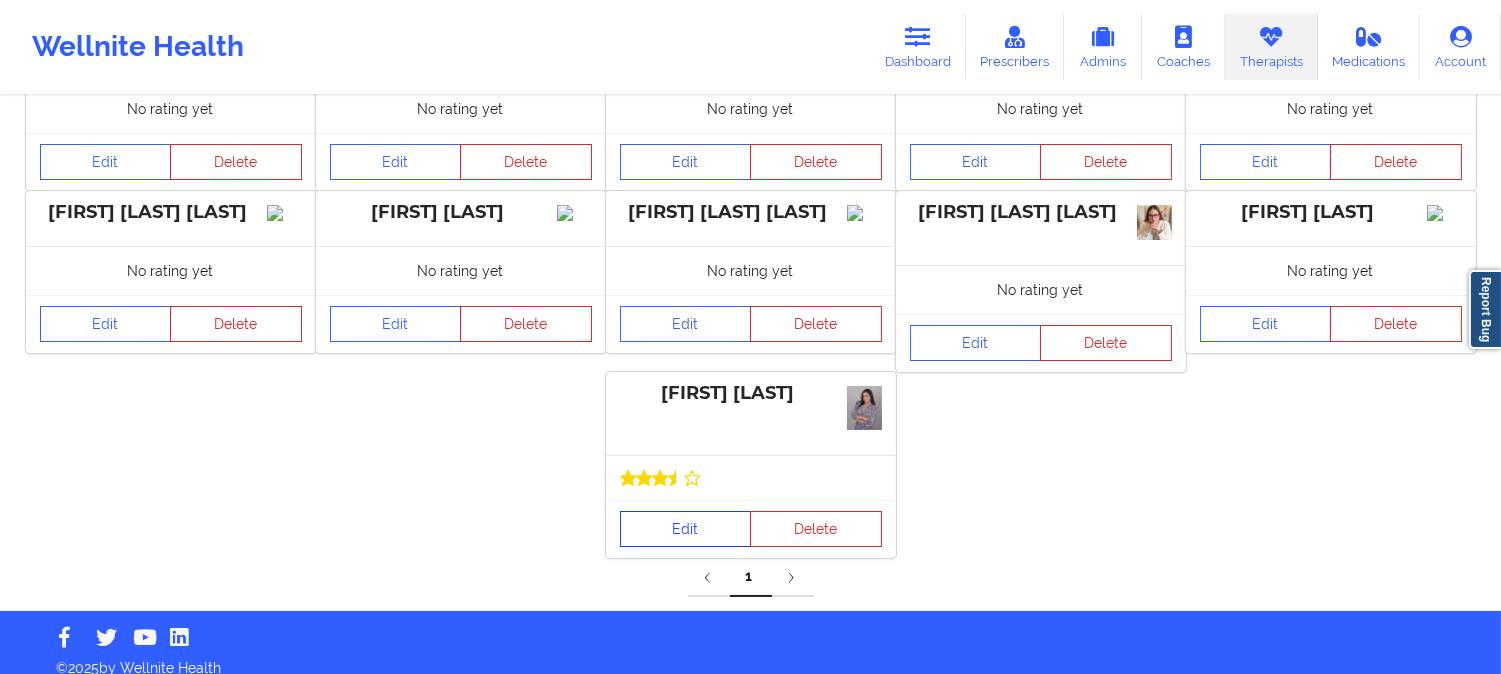 click on "Edit" at bounding box center (686, 529) 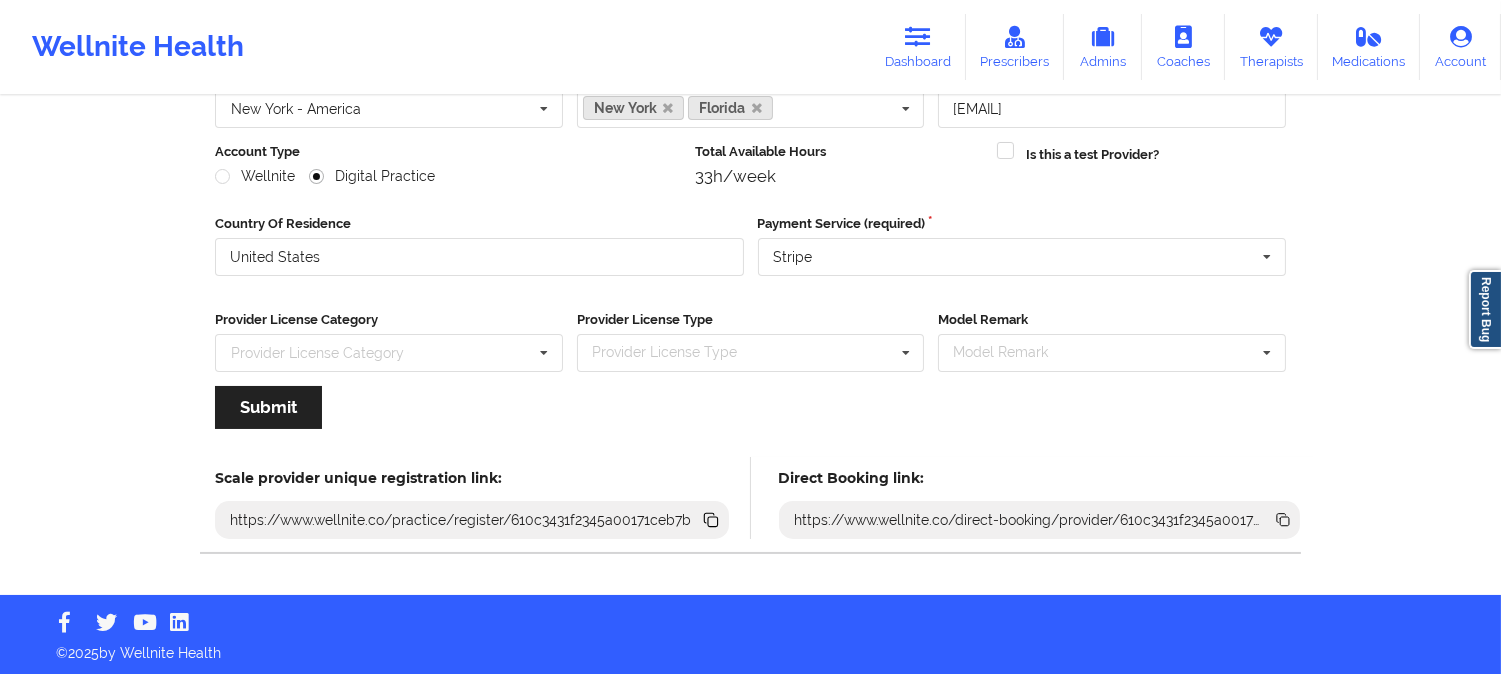 scroll, scrollTop: 223, scrollLeft: 0, axis: vertical 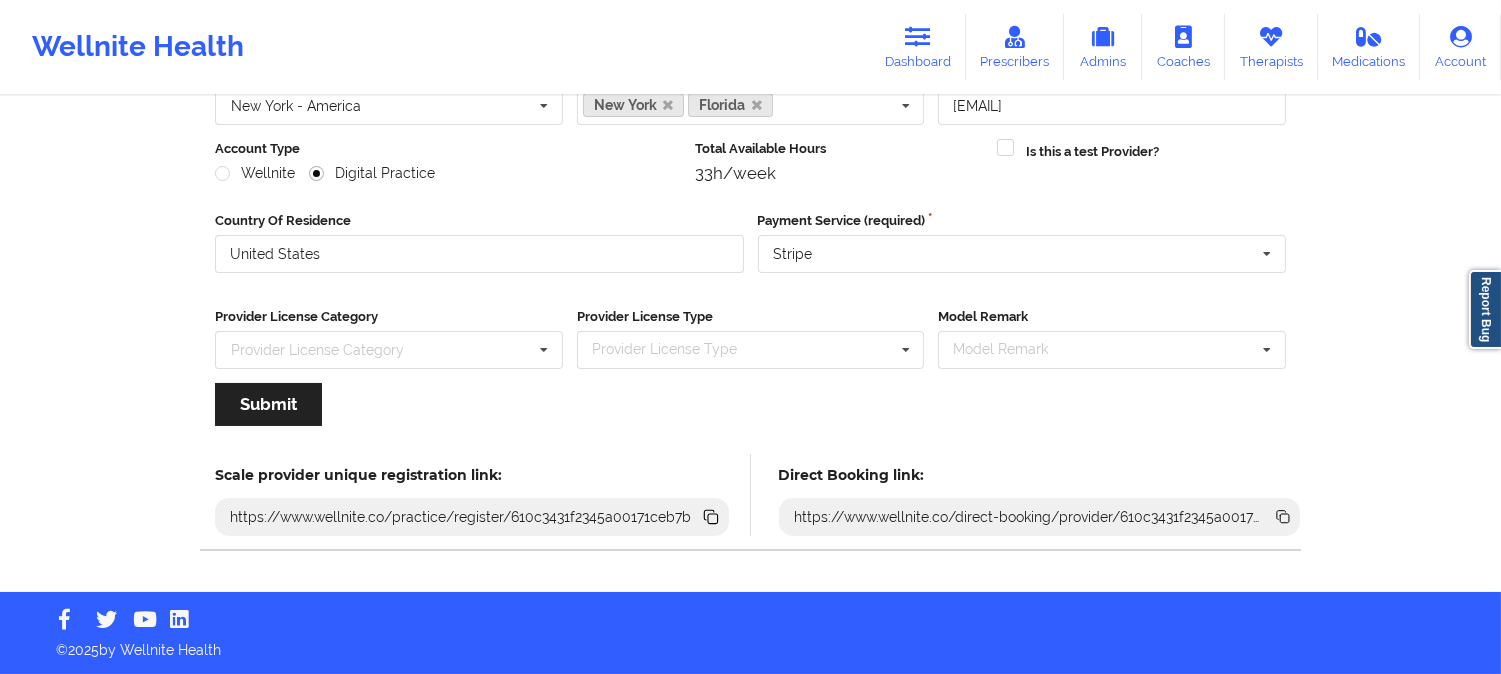 click 